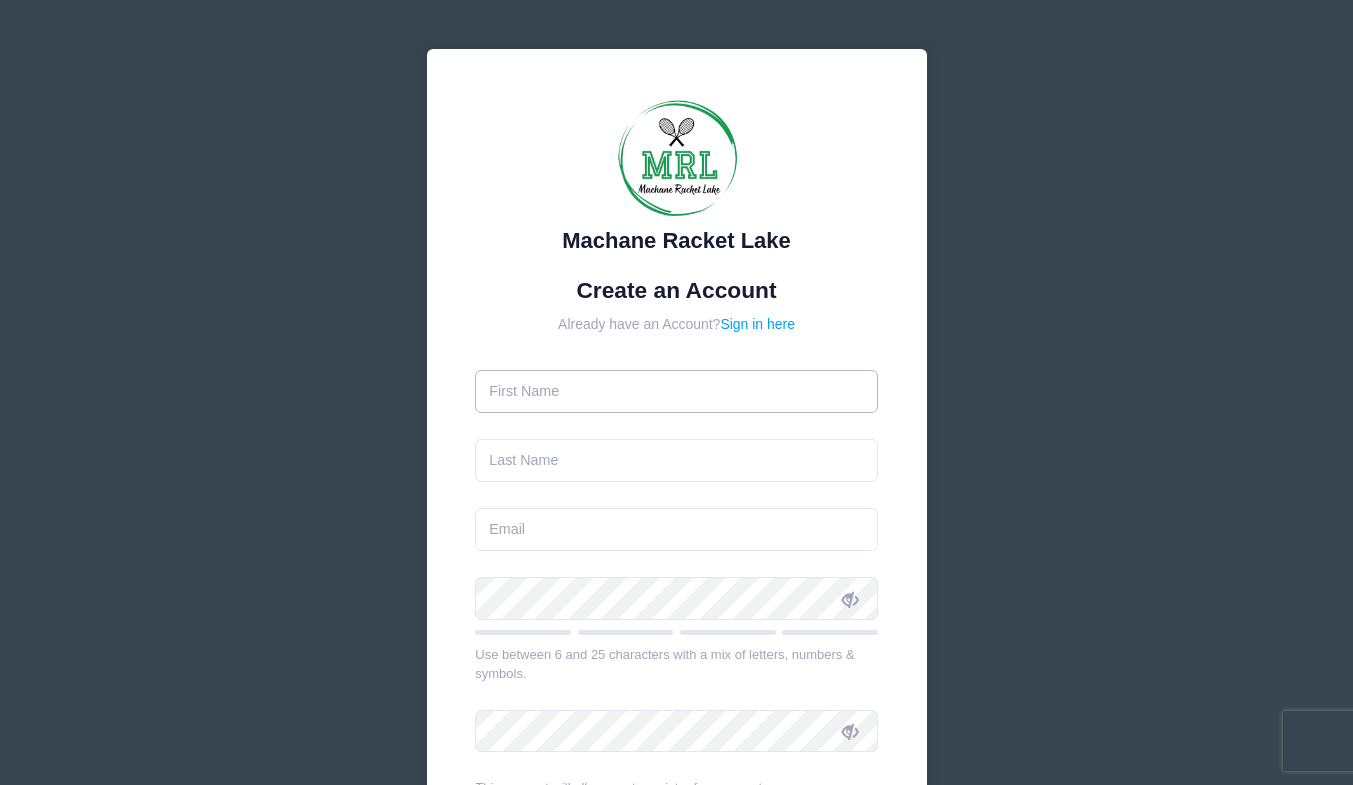 drag, startPoint x: 0, startPoint y: 0, endPoint x: 592, endPoint y: 386, distance: 706.72485 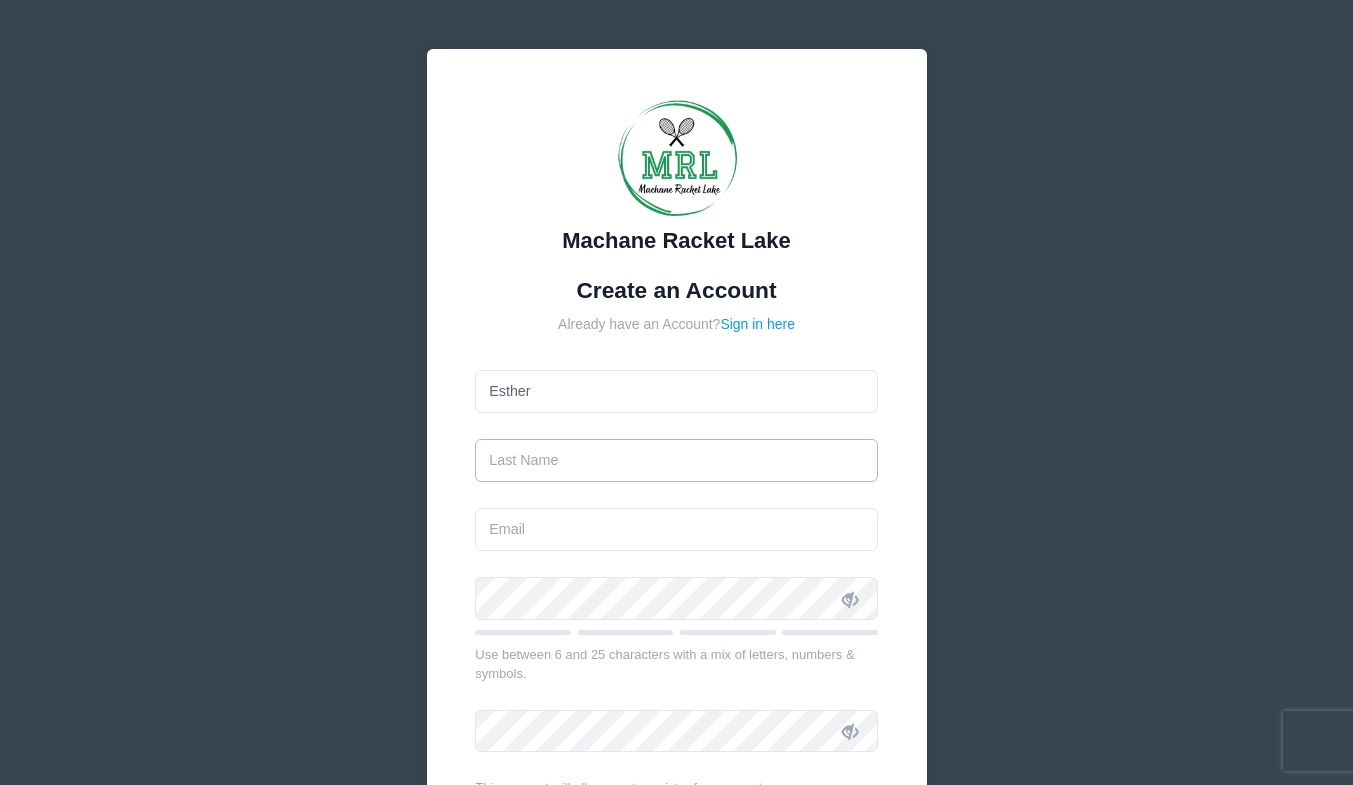 type on "[LAST]" 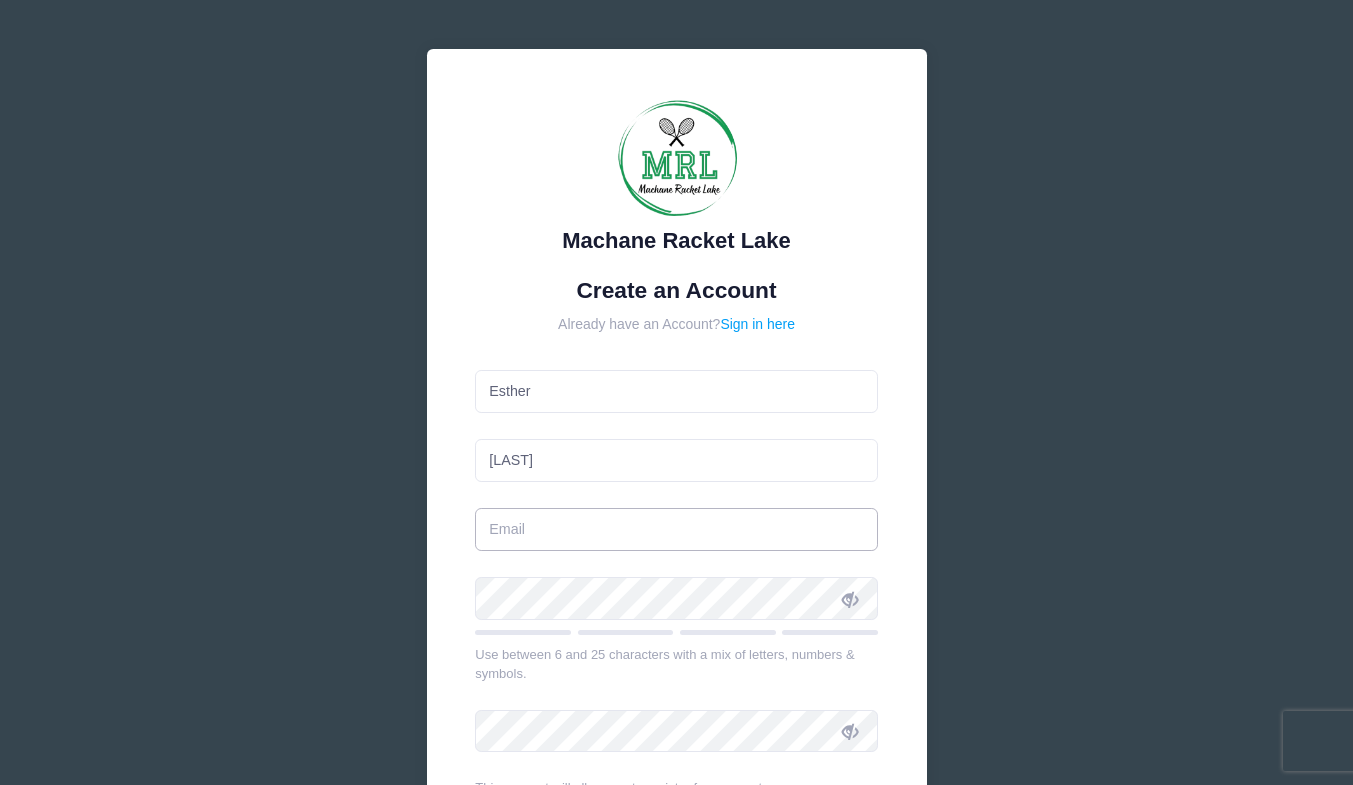 type on "[EMAIL]" 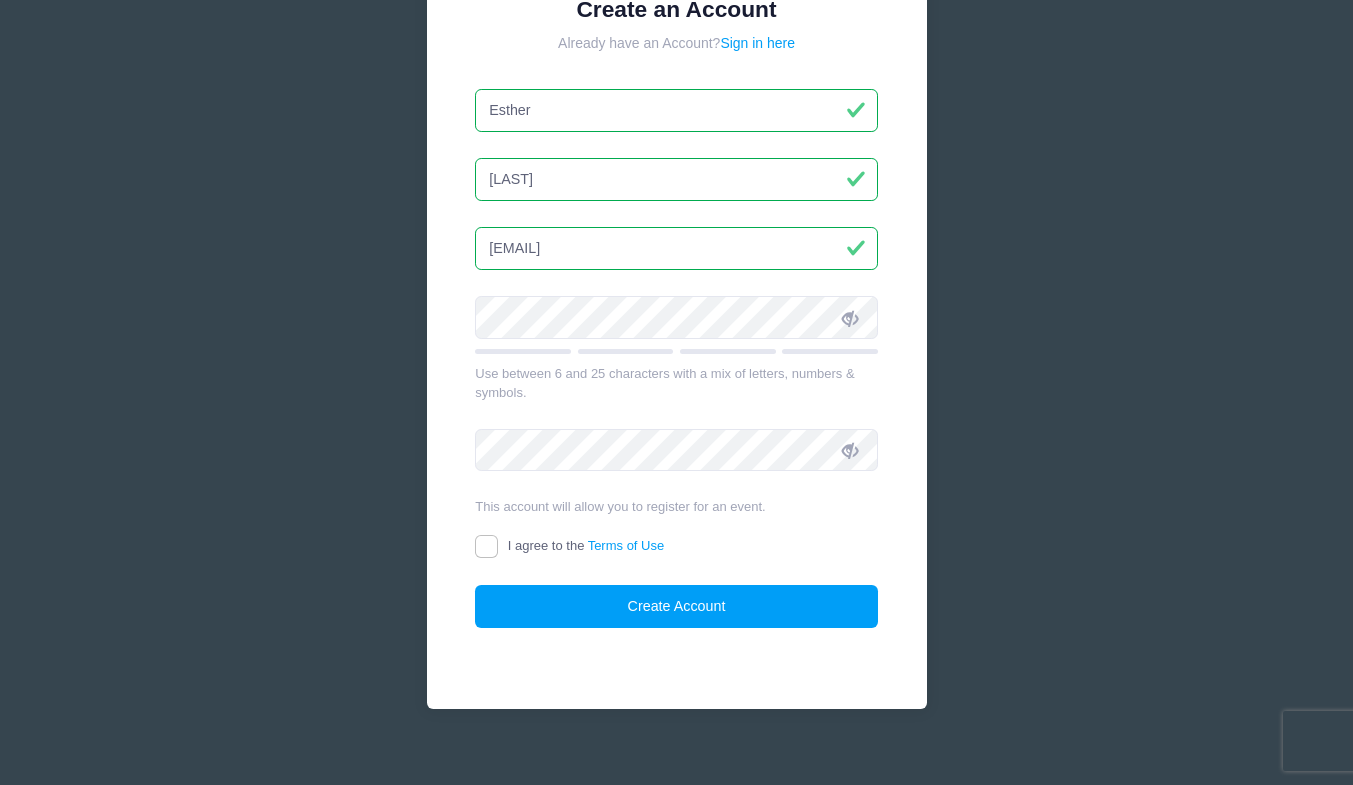 scroll, scrollTop: 282, scrollLeft: 0, axis: vertical 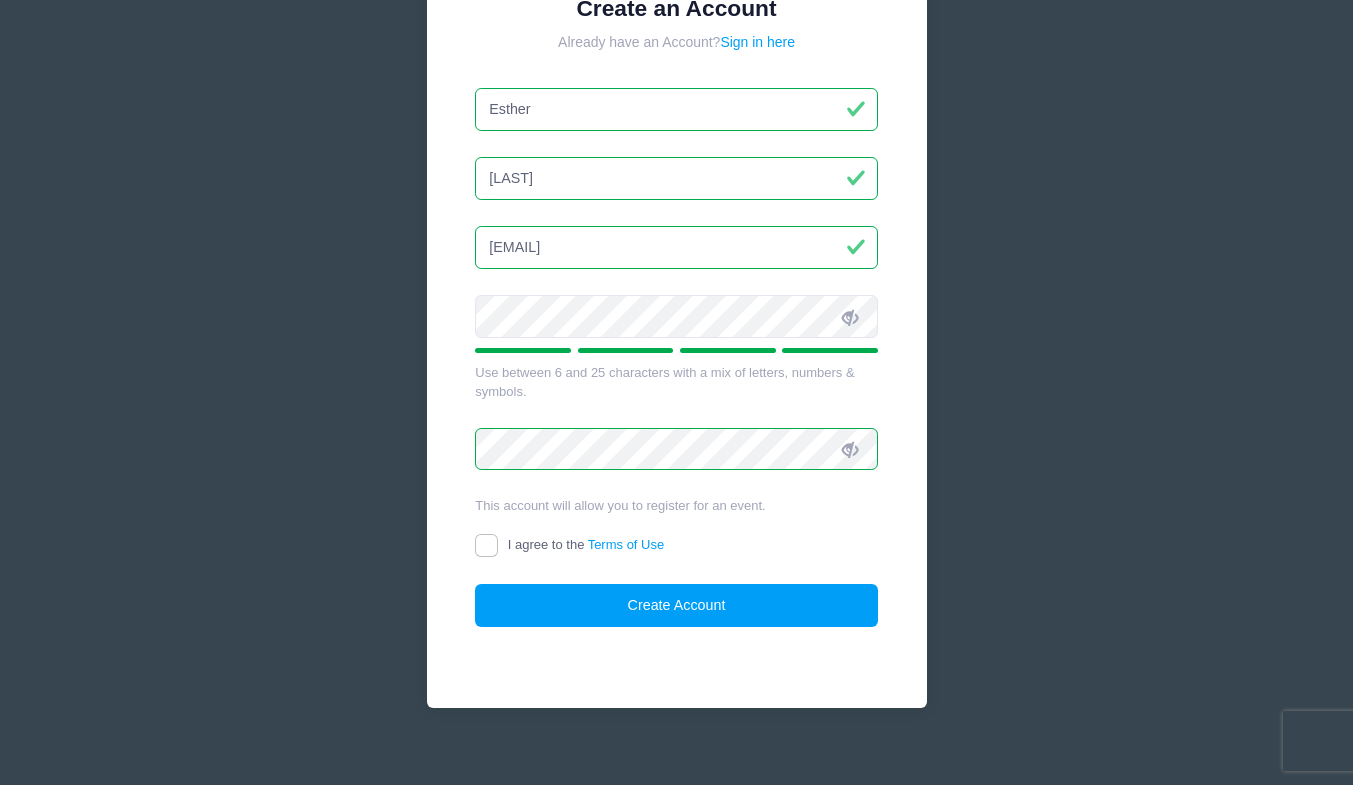 click on "Machane Racket Lake
Create an Account
Already have an Account?
Sign in here
Esther
rosenberg
silkrose86@gmail.com" at bounding box center [677, 238] 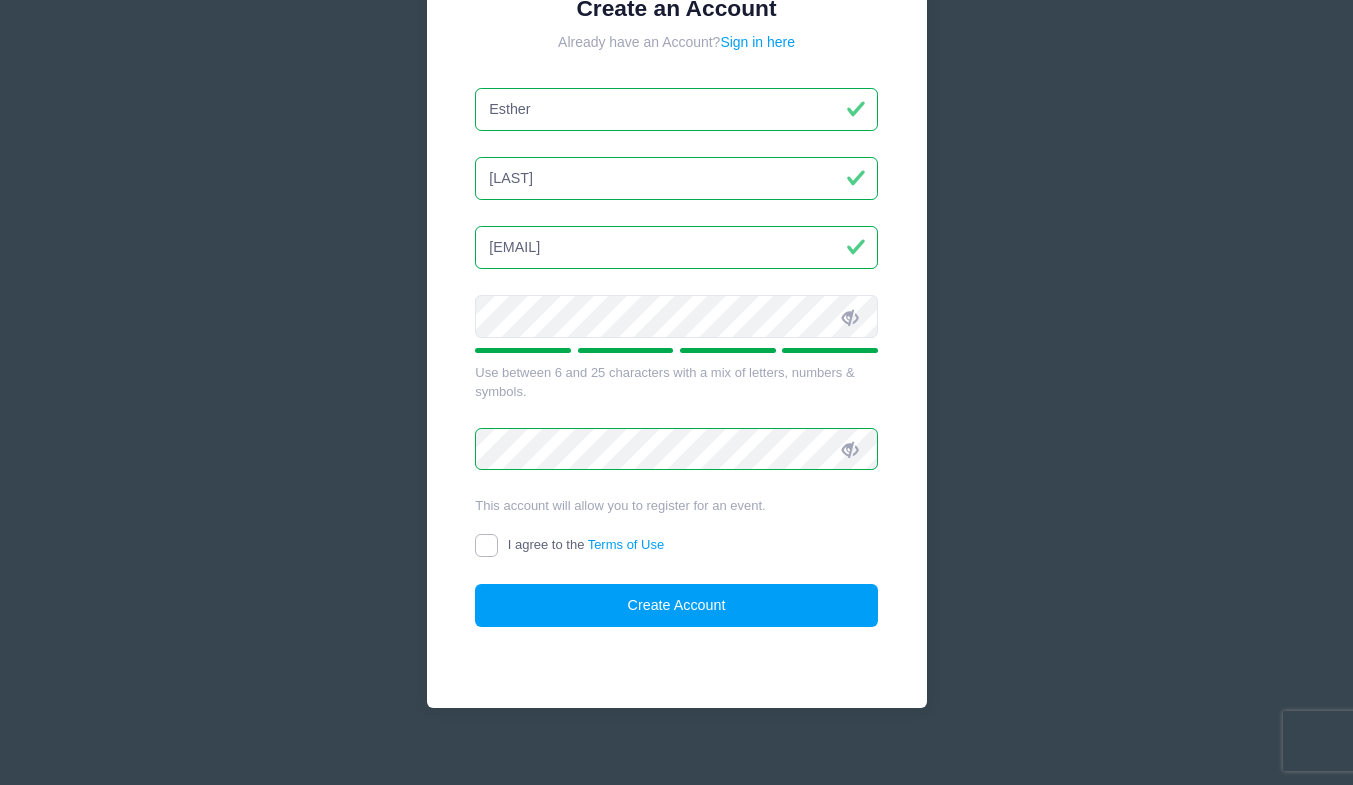 click on "I agree to the
Terms of Use" at bounding box center [486, 545] 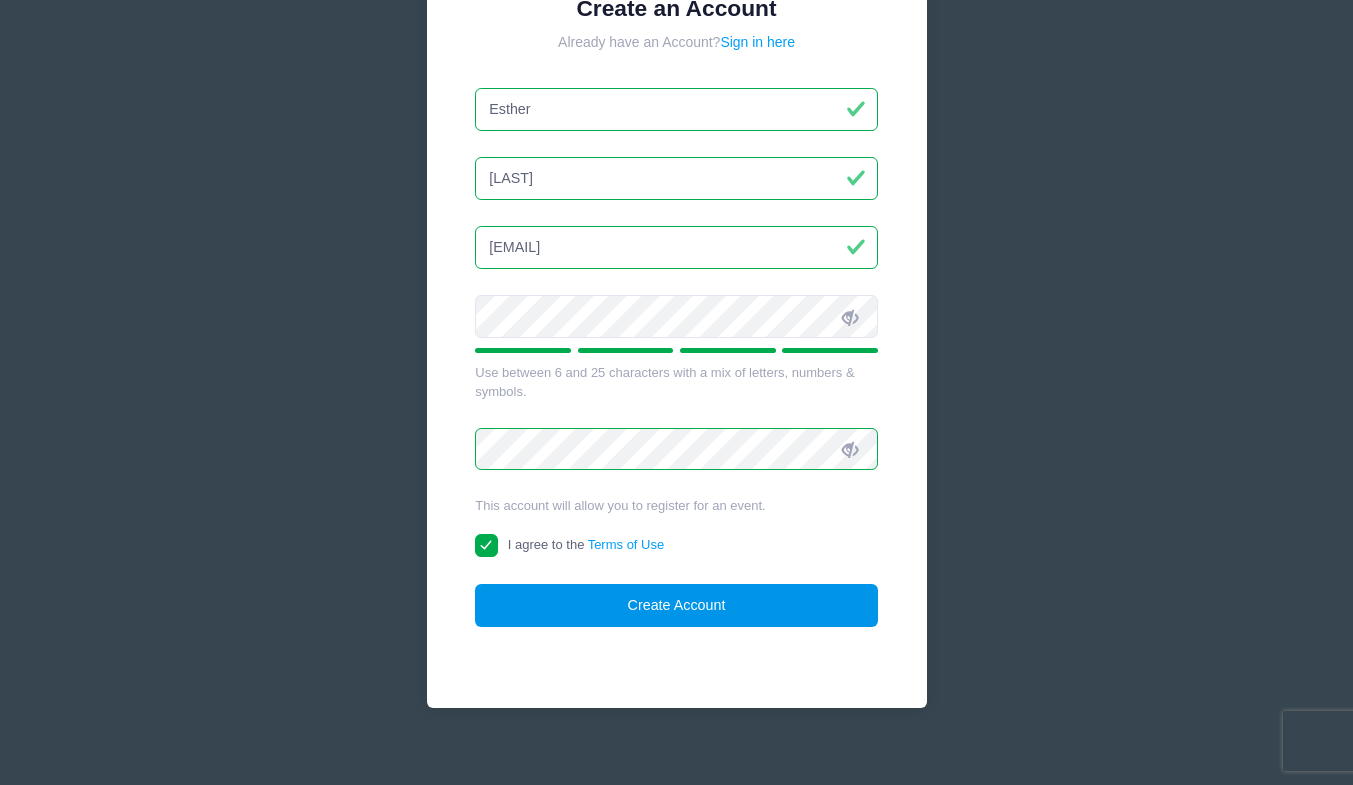 click on "Create Account" at bounding box center [676, 605] 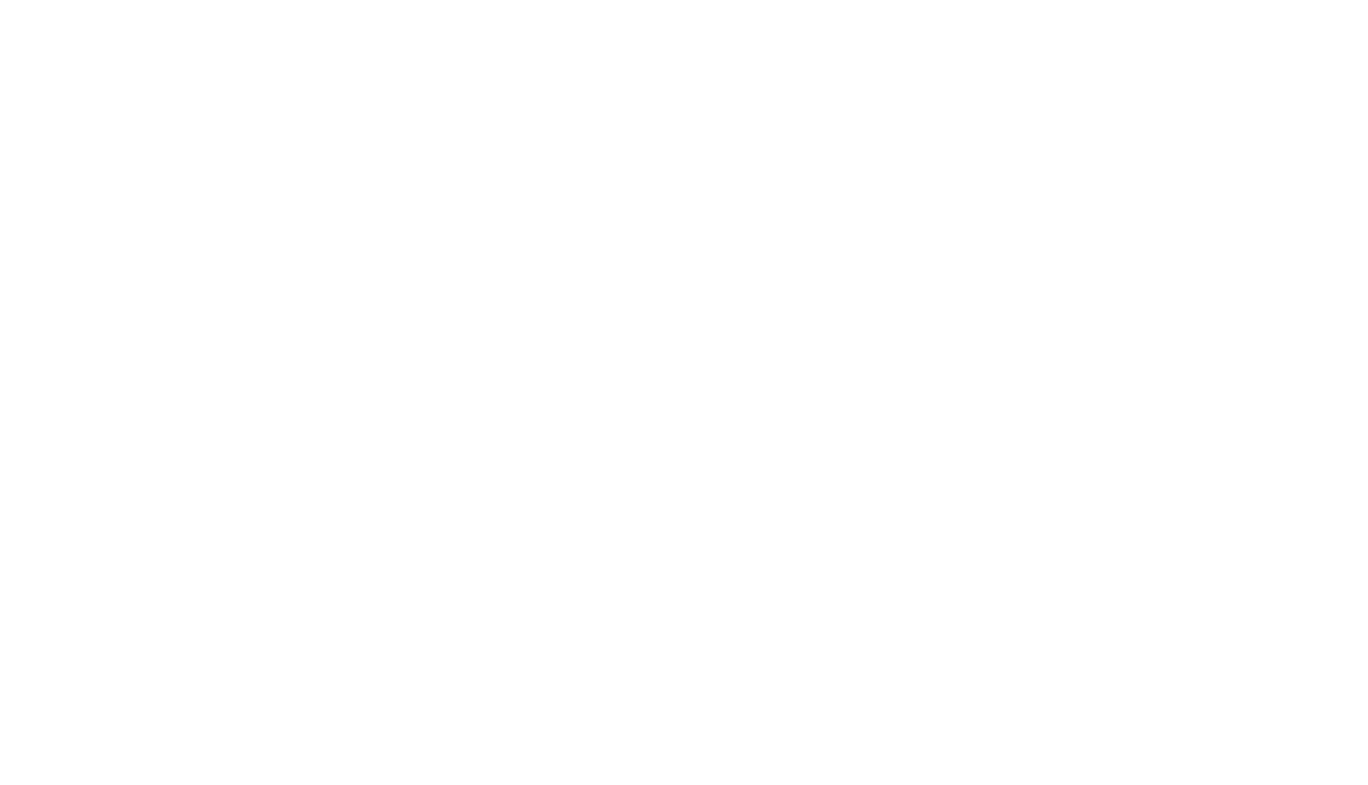 scroll, scrollTop: 0, scrollLeft: 0, axis: both 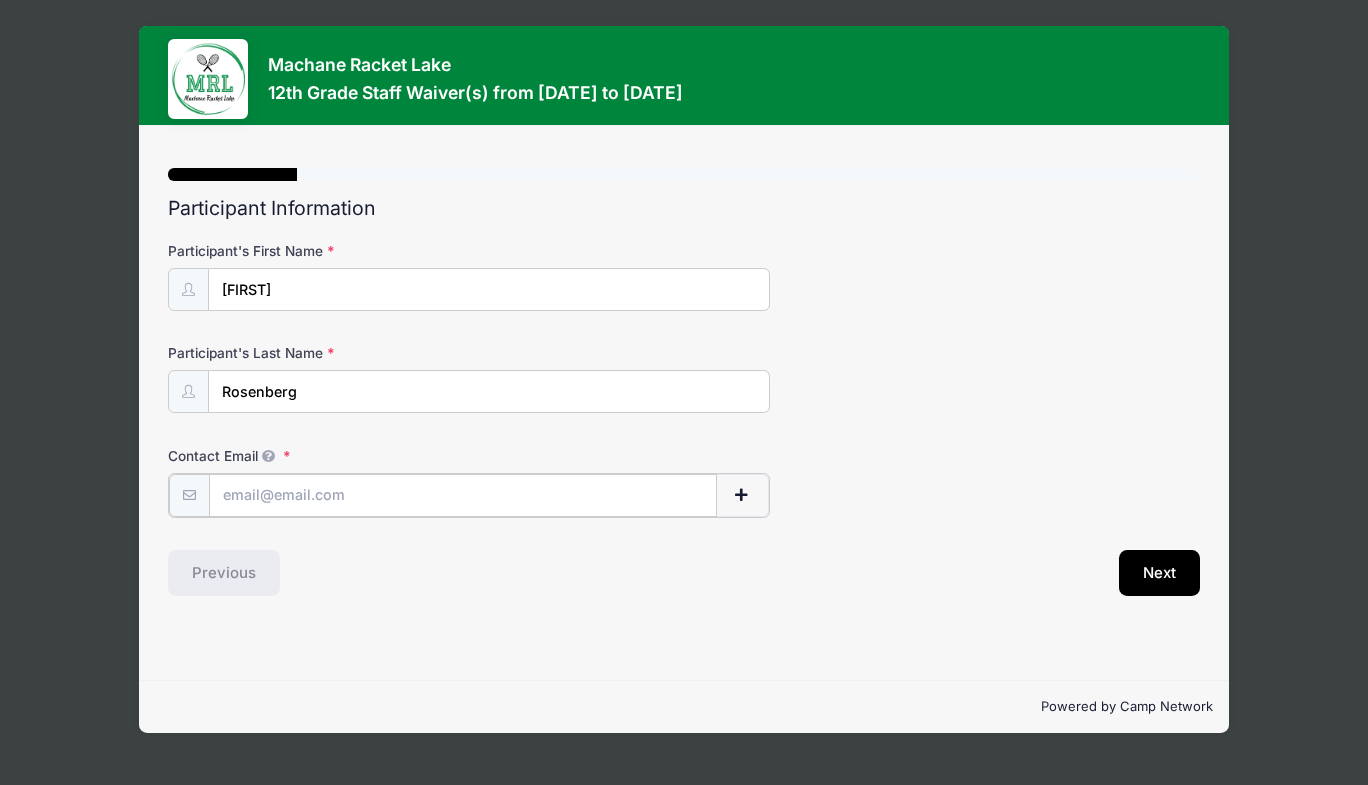 click on "Contact Email" at bounding box center [463, 495] 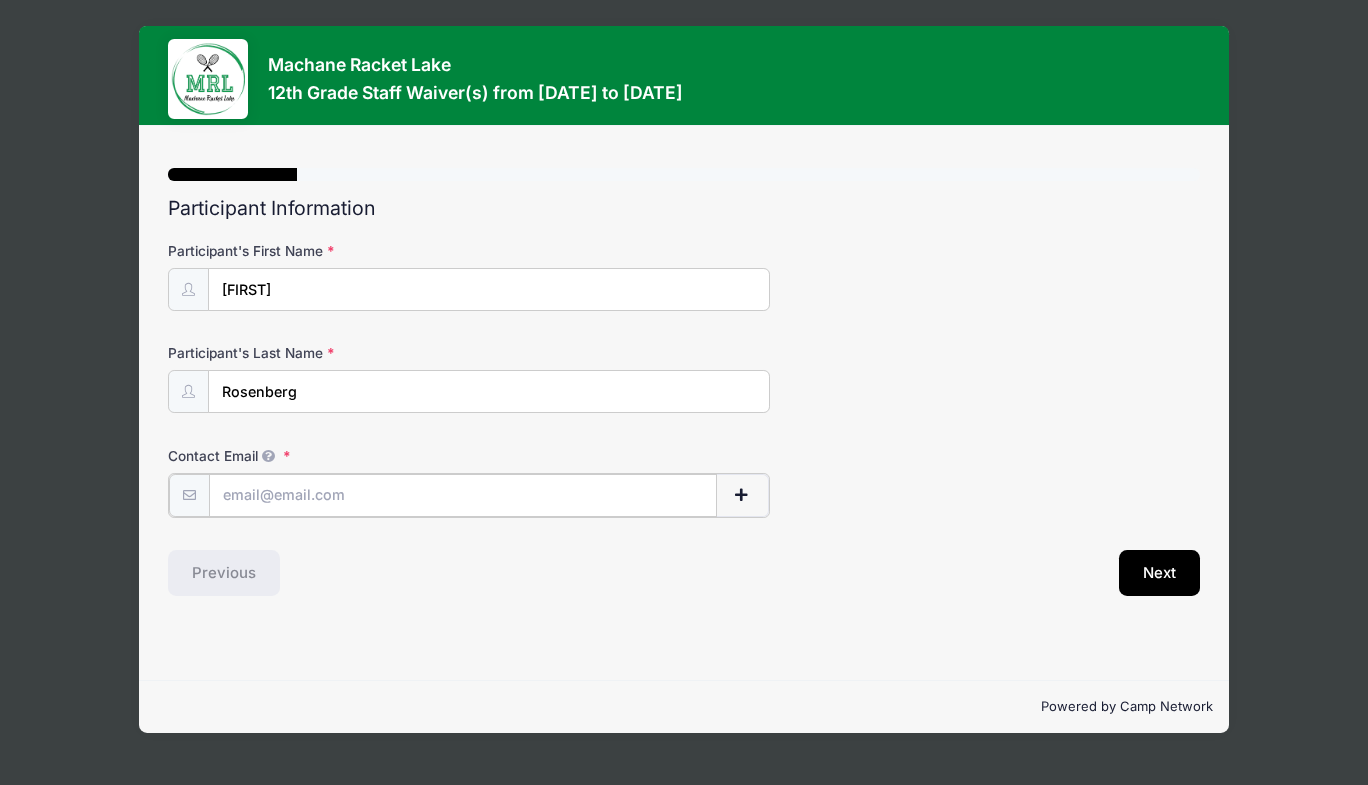 type on "[EMAIL]" 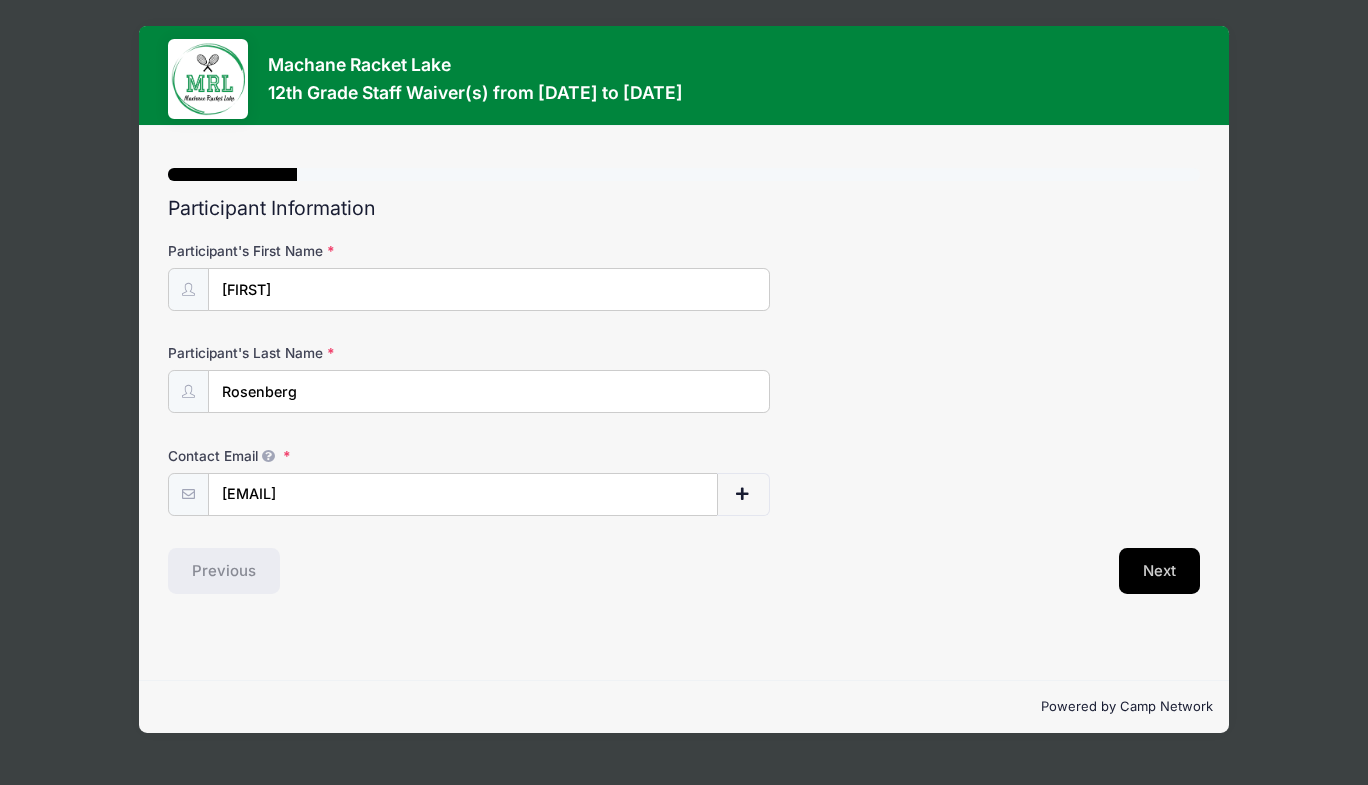 click on "Next" at bounding box center (1159, 571) 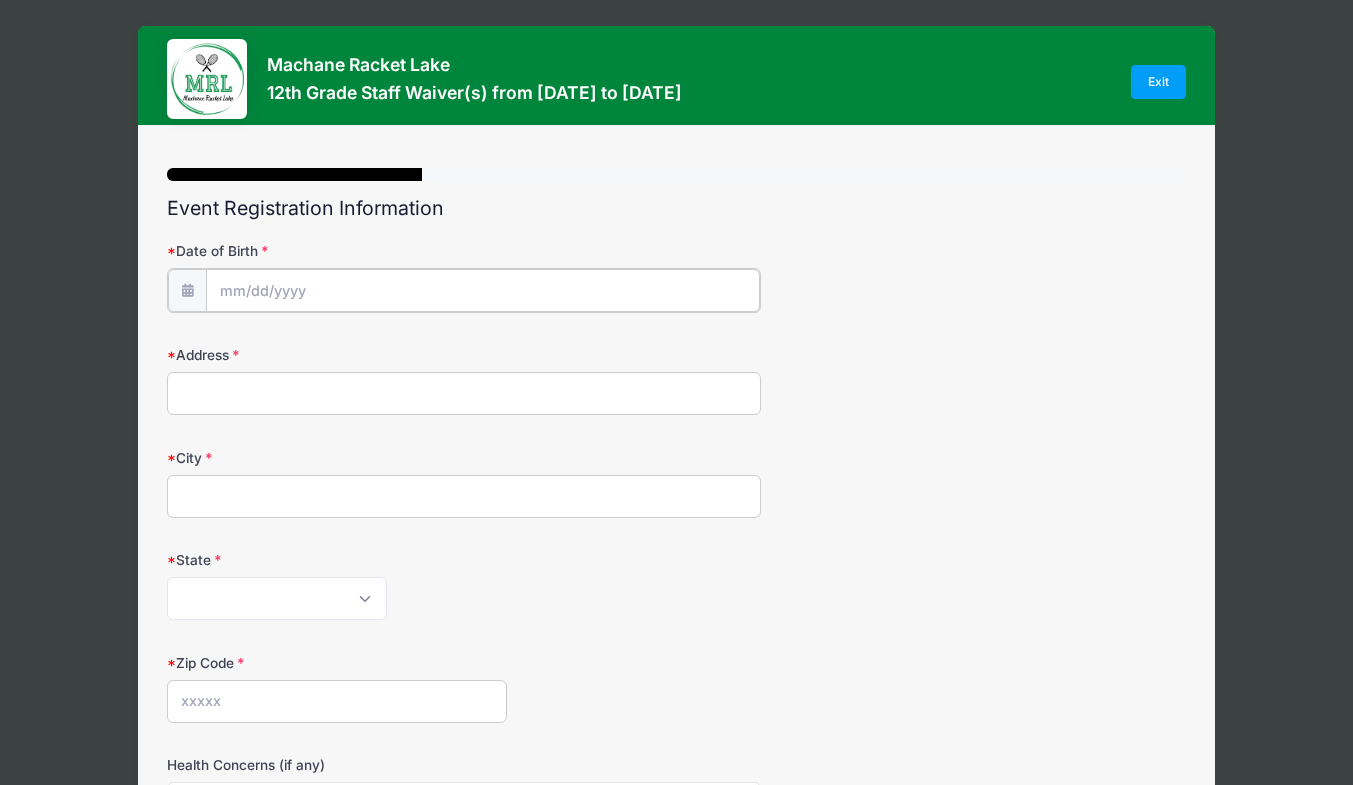 click on "Date of Birth" at bounding box center [483, 290] 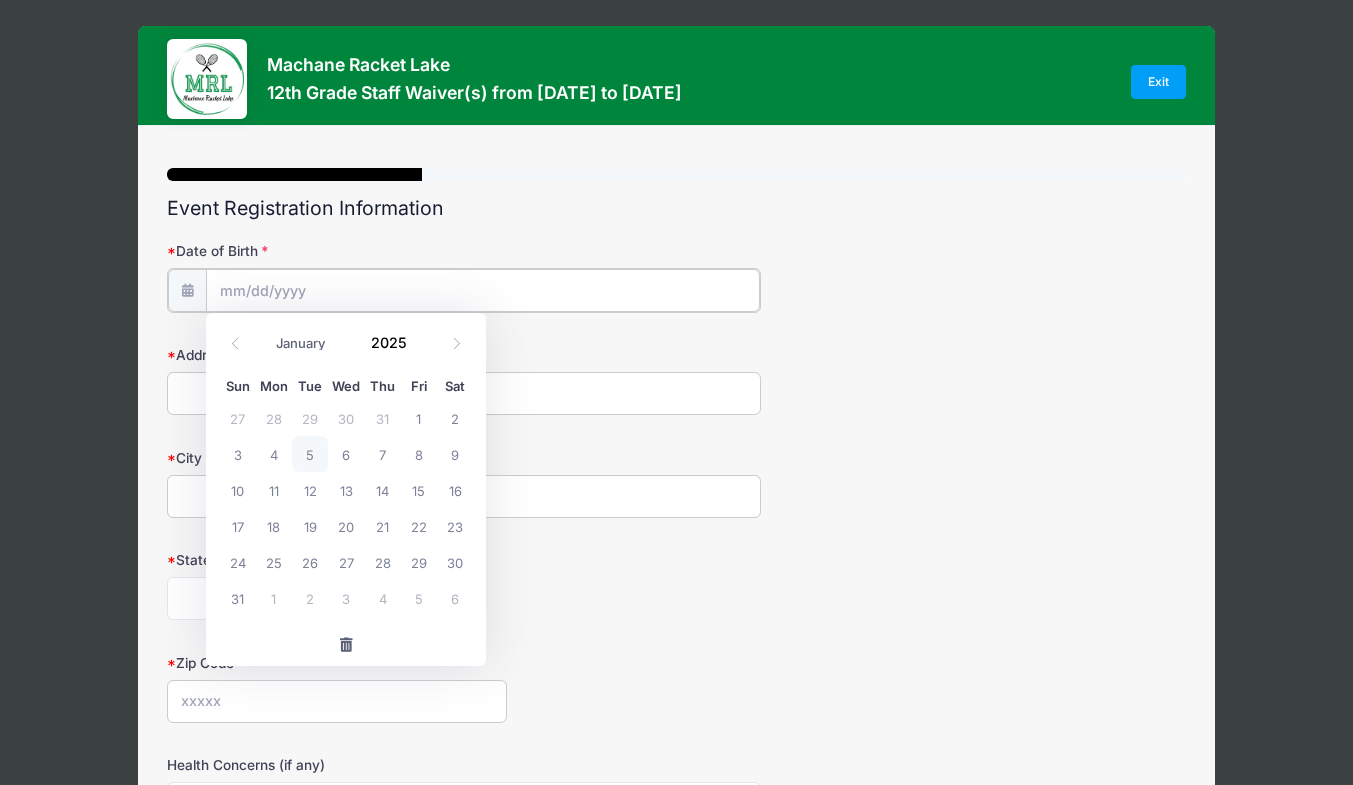 click on "Date of Birth" at bounding box center (483, 290) 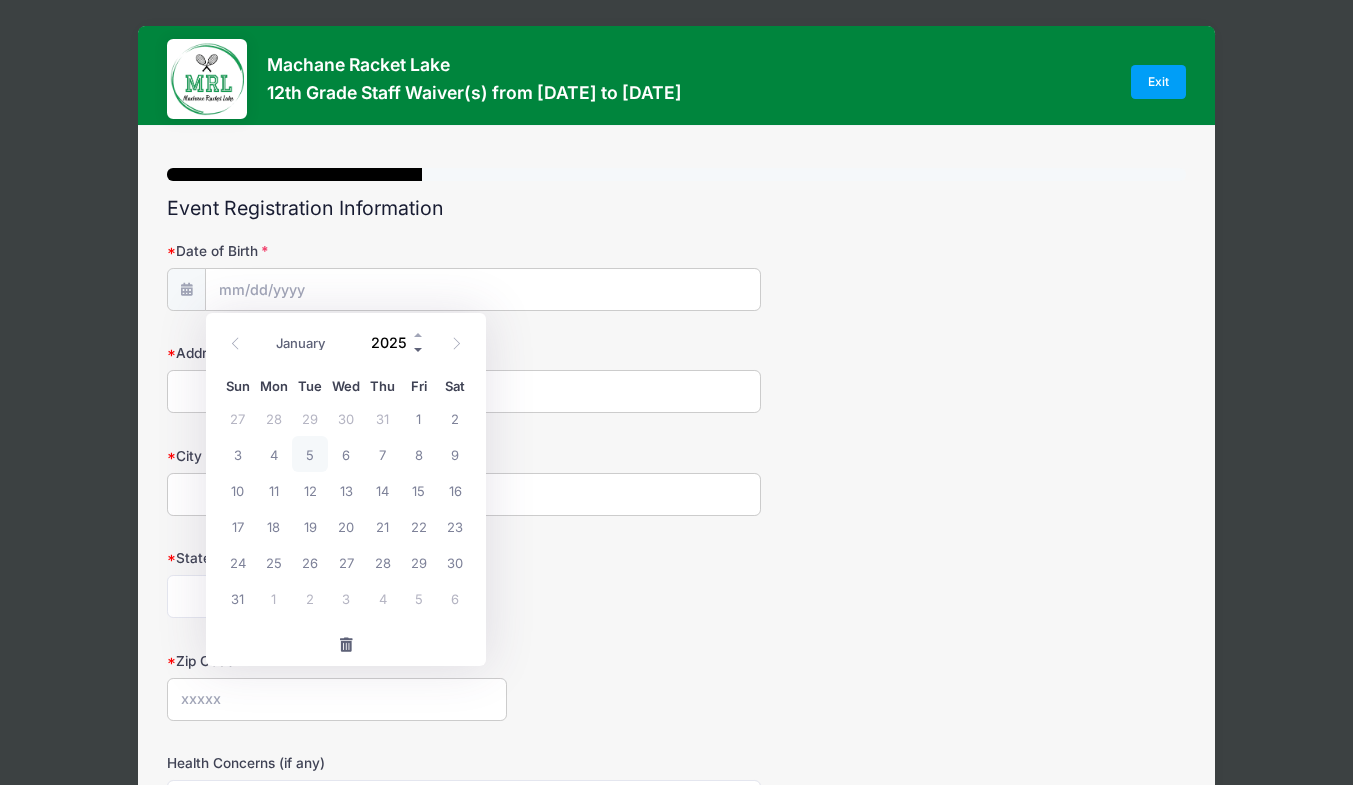 click at bounding box center (419, 349) 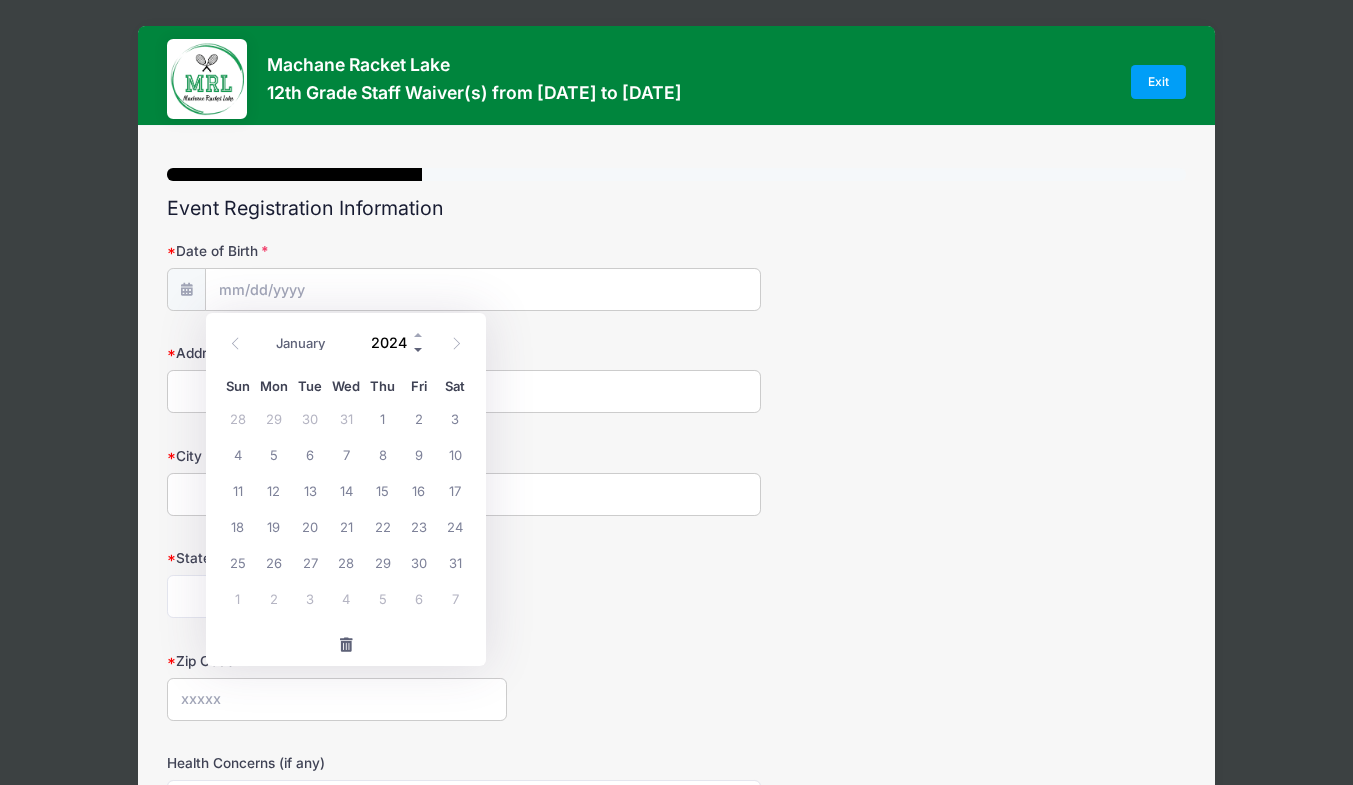 click at bounding box center [419, 349] 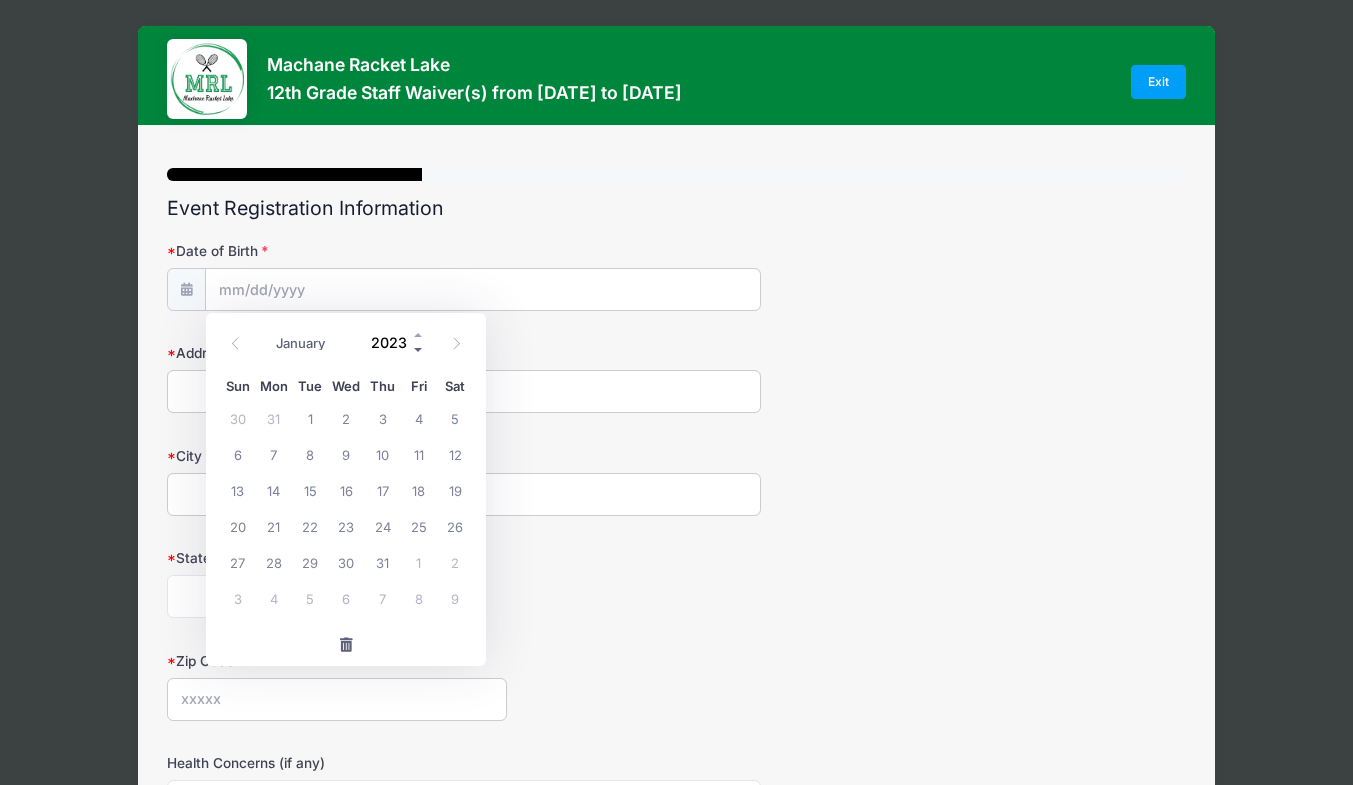 click at bounding box center [419, 349] 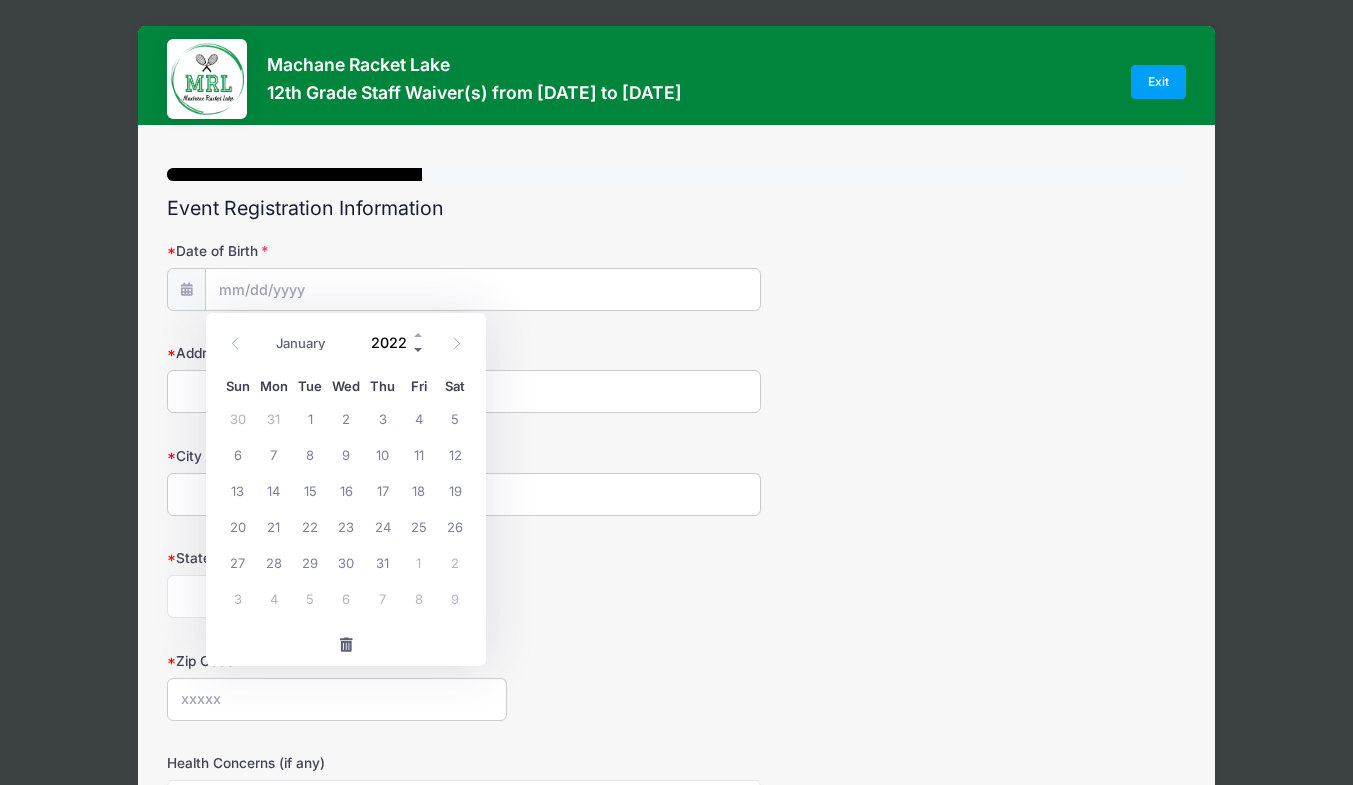 click at bounding box center (419, 349) 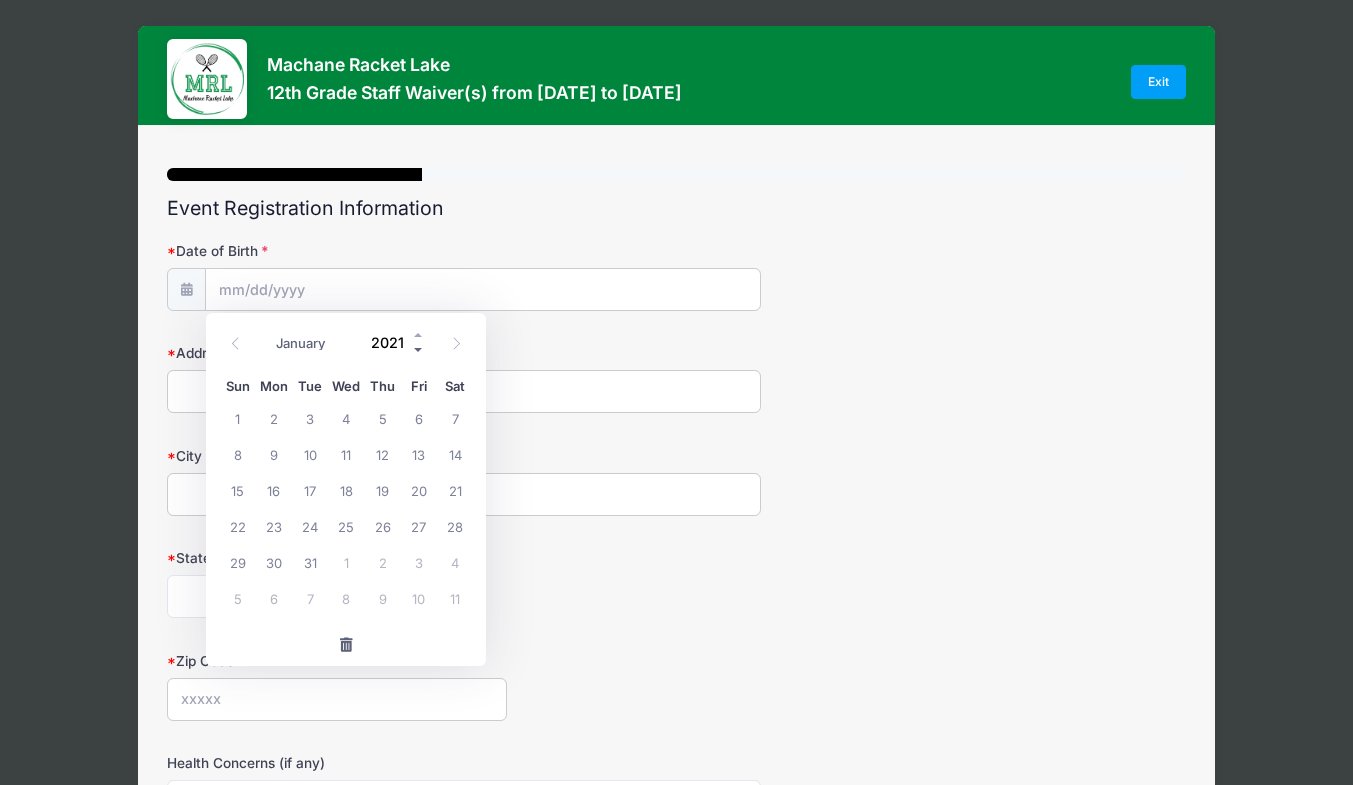 click at bounding box center (419, 349) 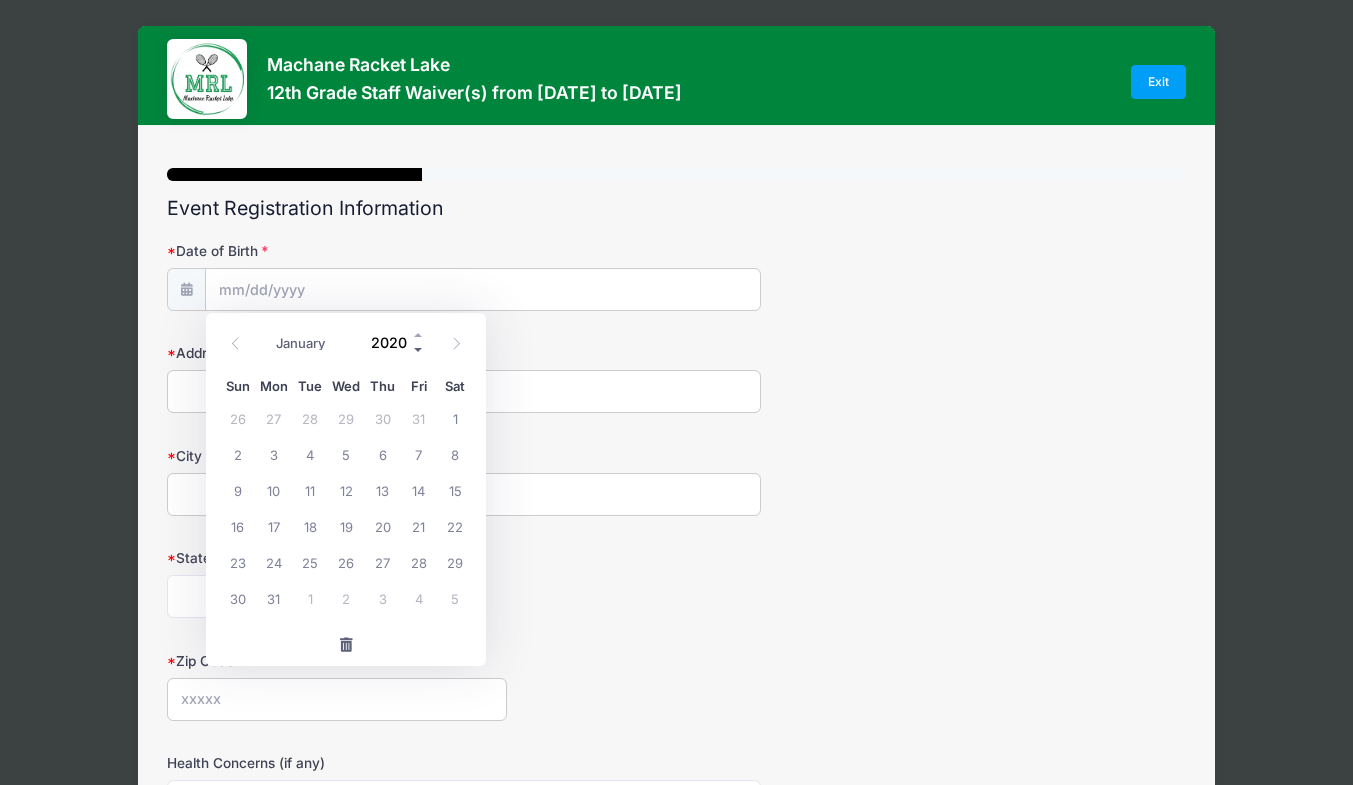 click at bounding box center [419, 349] 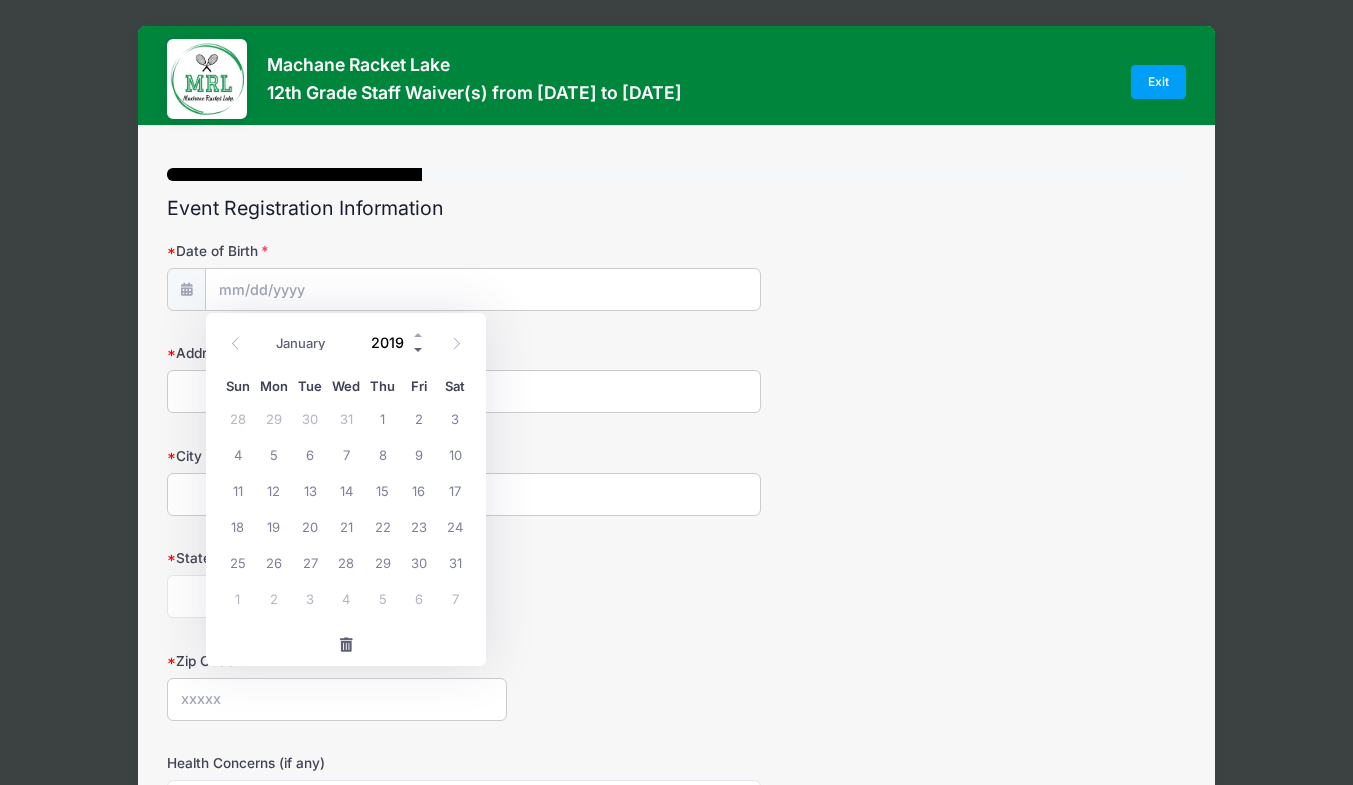 click at bounding box center [419, 349] 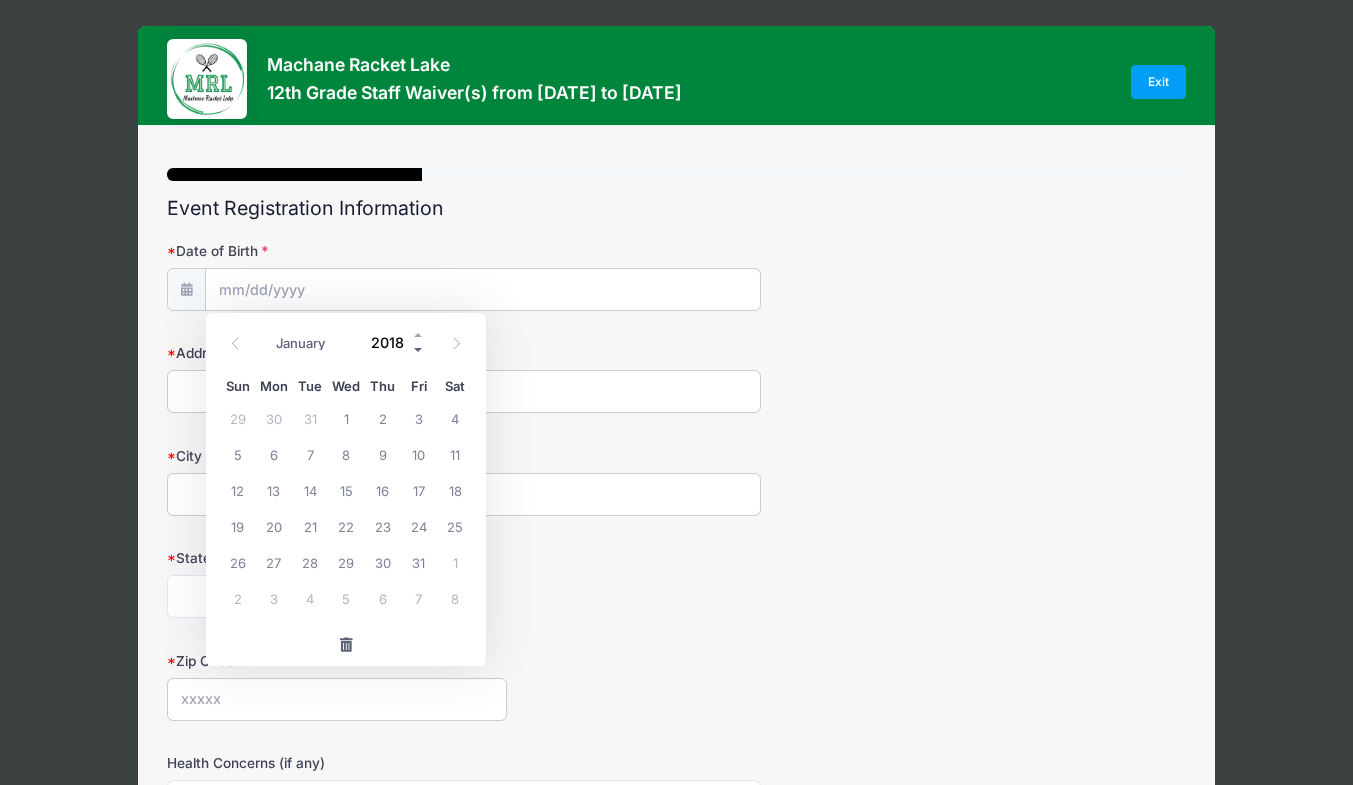 click at bounding box center (419, 349) 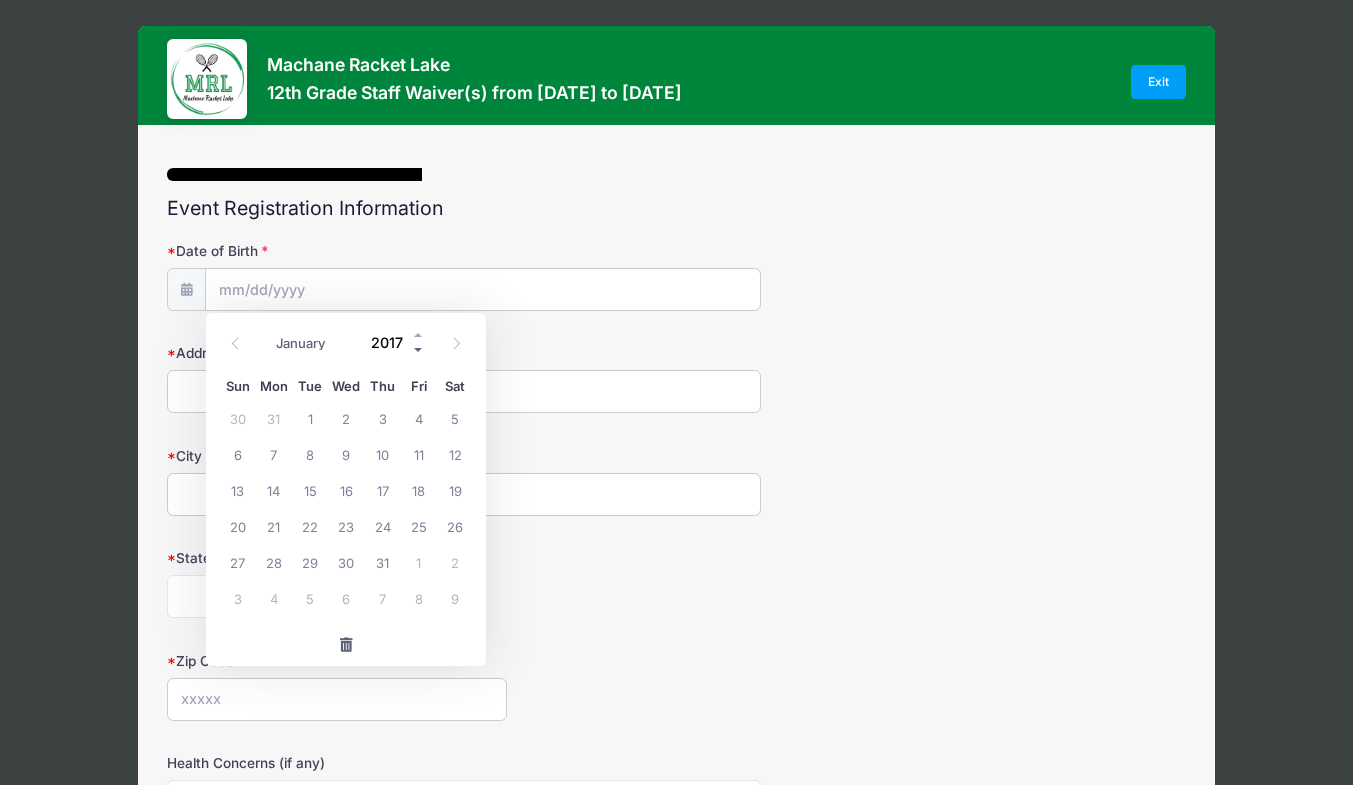 click at bounding box center (419, 349) 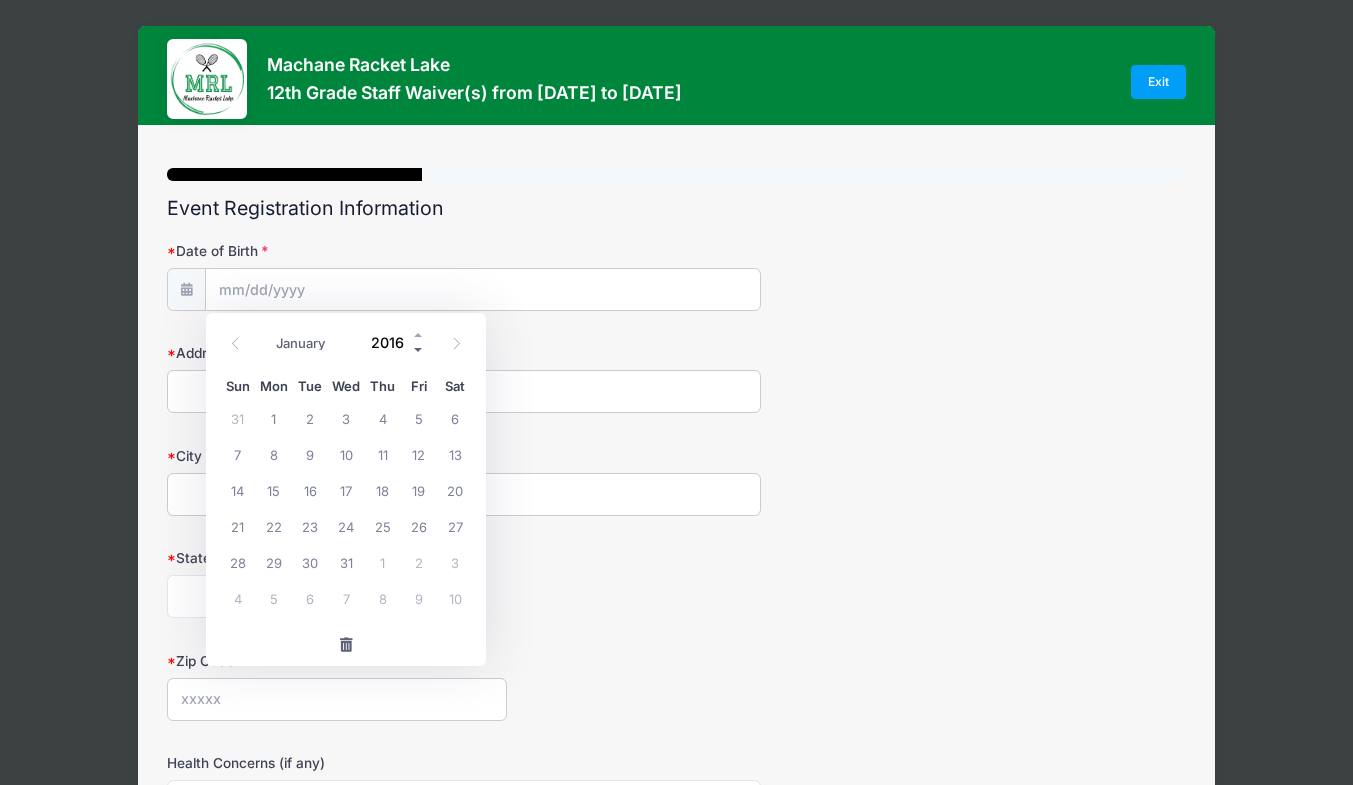 click at bounding box center [419, 349] 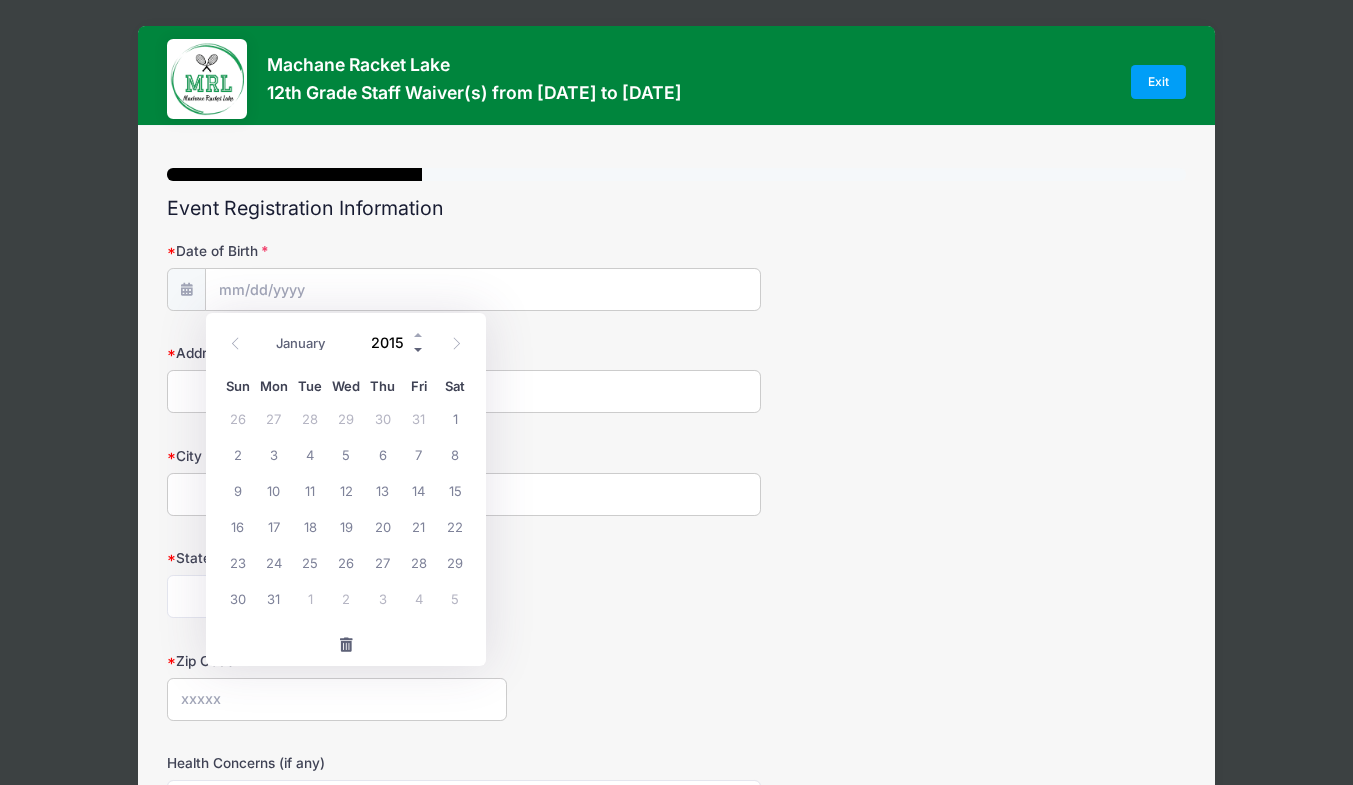 click at bounding box center [419, 349] 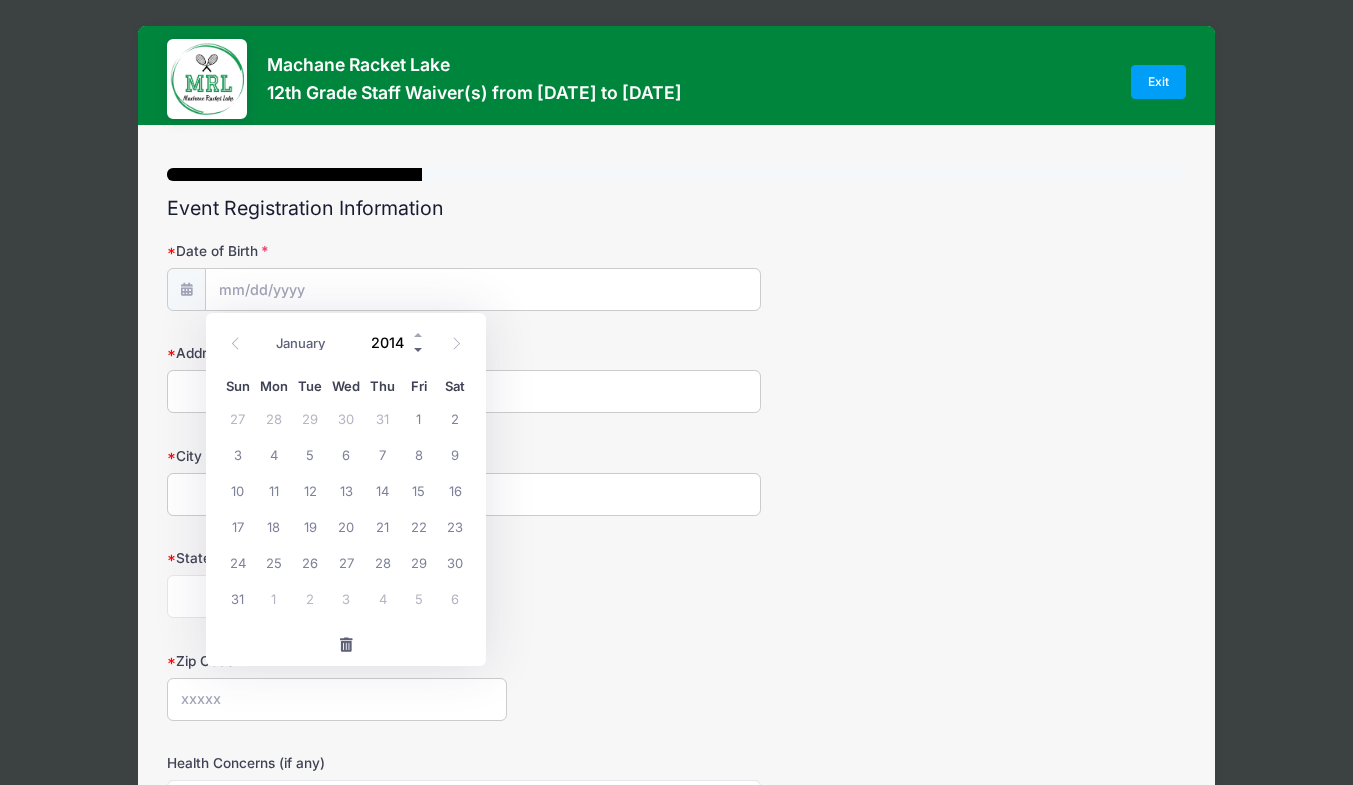click at bounding box center [419, 349] 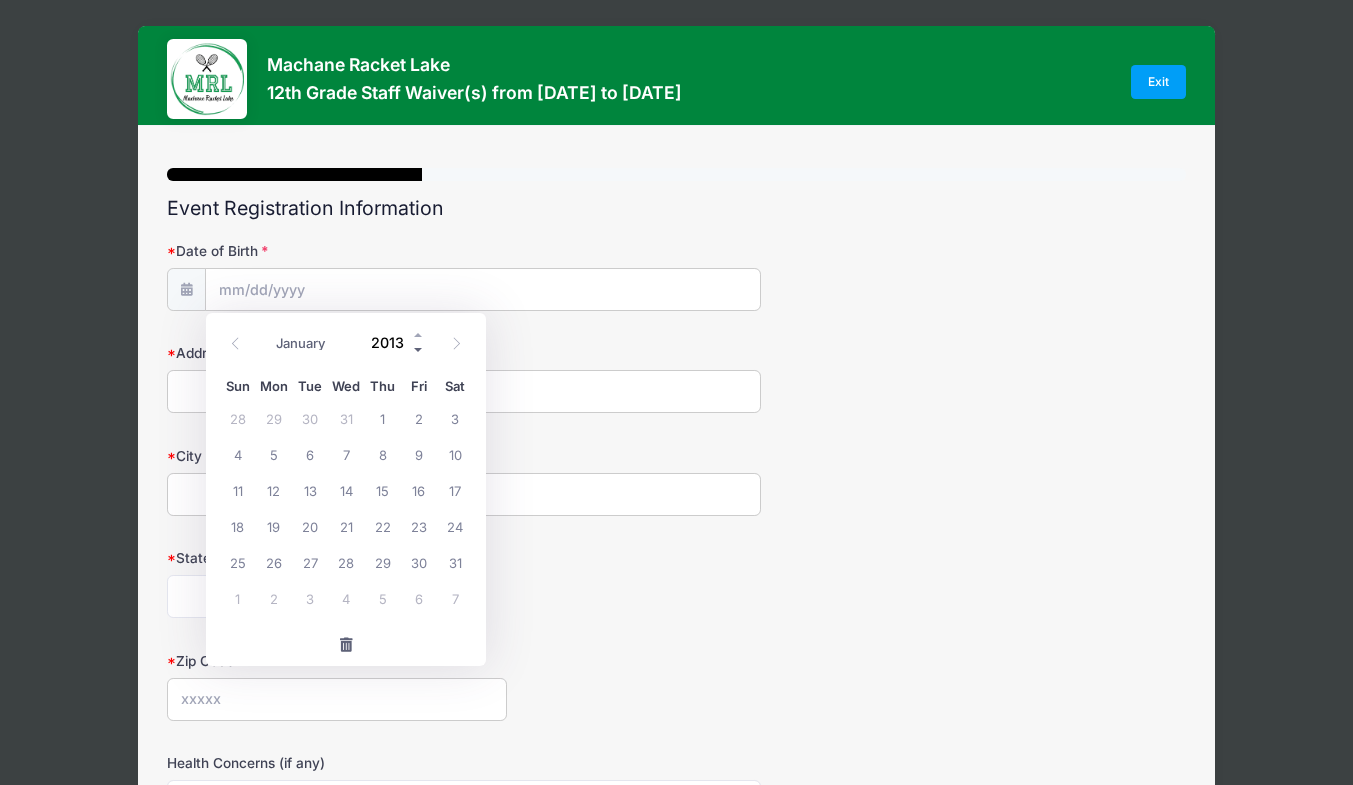 click at bounding box center [419, 349] 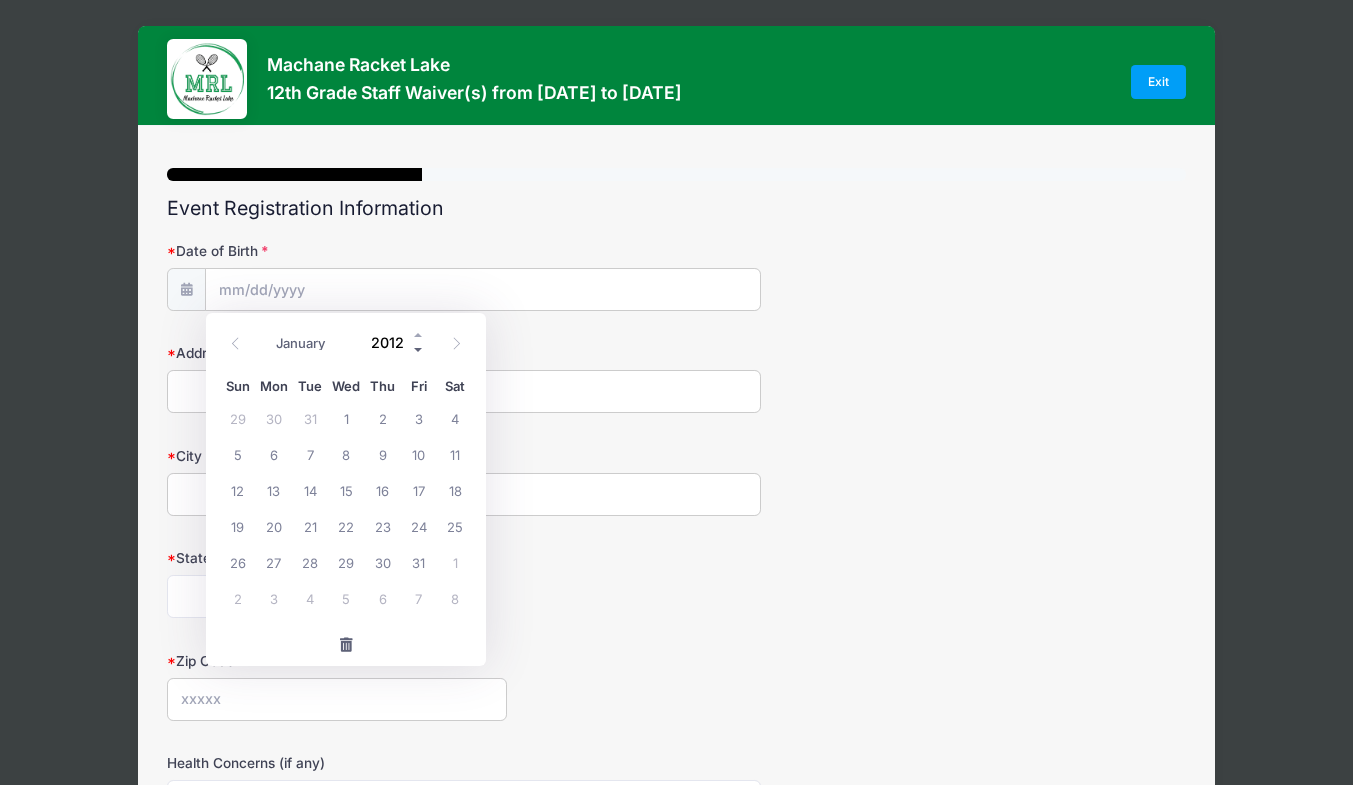click at bounding box center (419, 349) 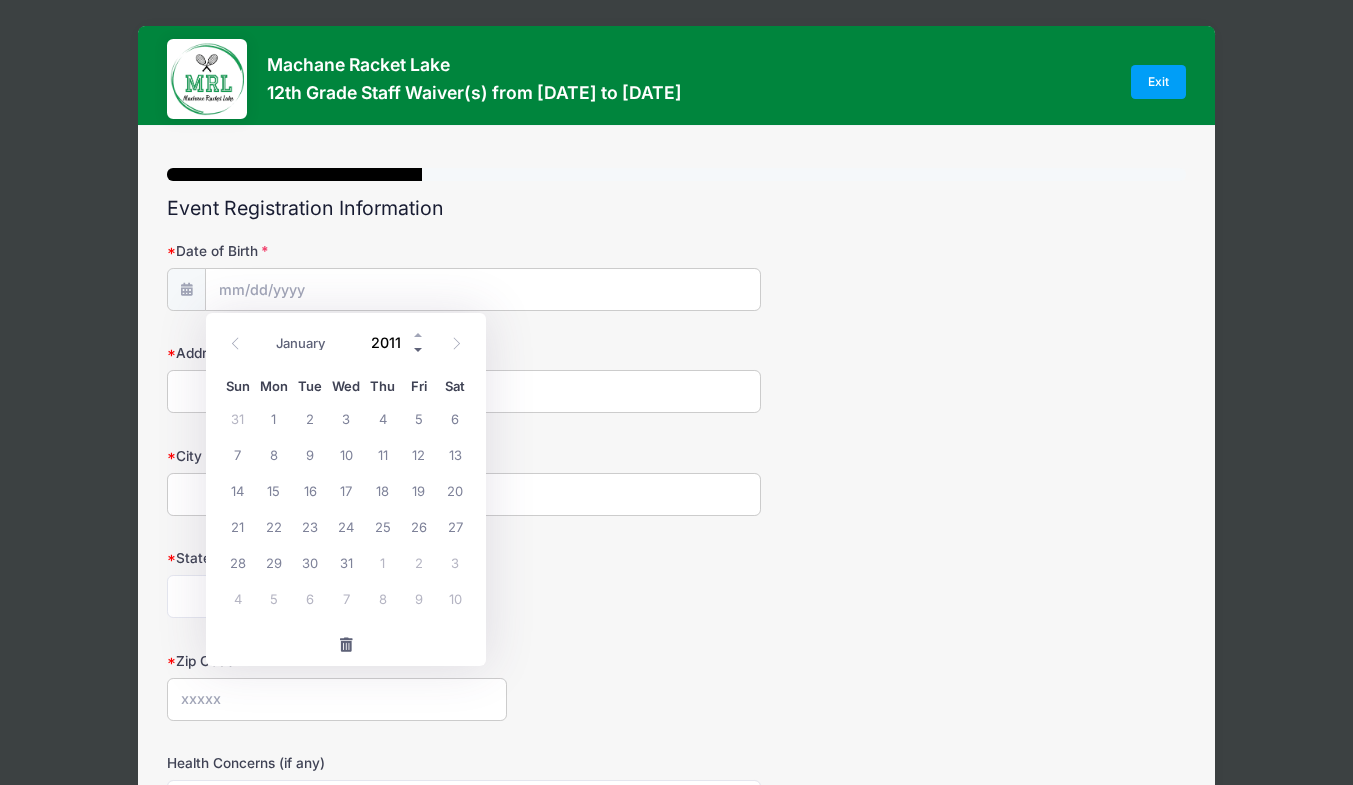 click at bounding box center (419, 349) 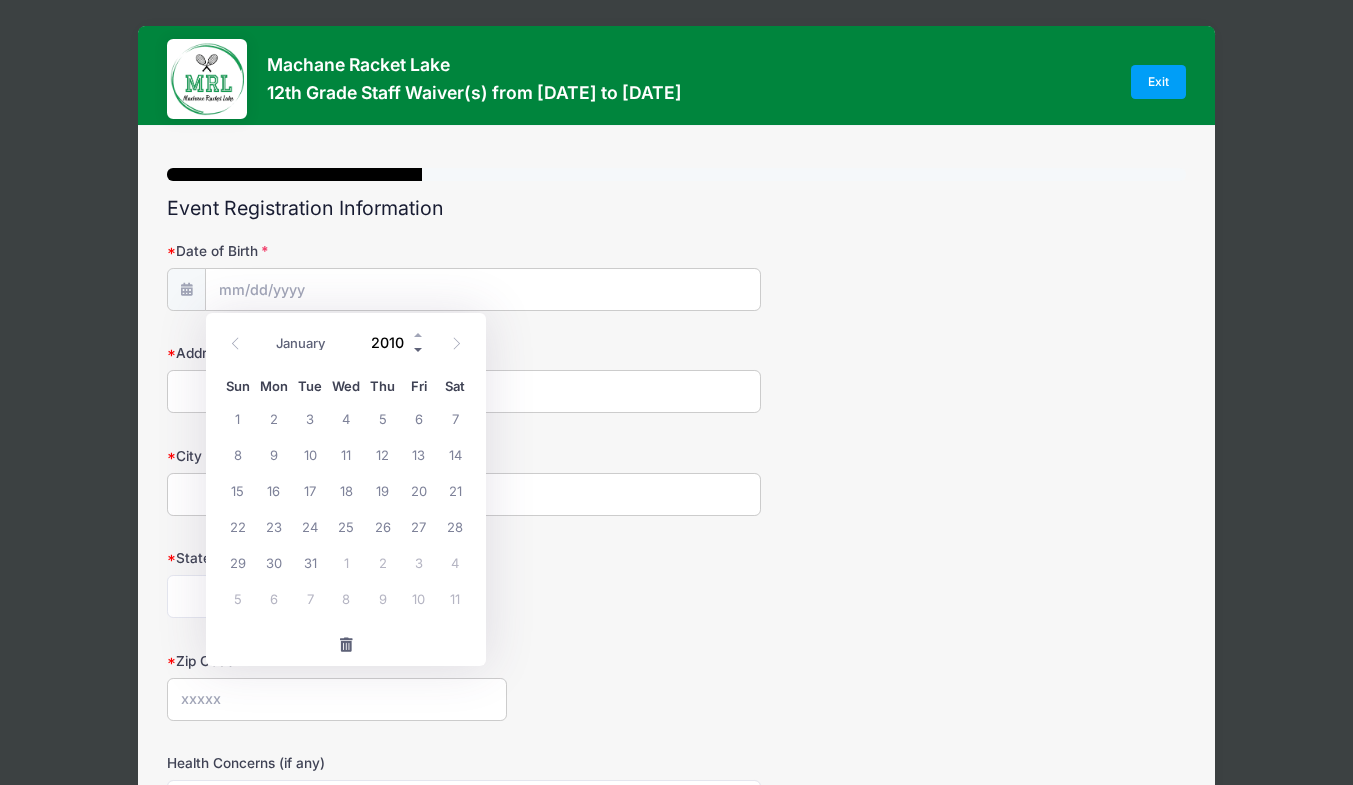 click at bounding box center [419, 349] 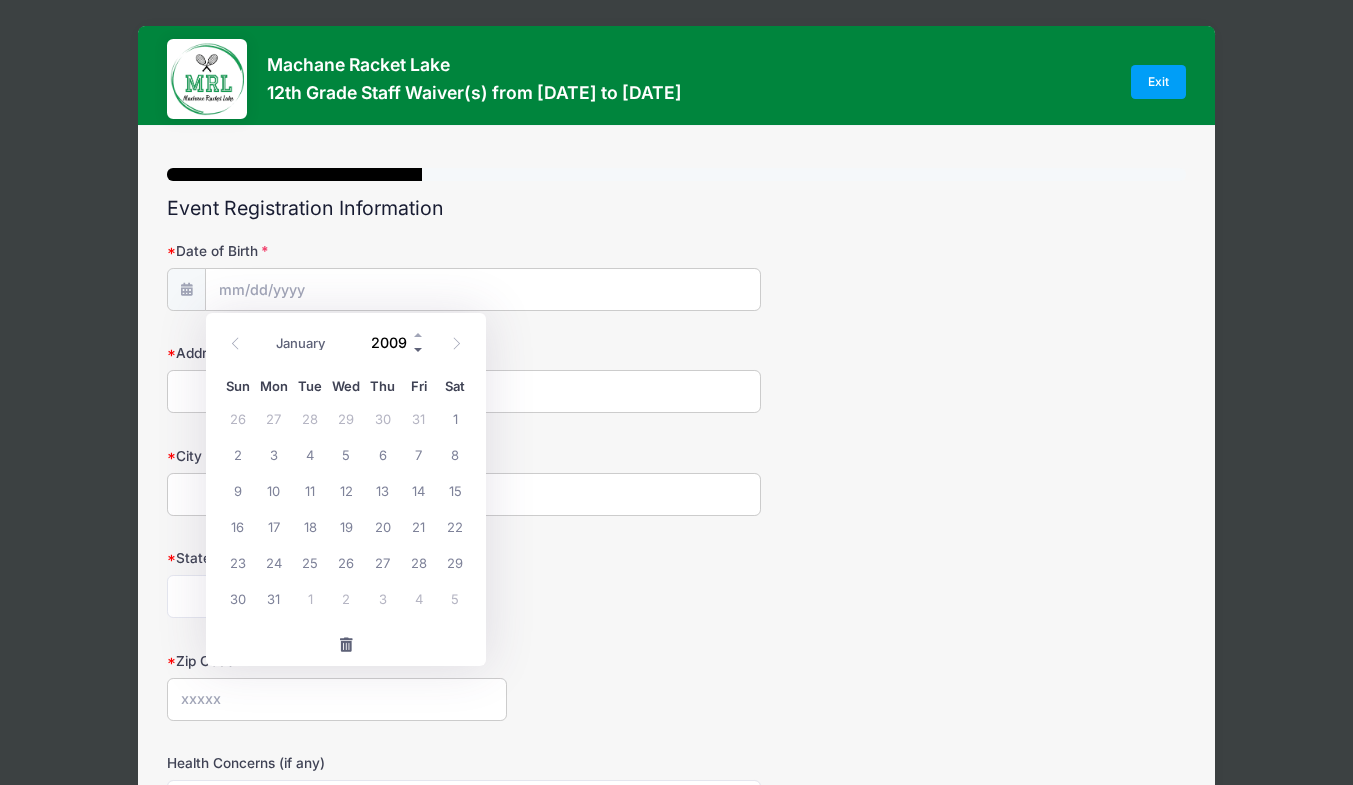 click at bounding box center [419, 349] 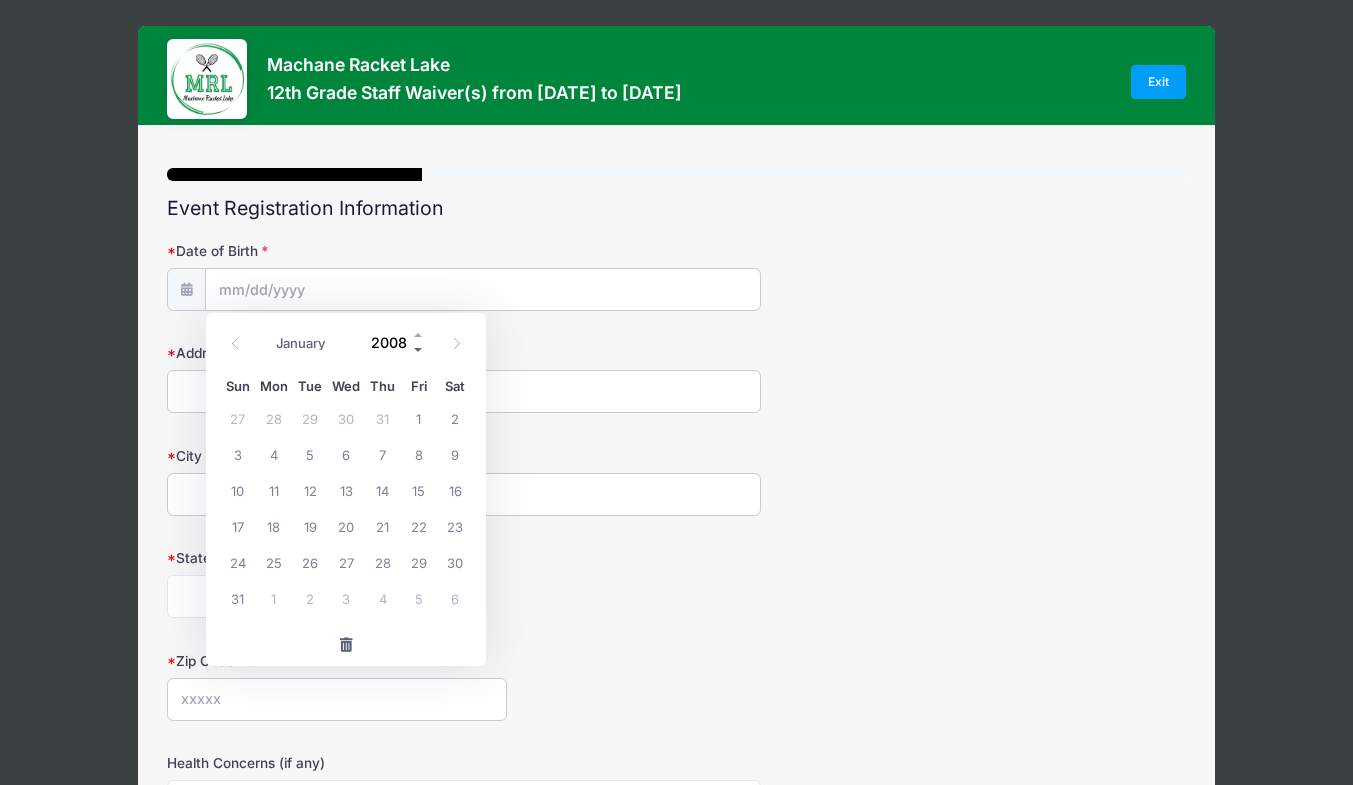 click at bounding box center (419, 349) 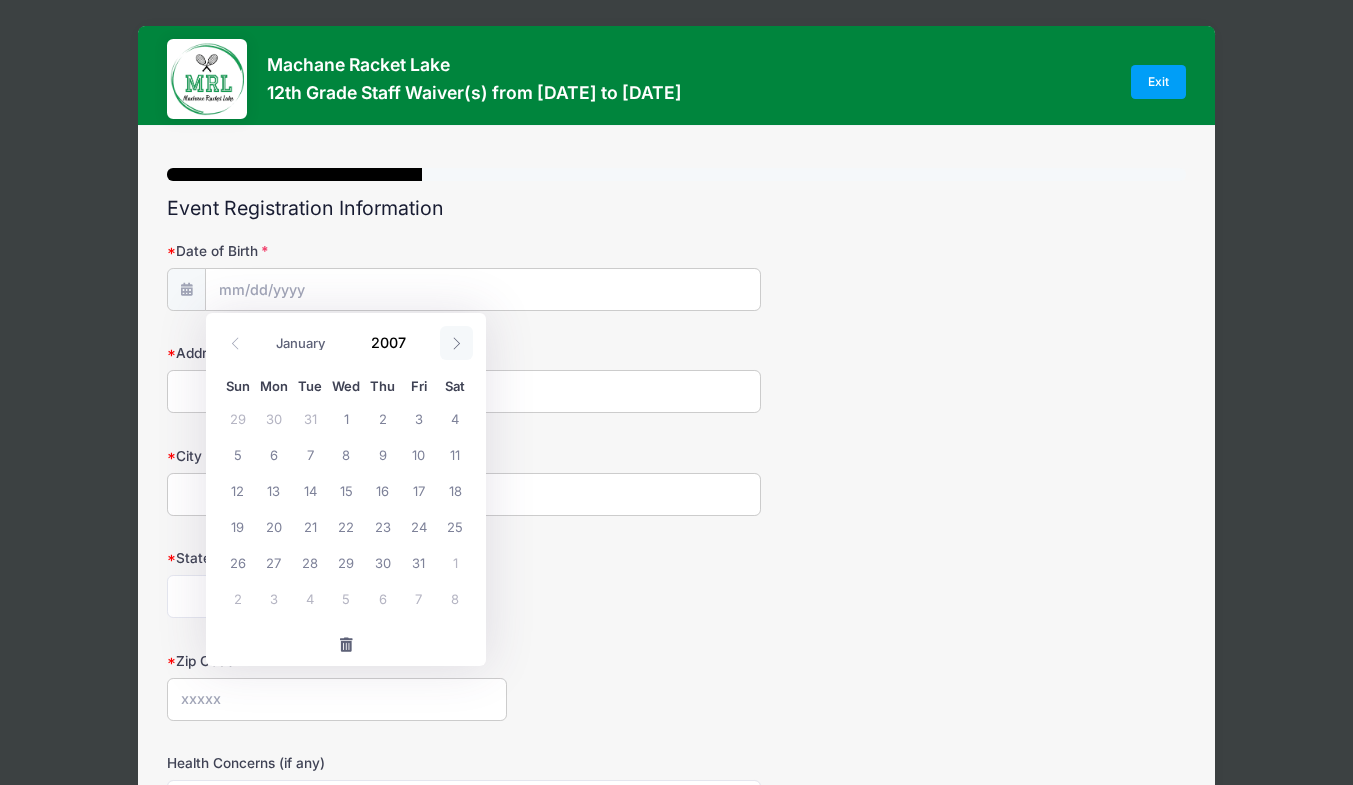 click 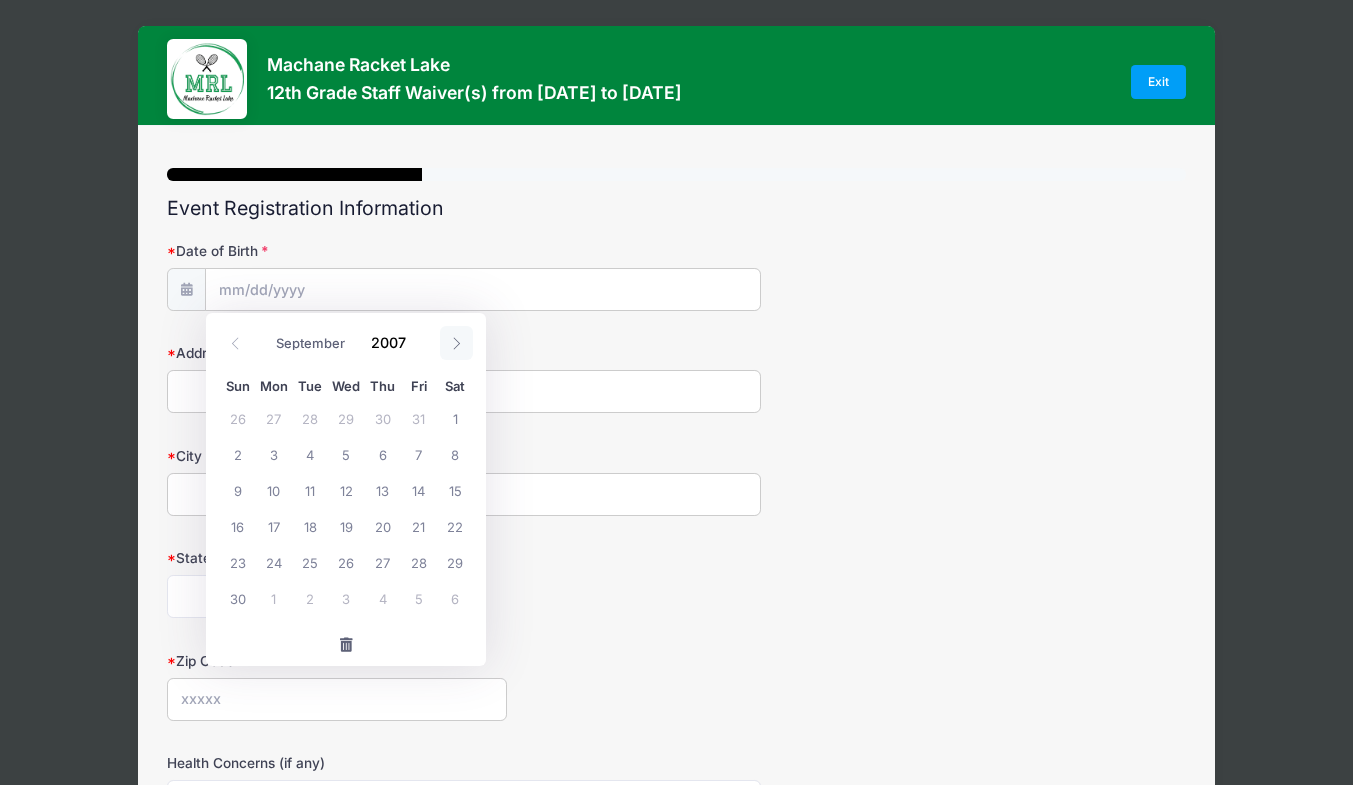 click 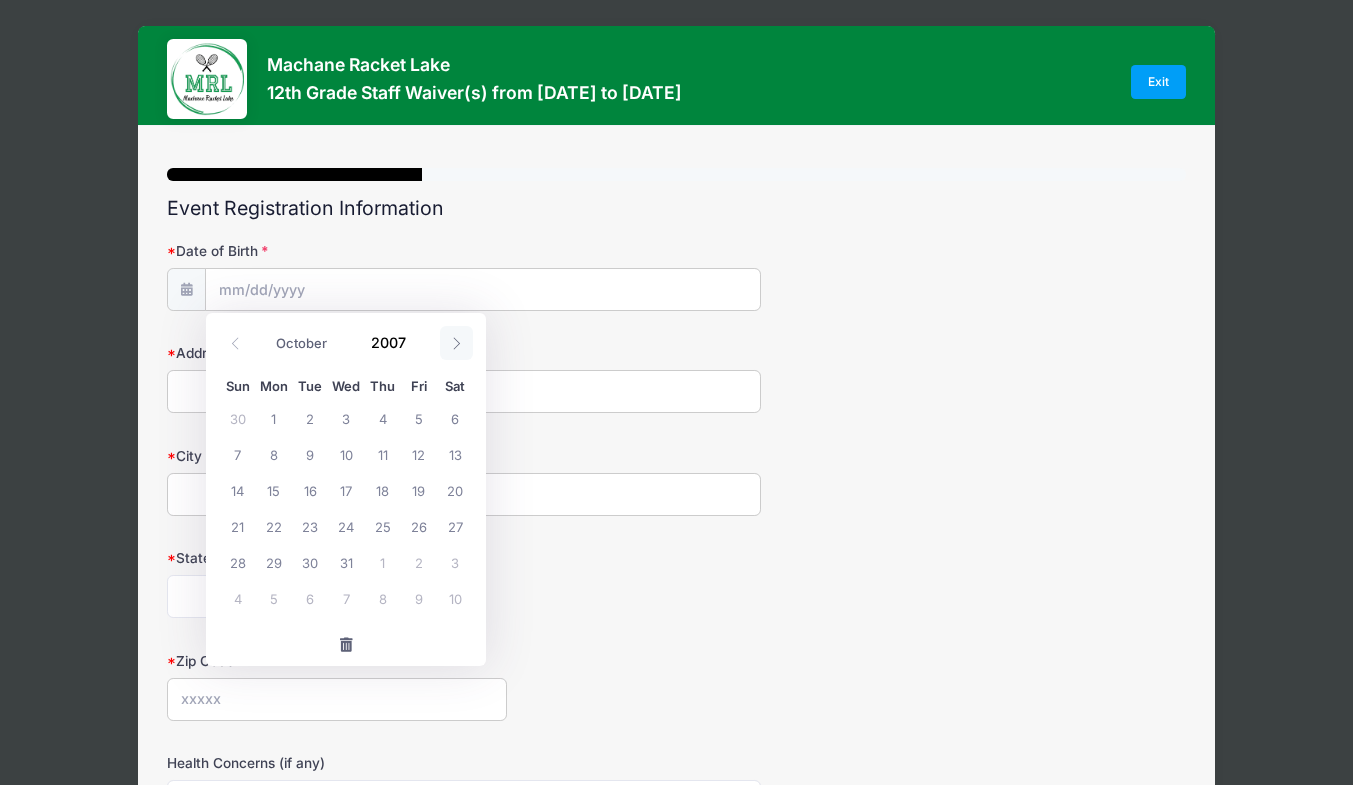 click 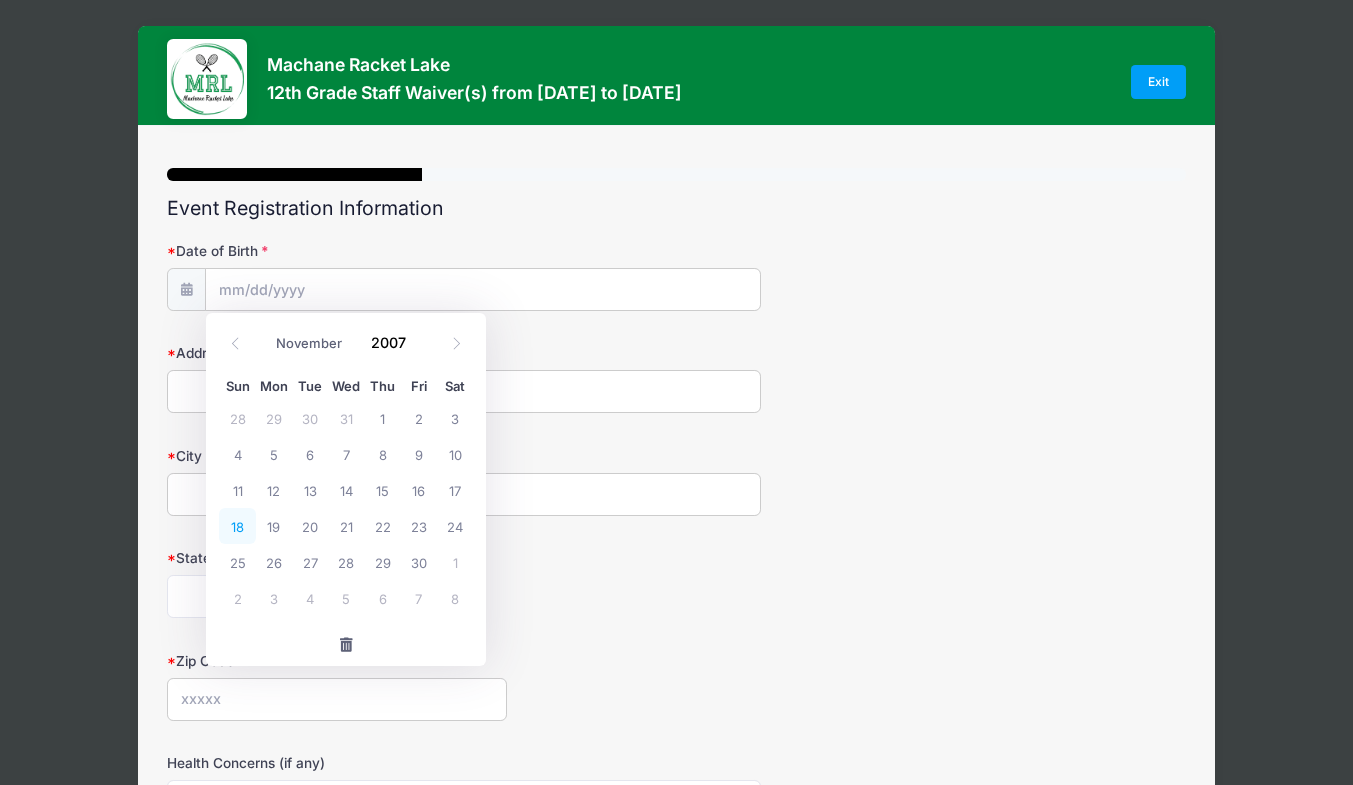 click on "18" at bounding box center (237, 526) 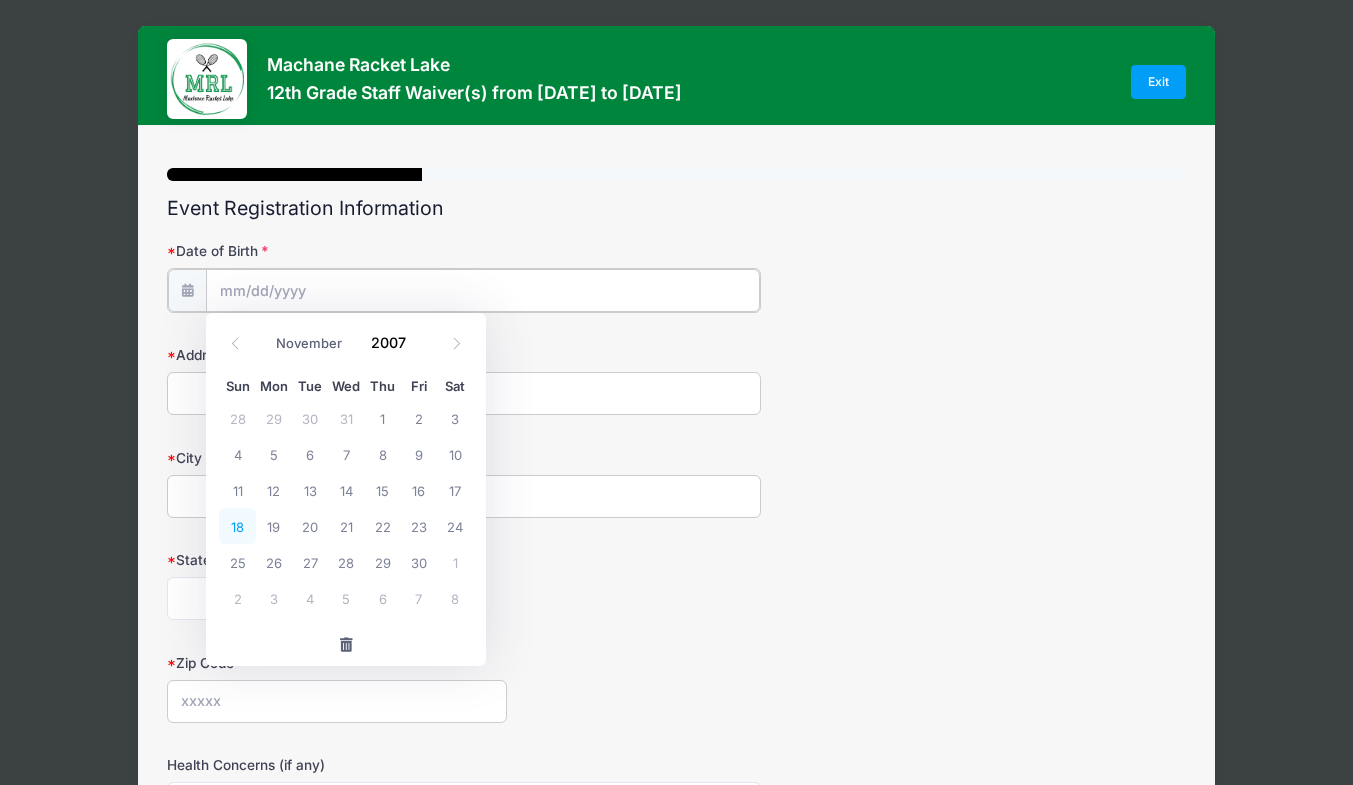 type on "[DATE]" 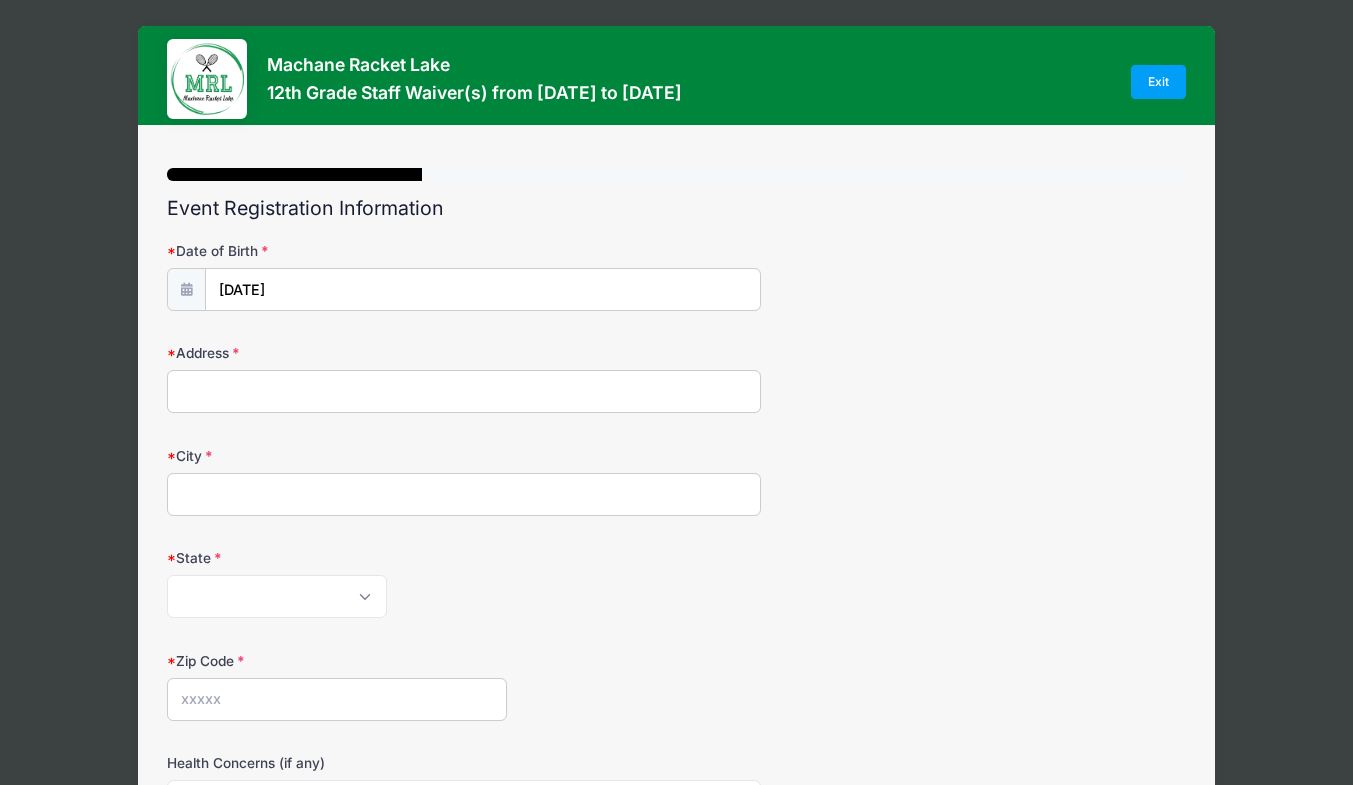 click on "Address" at bounding box center [464, 391] 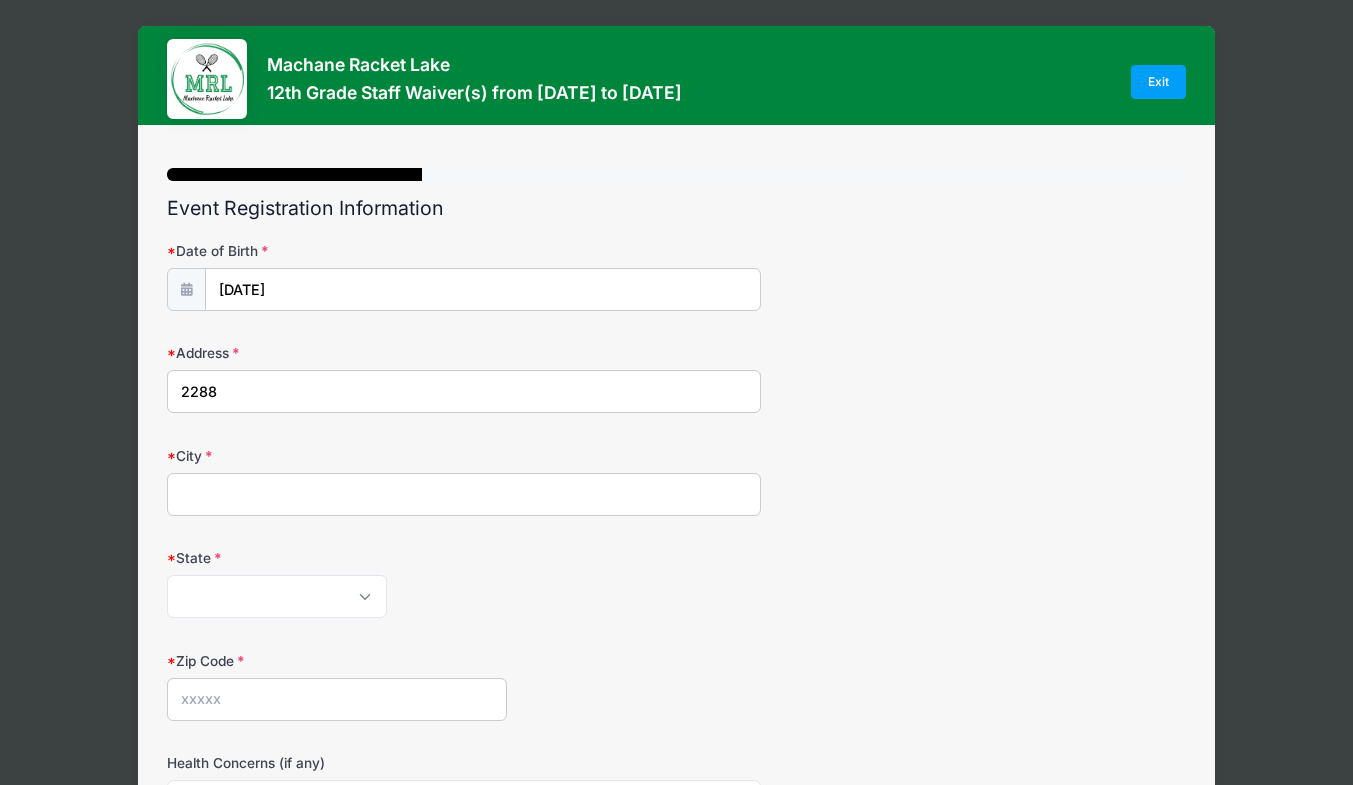 type on "[NUMBER] [STREET]" 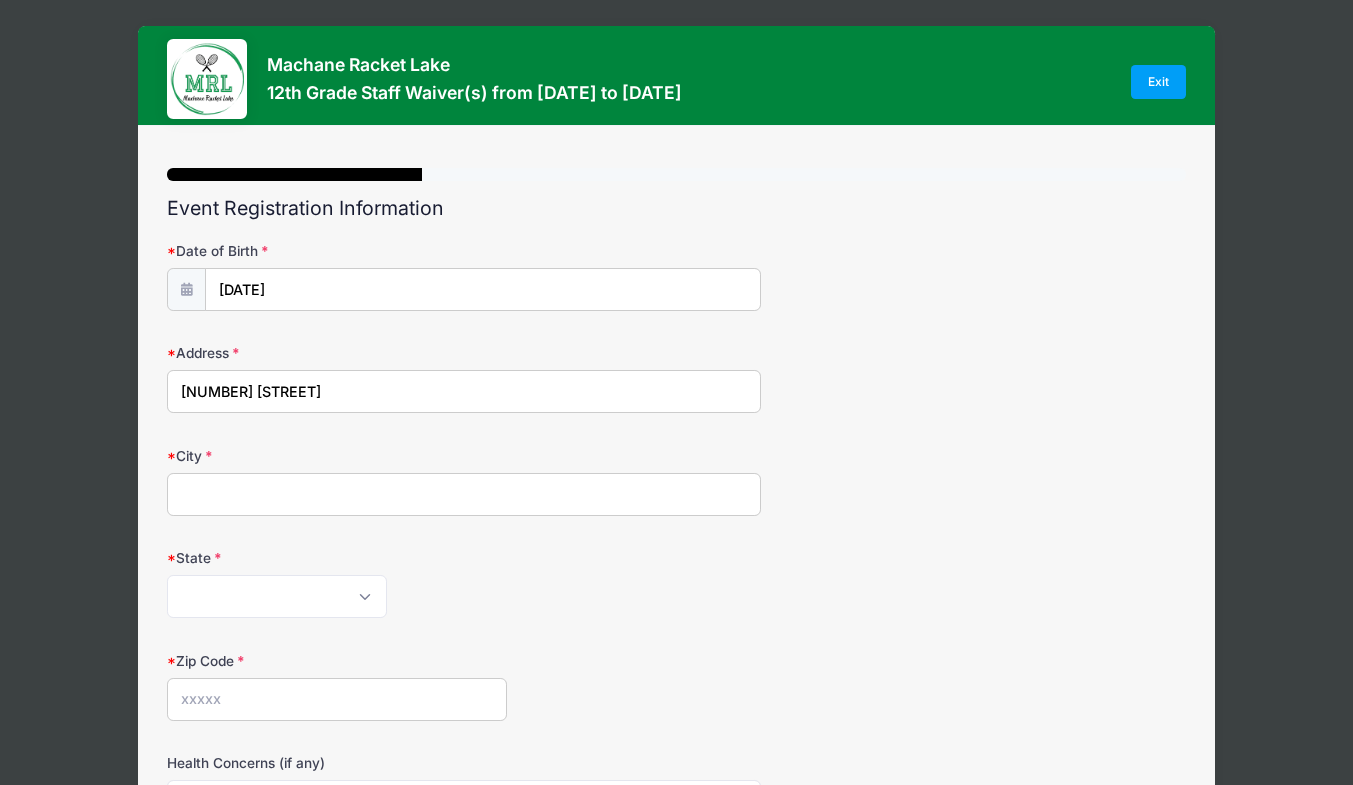 type on "Toms River" 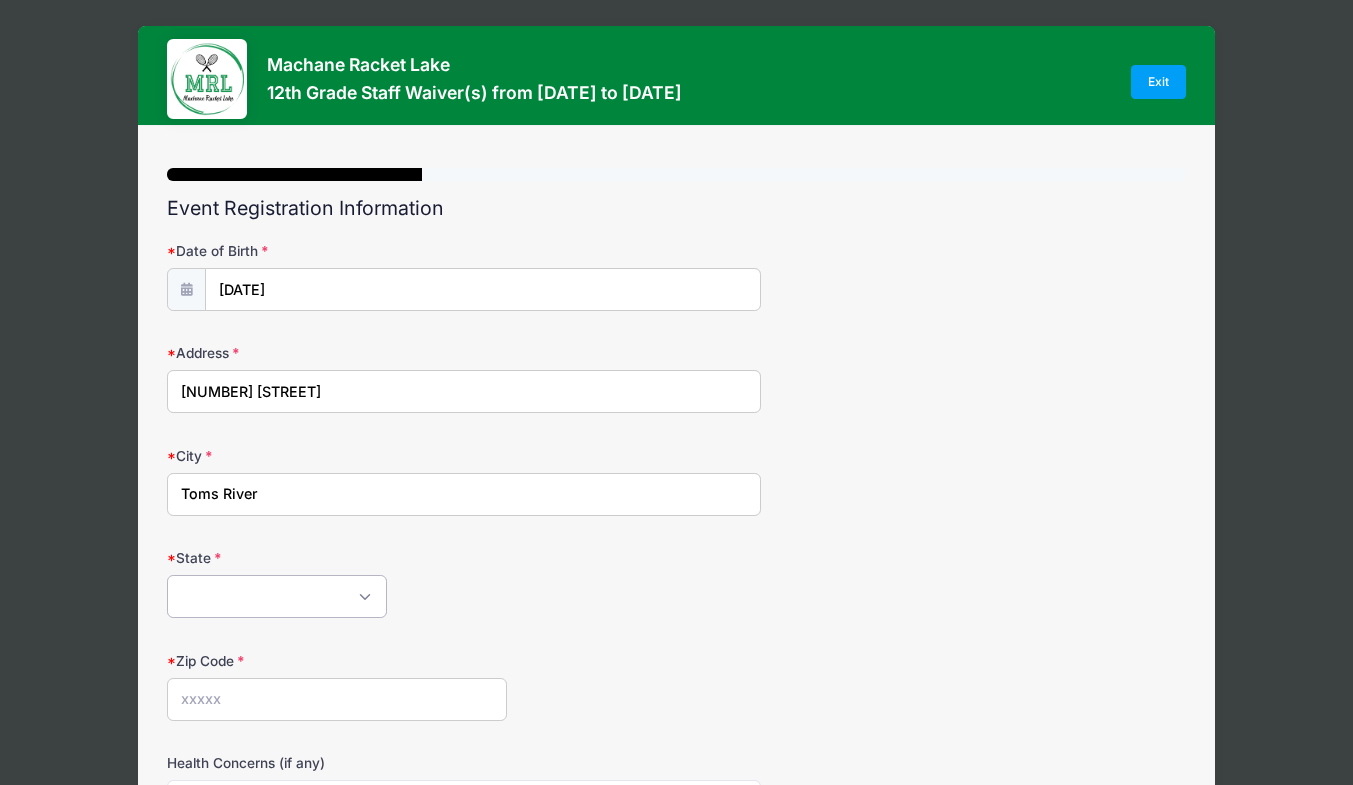 select on "NJ" 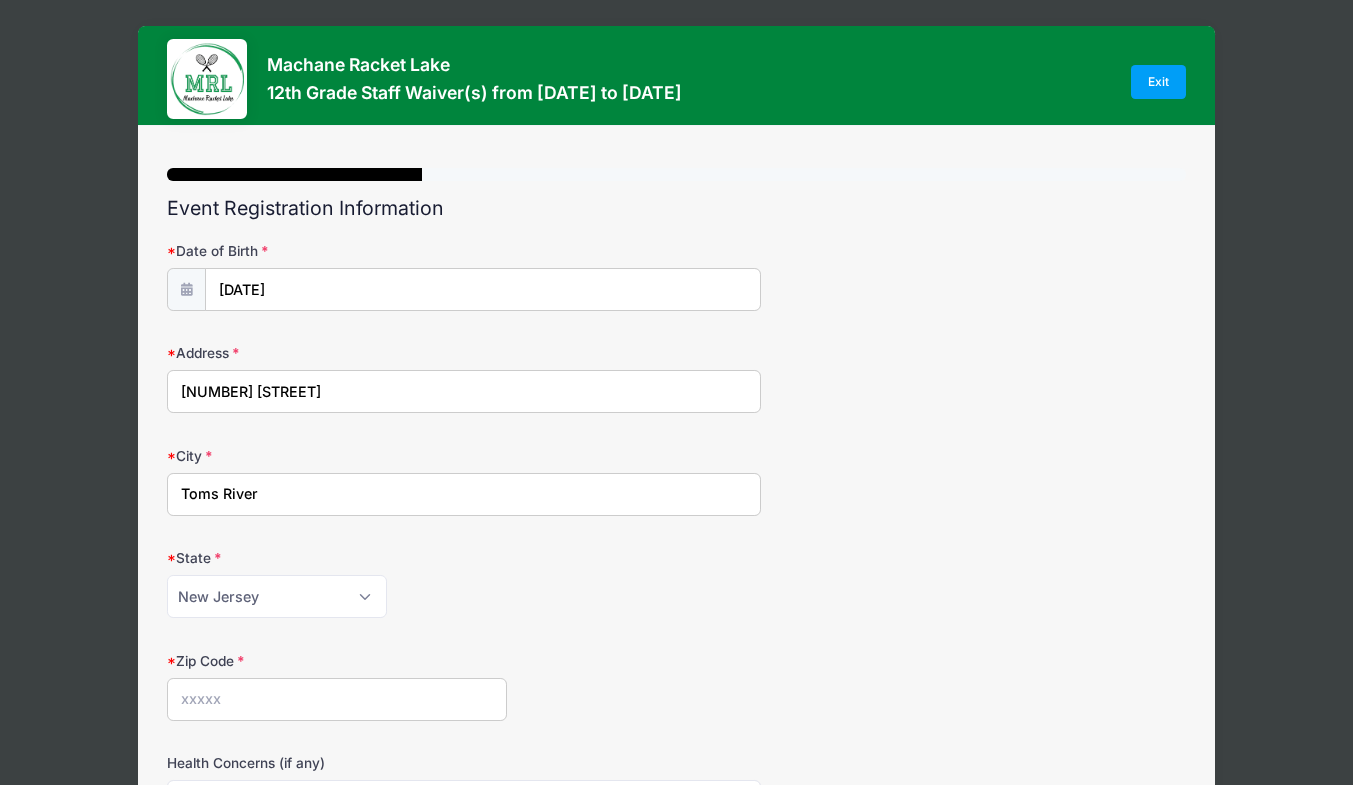 type on "08755" 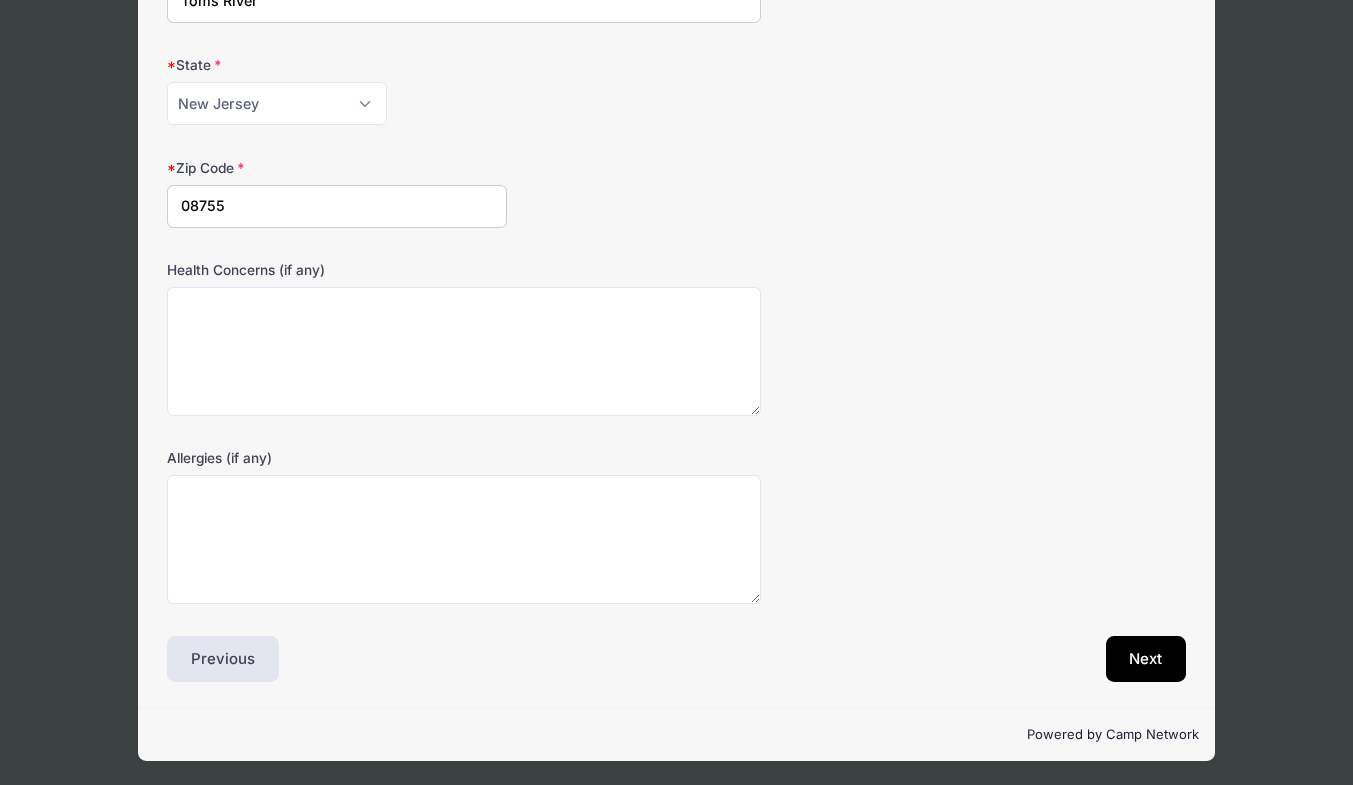 scroll, scrollTop: 494, scrollLeft: 0, axis: vertical 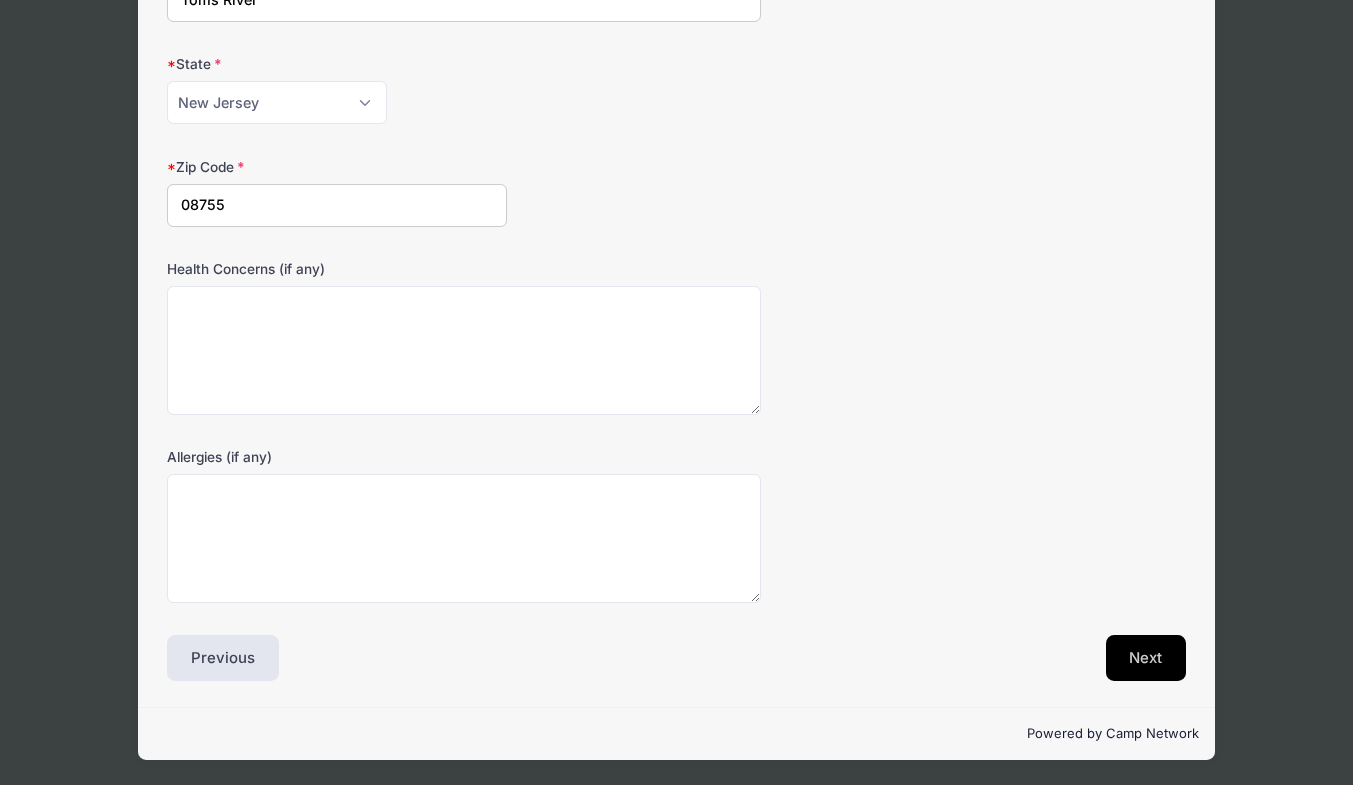 click on "Next" at bounding box center (1146, 658) 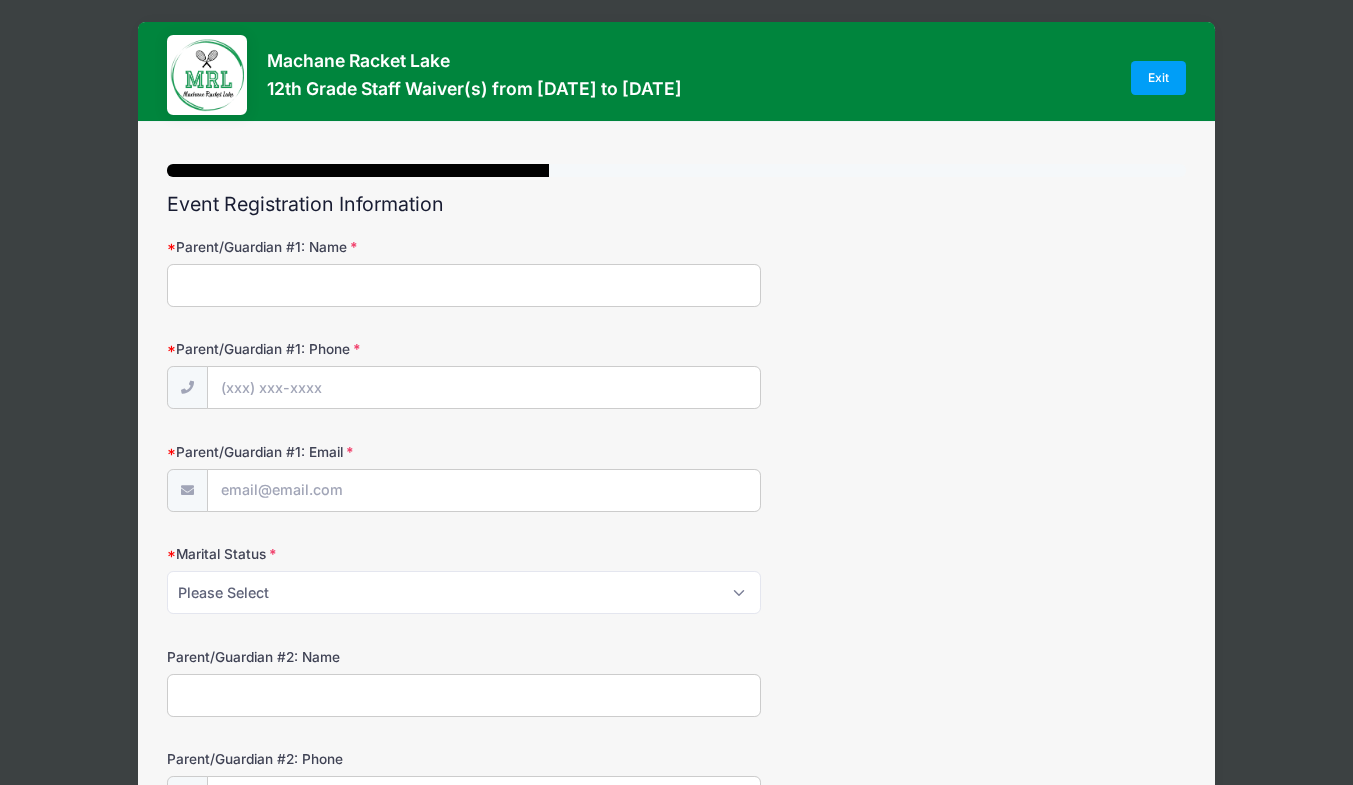 scroll, scrollTop: 0, scrollLeft: 0, axis: both 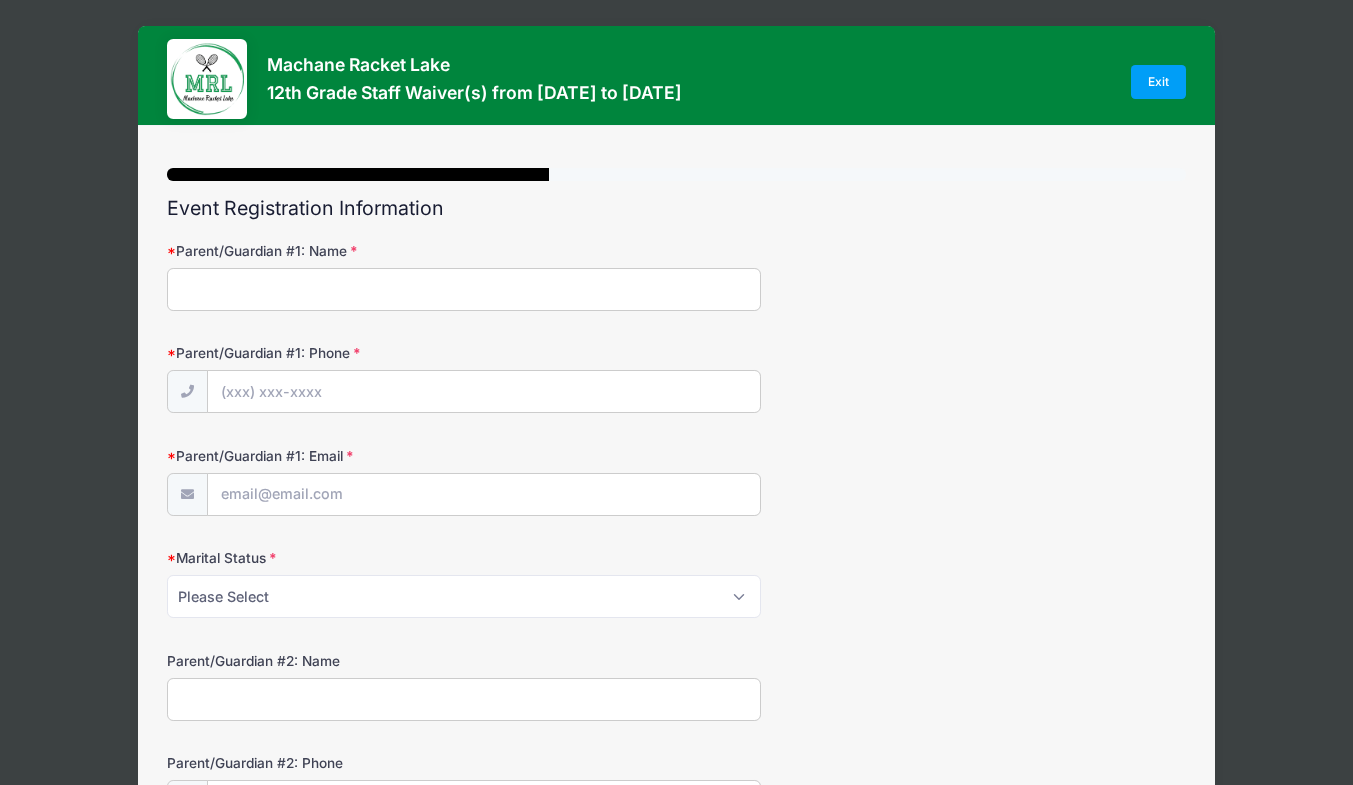 click on "Parent/Guardian #1: Name" at bounding box center [464, 289] 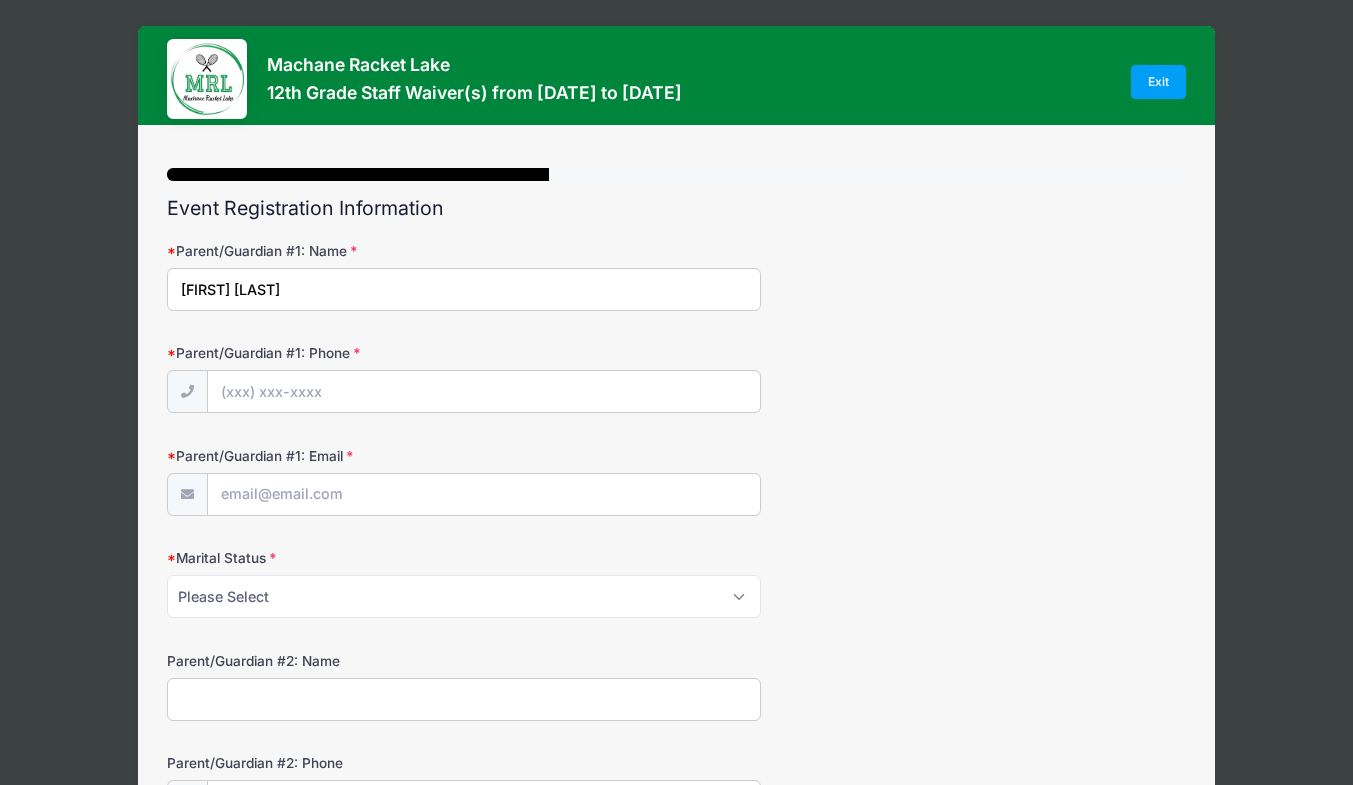 type on "[FIRST] [LAST]" 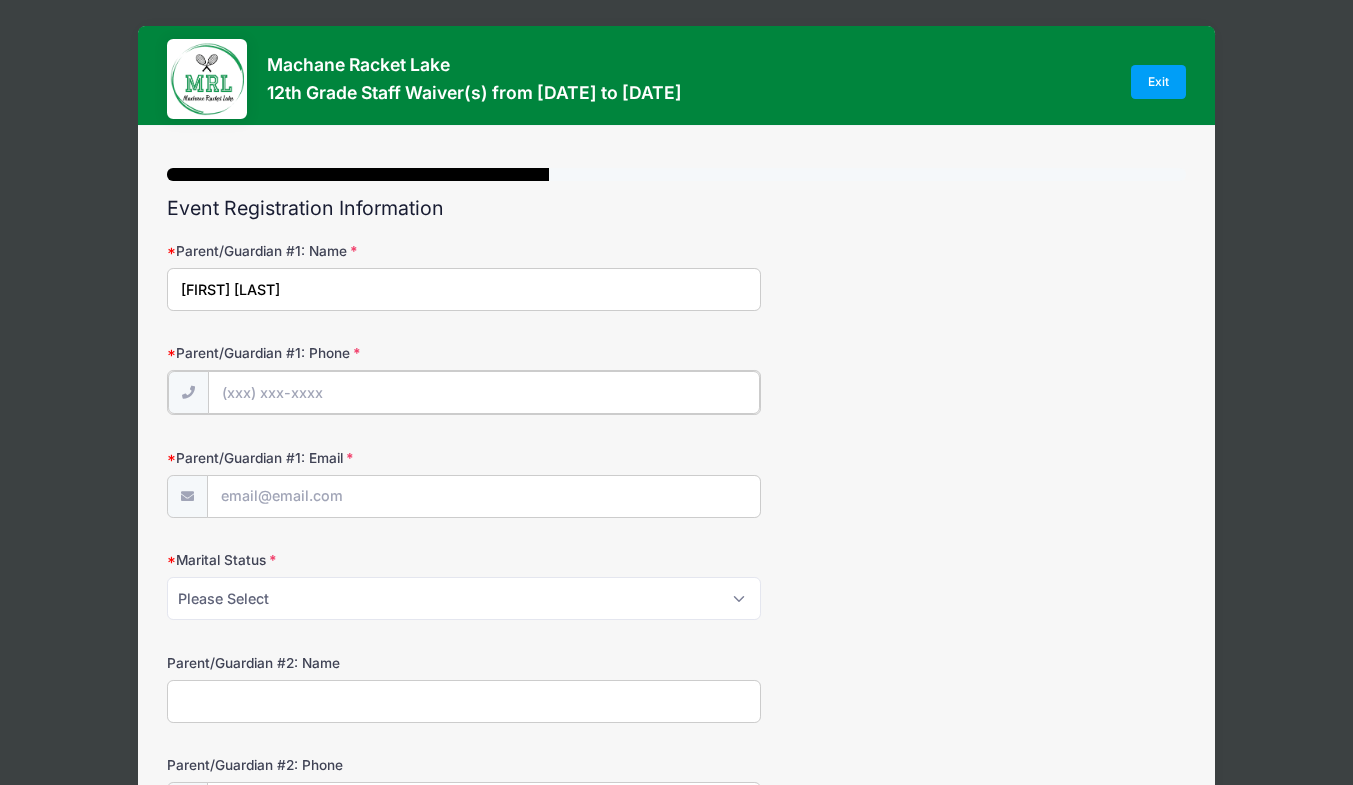 click on "Parent/Guardian #1: Phone" at bounding box center [484, 392] 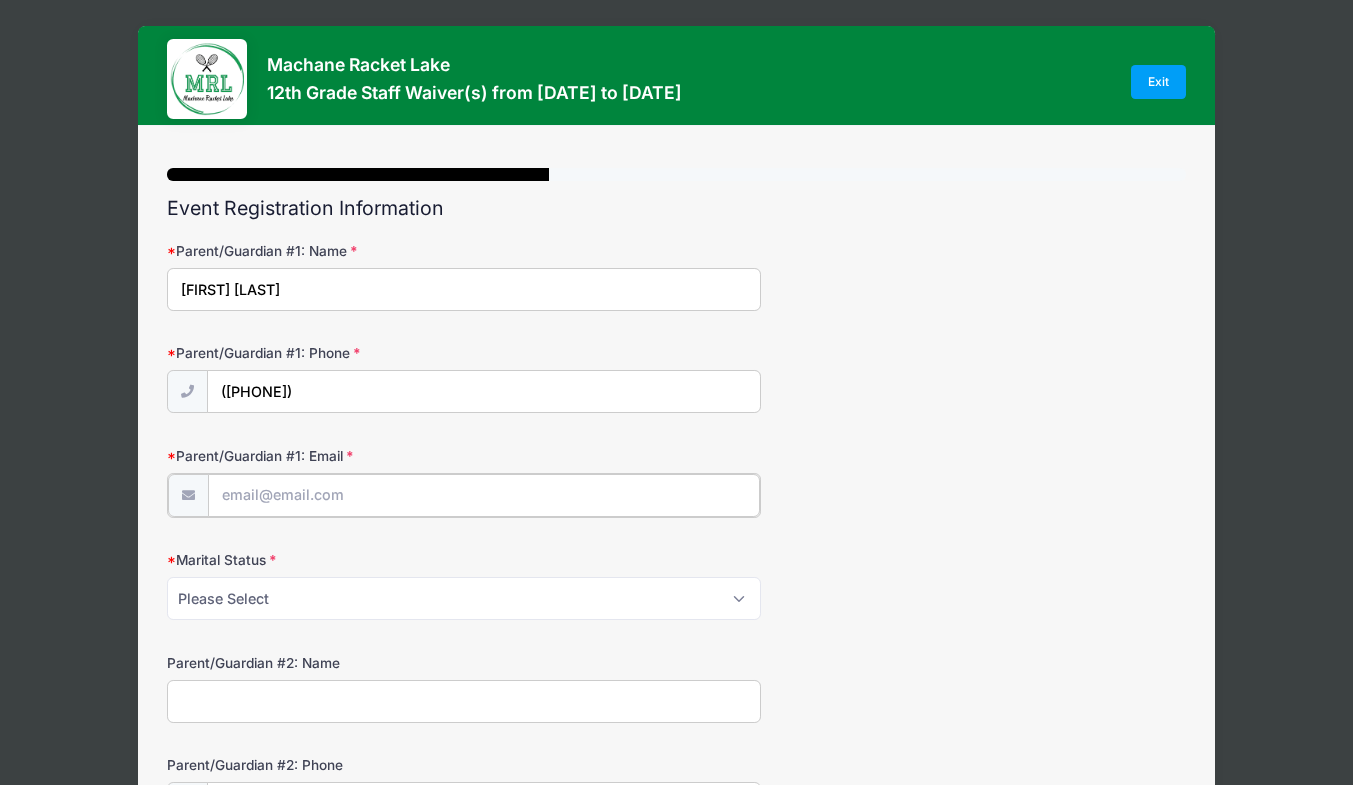 type on "[EMAIL]" 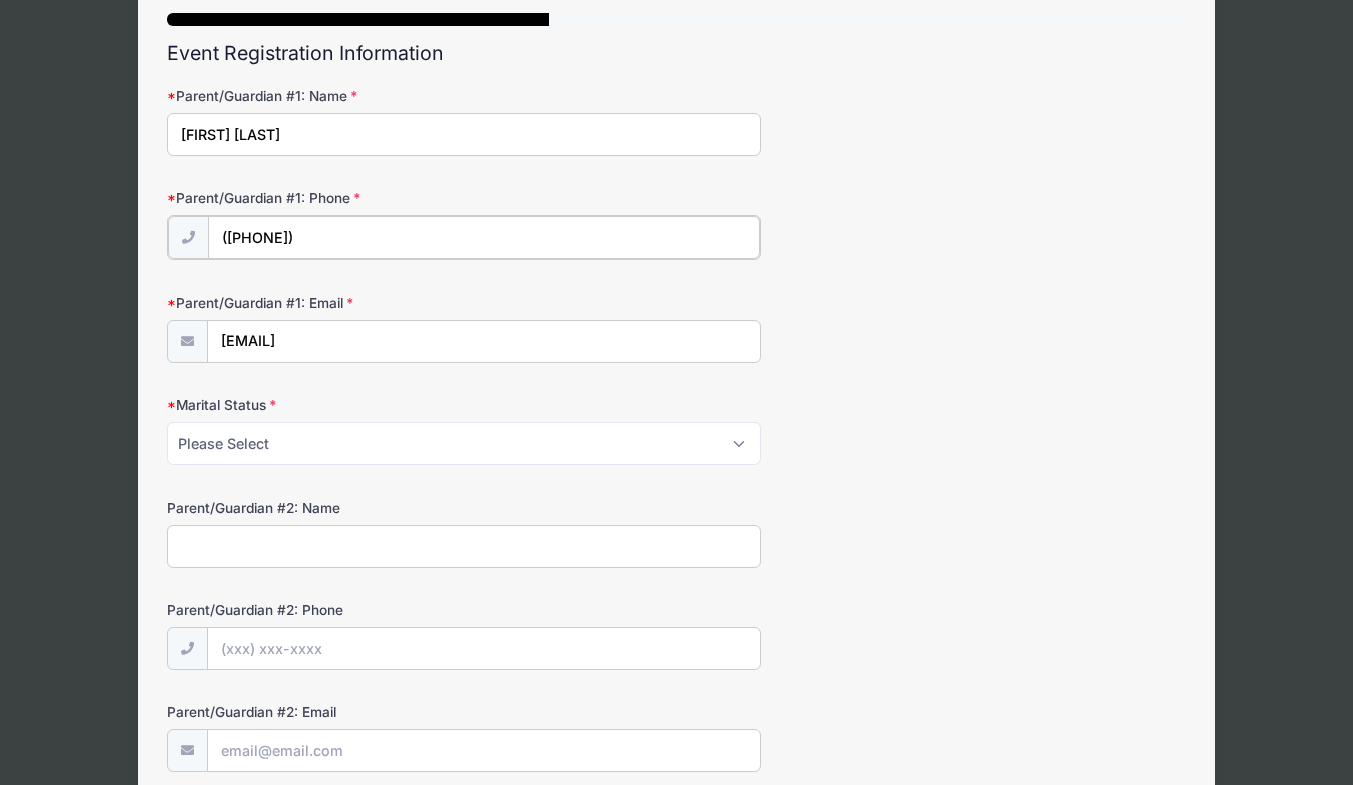 scroll, scrollTop: 165, scrollLeft: 0, axis: vertical 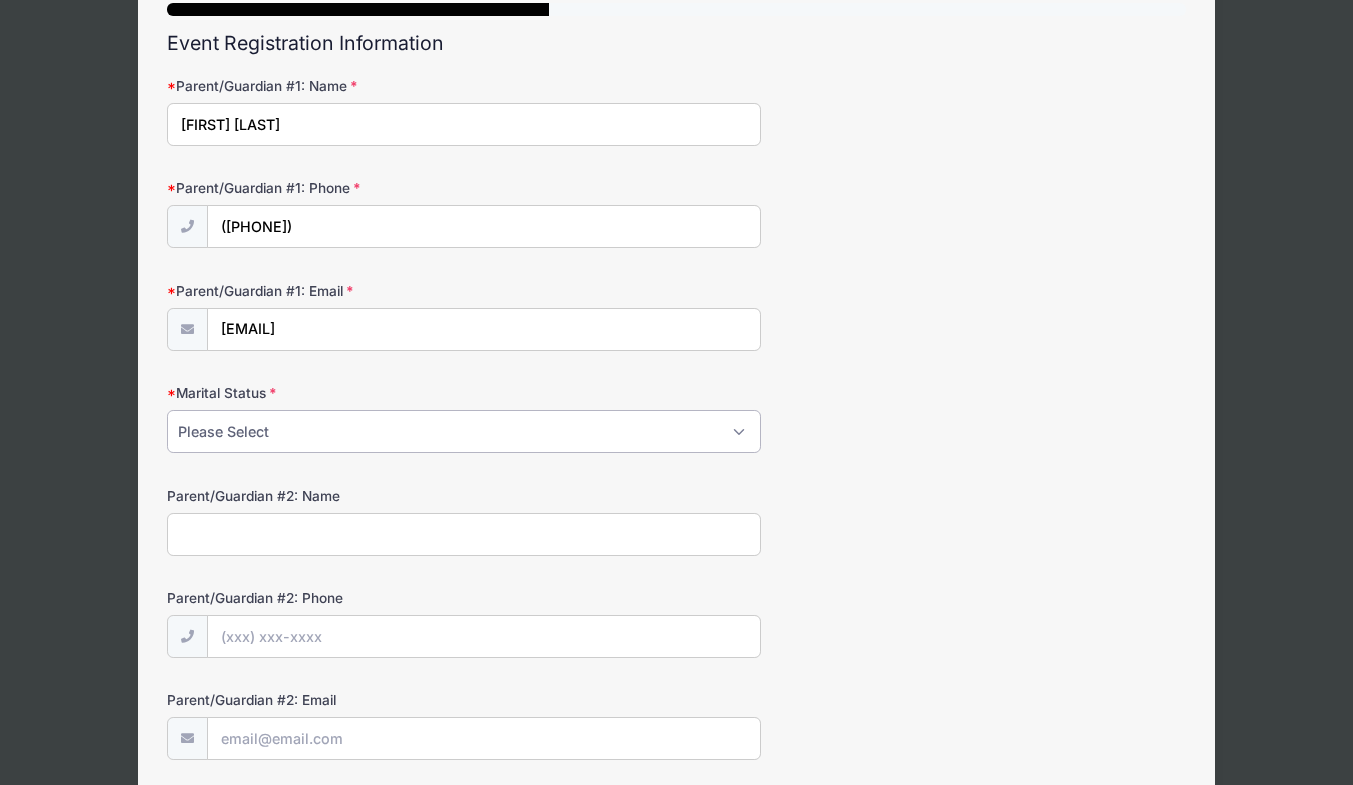 click on "Please Select Married
Divorced
Widowed
Separated" at bounding box center [464, 431] 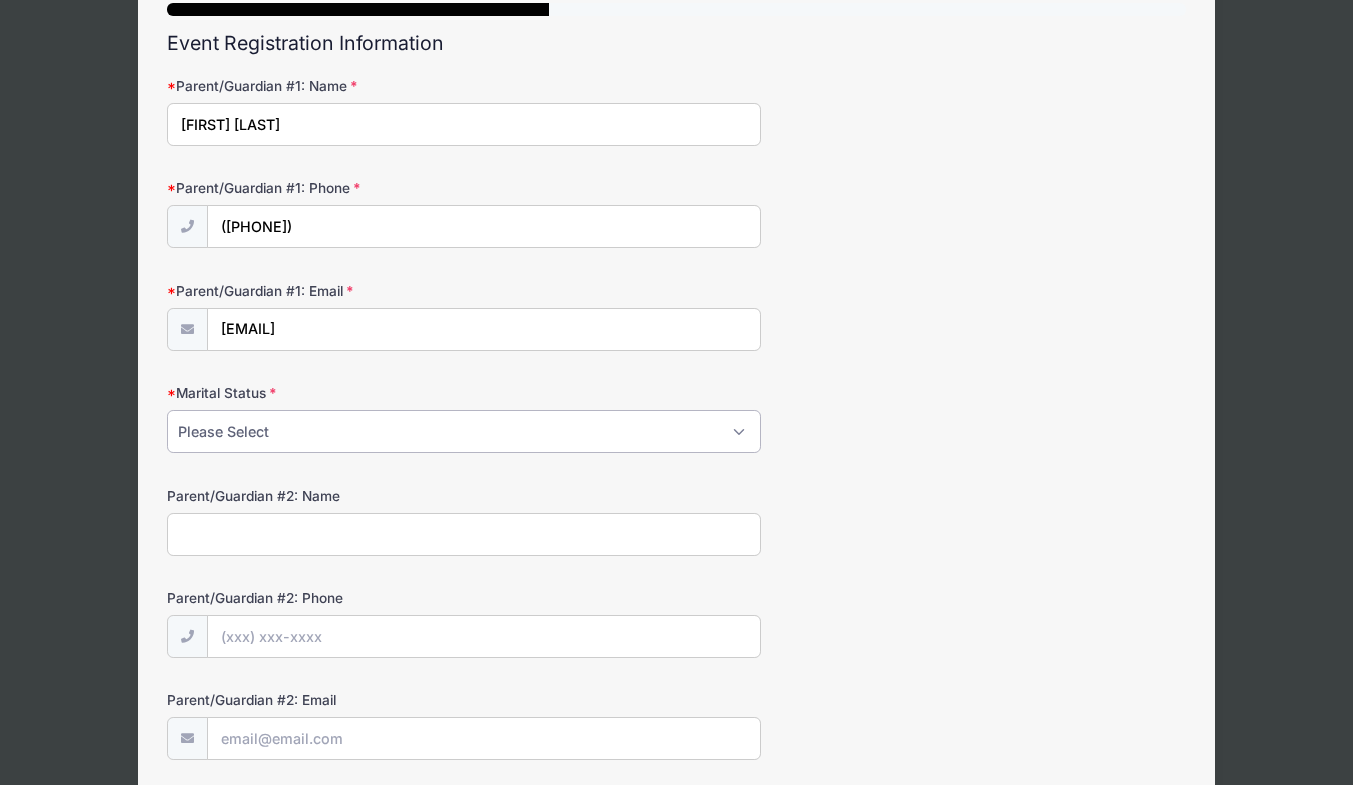 select on "Married" 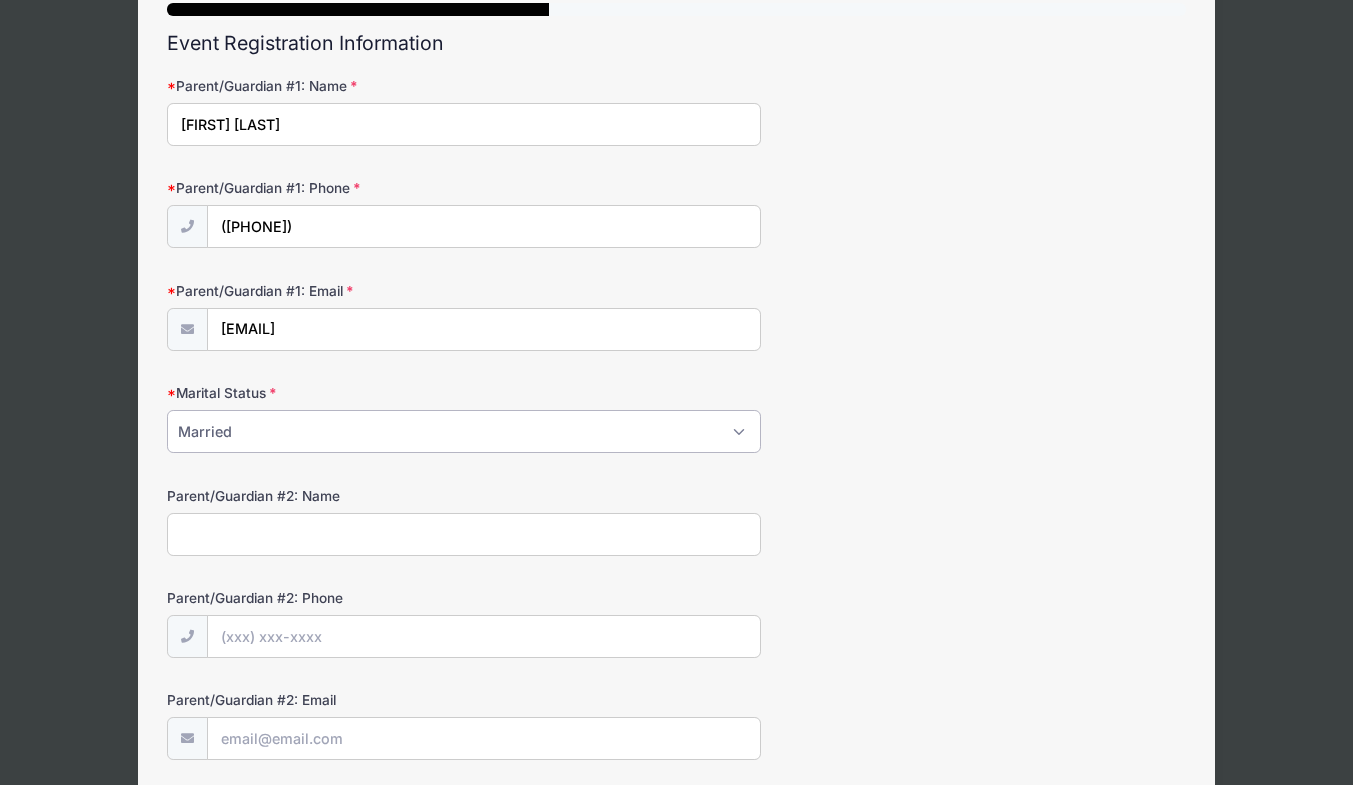 click on "Please Select Married
Divorced
Widowed
Separated" at bounding box center (464, 431) 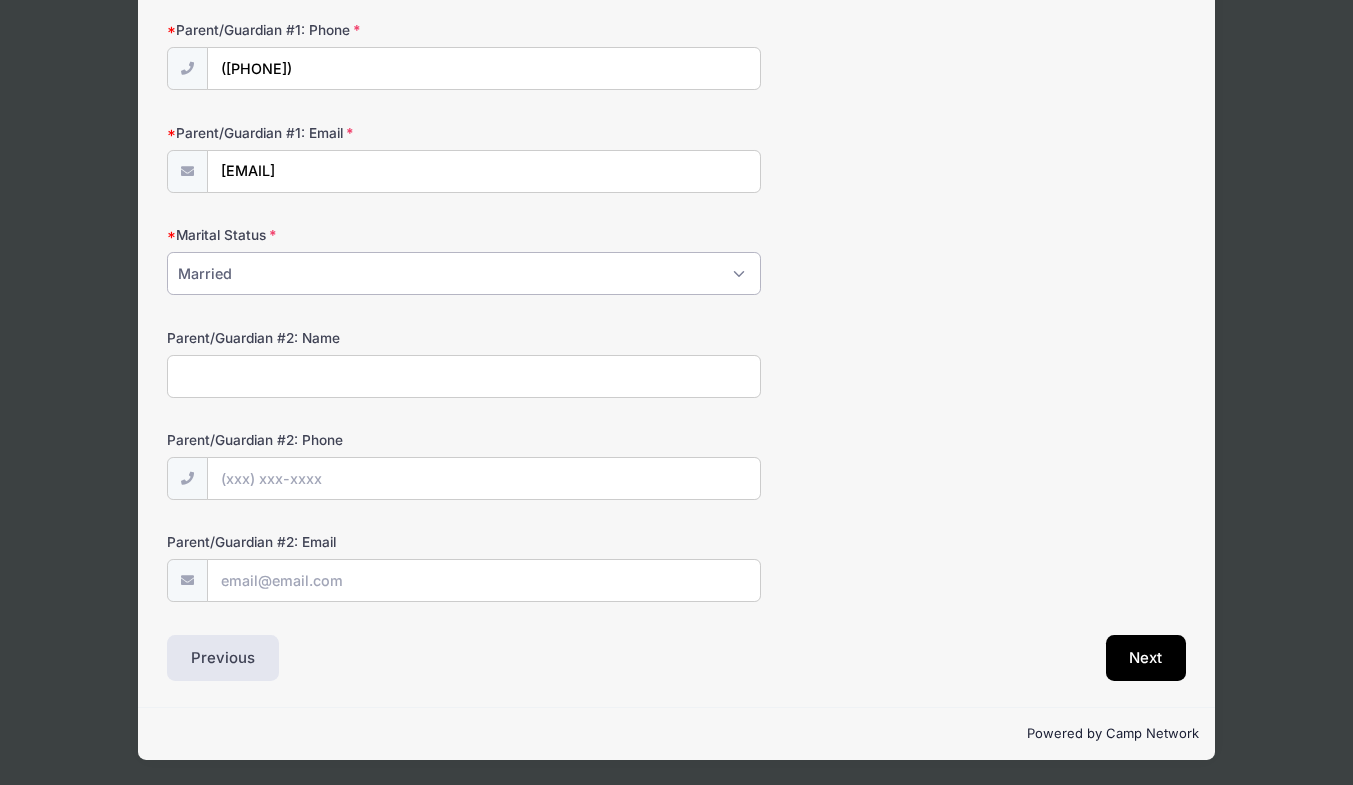 scroll, scrollTop: 322, scrollLeft: 0, axis: vertical 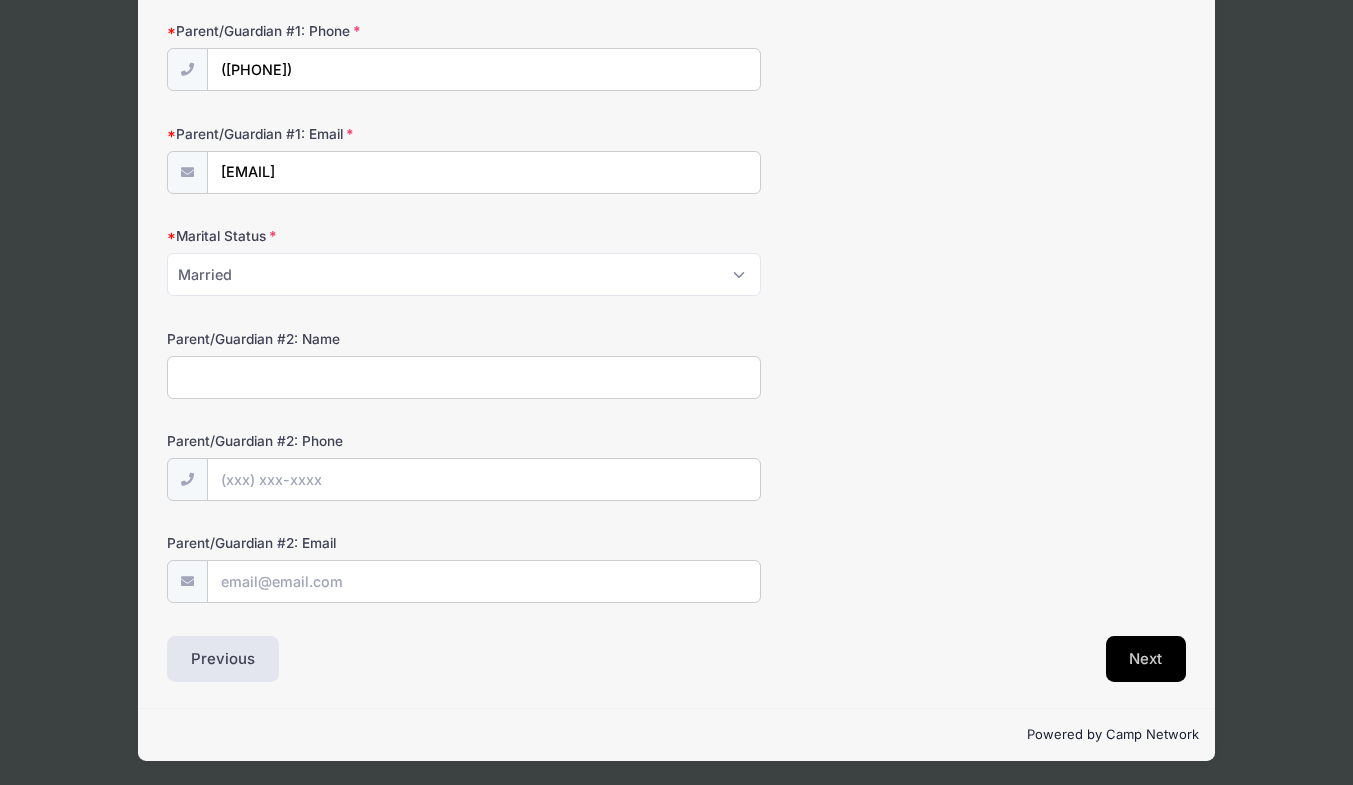 click on "Next" at bounding box center [1146, 659] 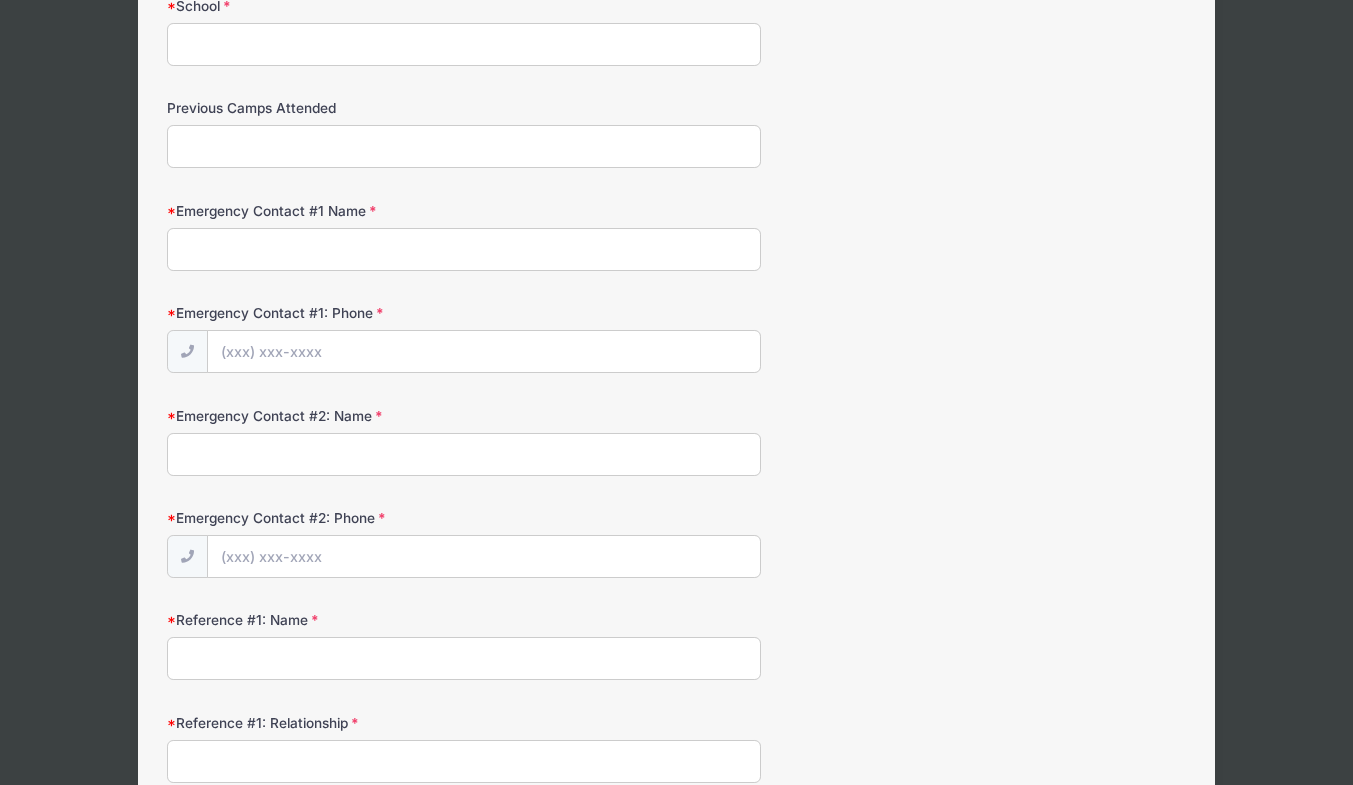 scroll, scrollTop: 0, scrollLeft: 0, axis: both 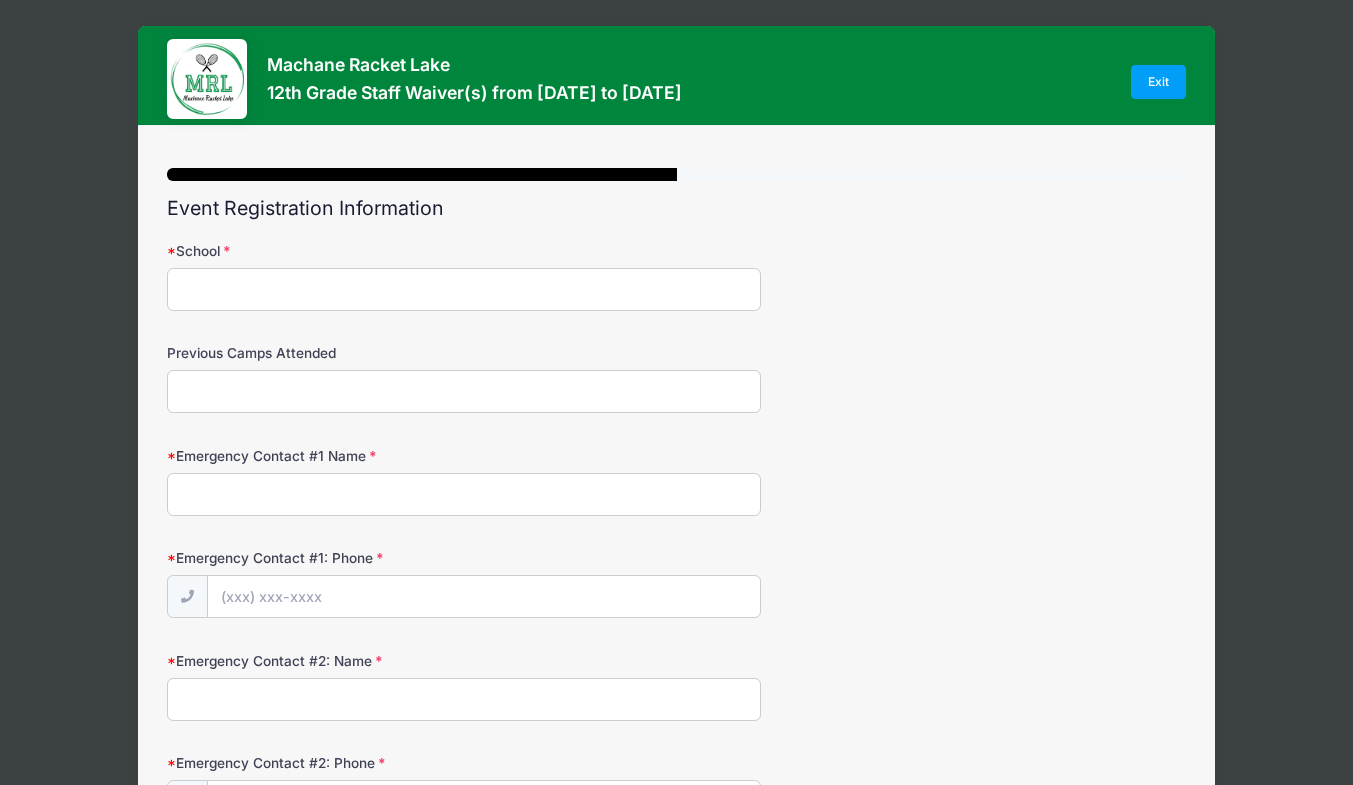 click on "School" at bounding box center (464, 289) 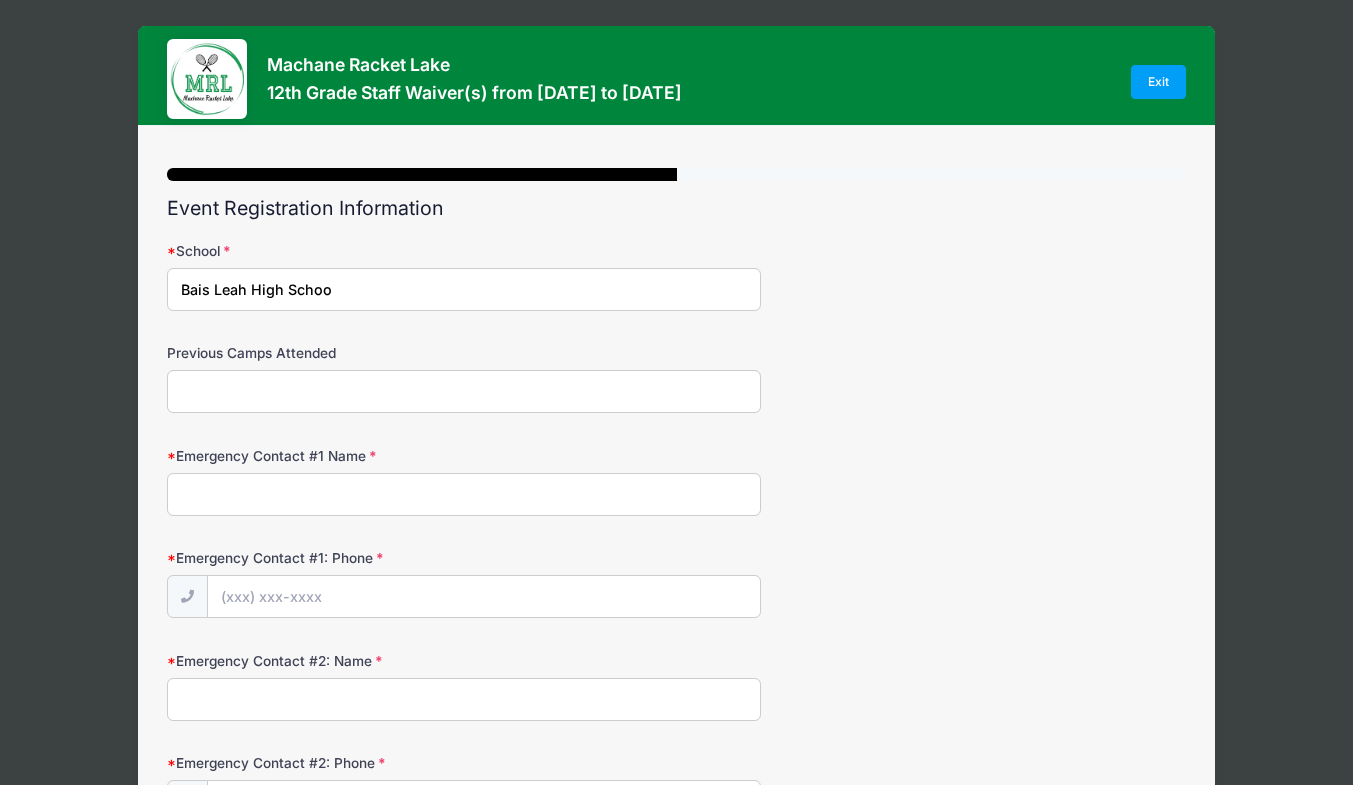 click on "Bais Leah High Schoo" at bounding box center [464, 289] 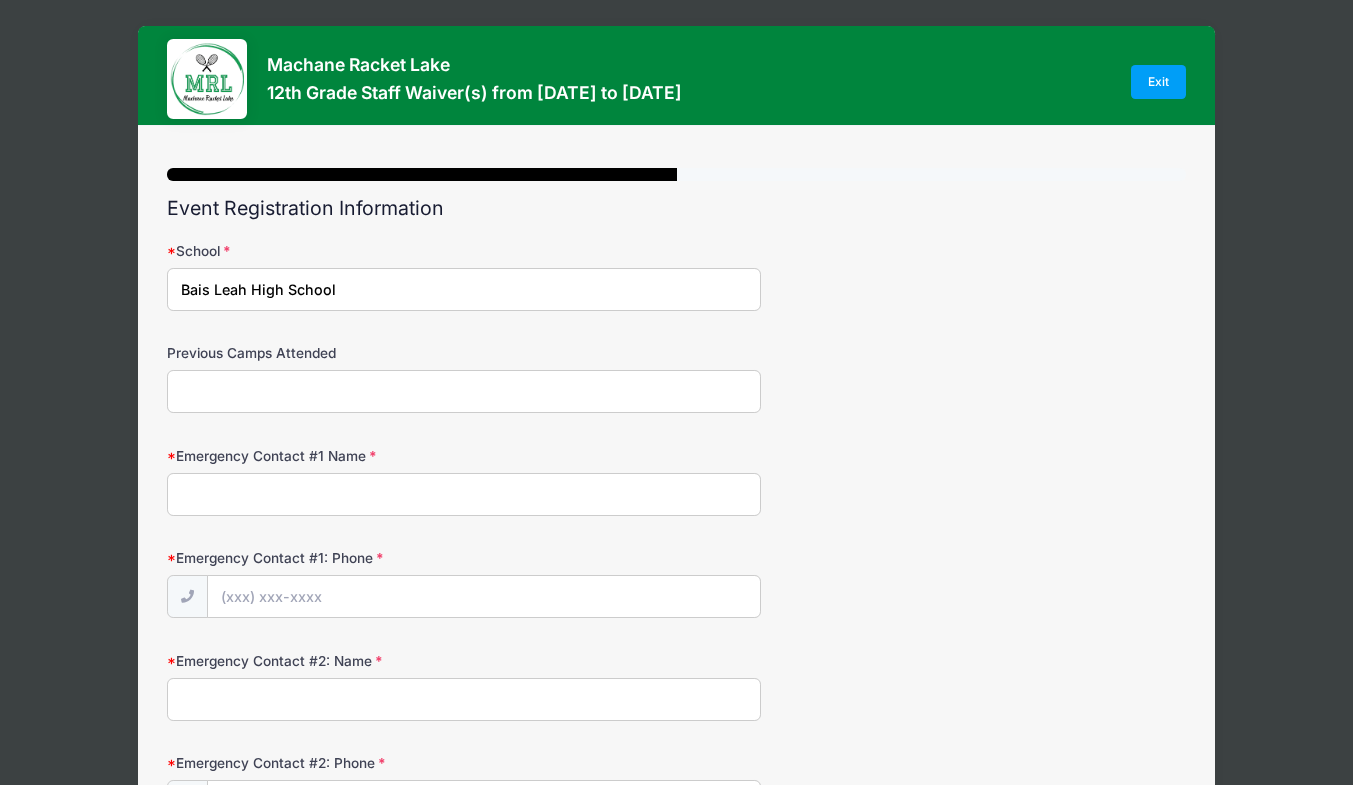 type on "Bais Leah High School" 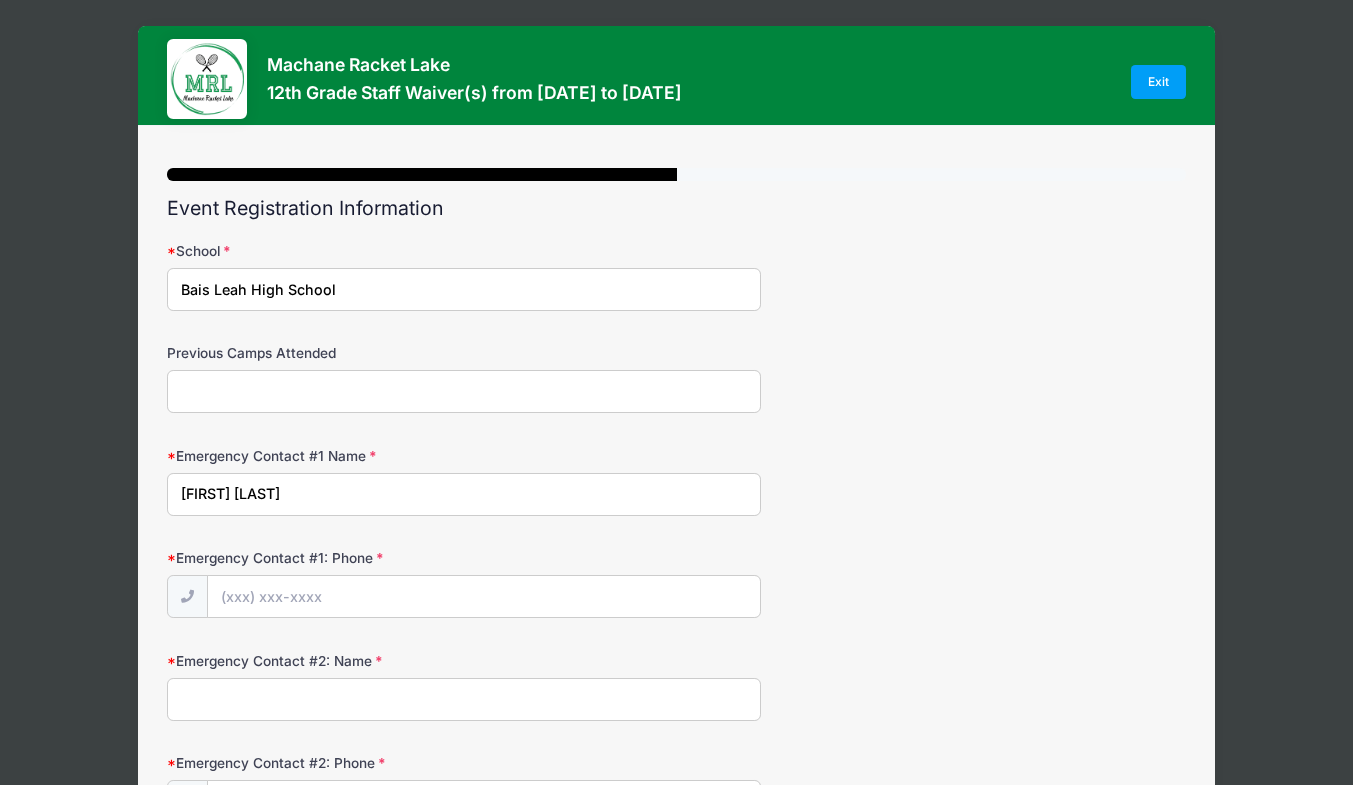 type on "[FIRST] [LAST]" 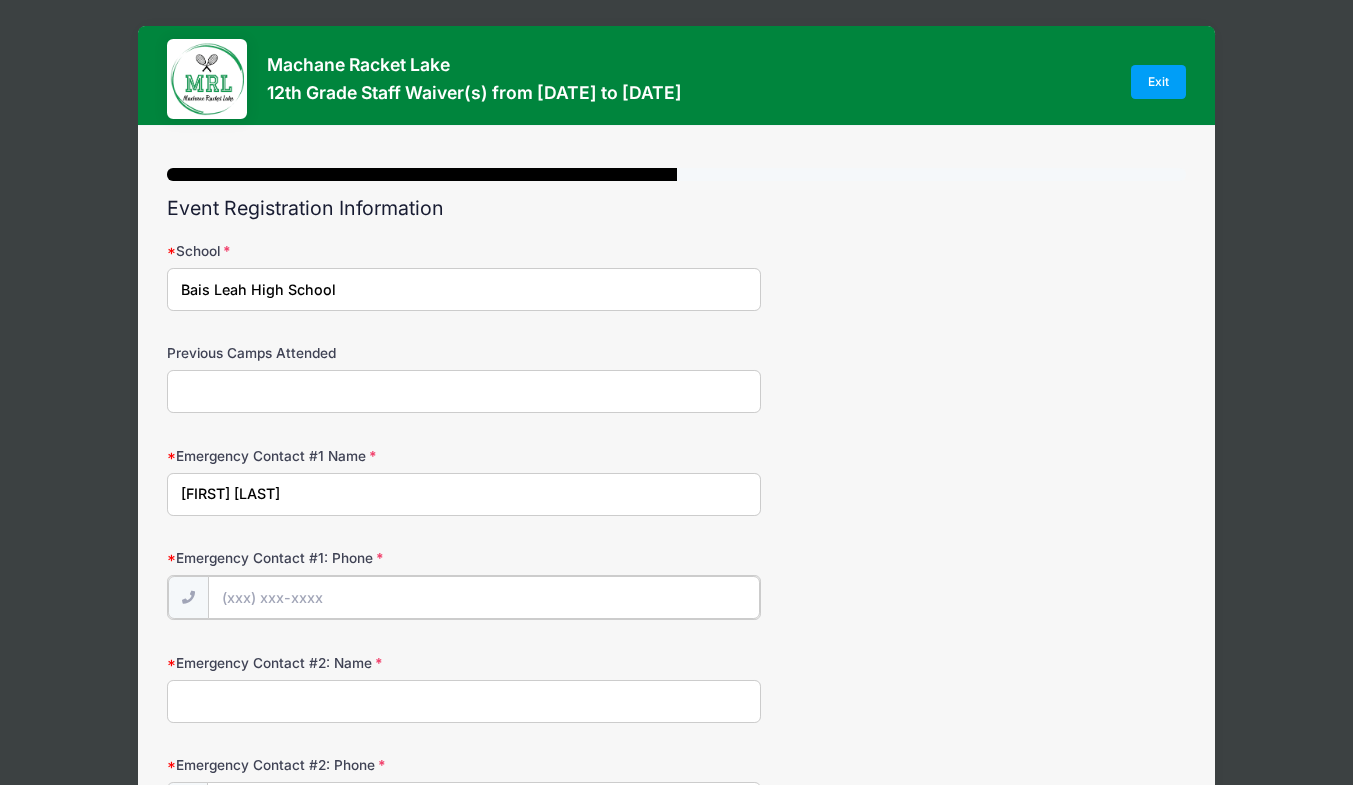 click on "Emergency Contact #1: Phone" at bounding box center (484, 597) 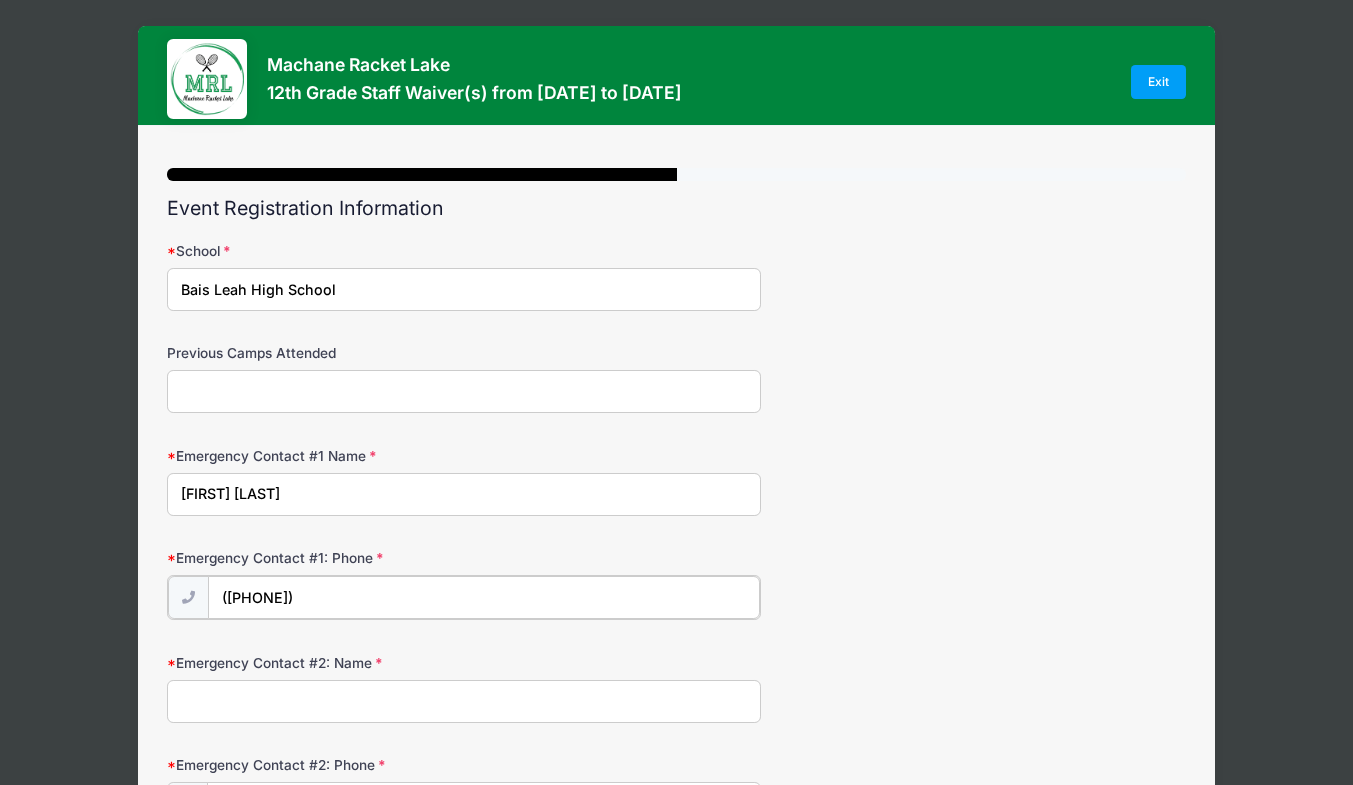 type on "([PHONE])" 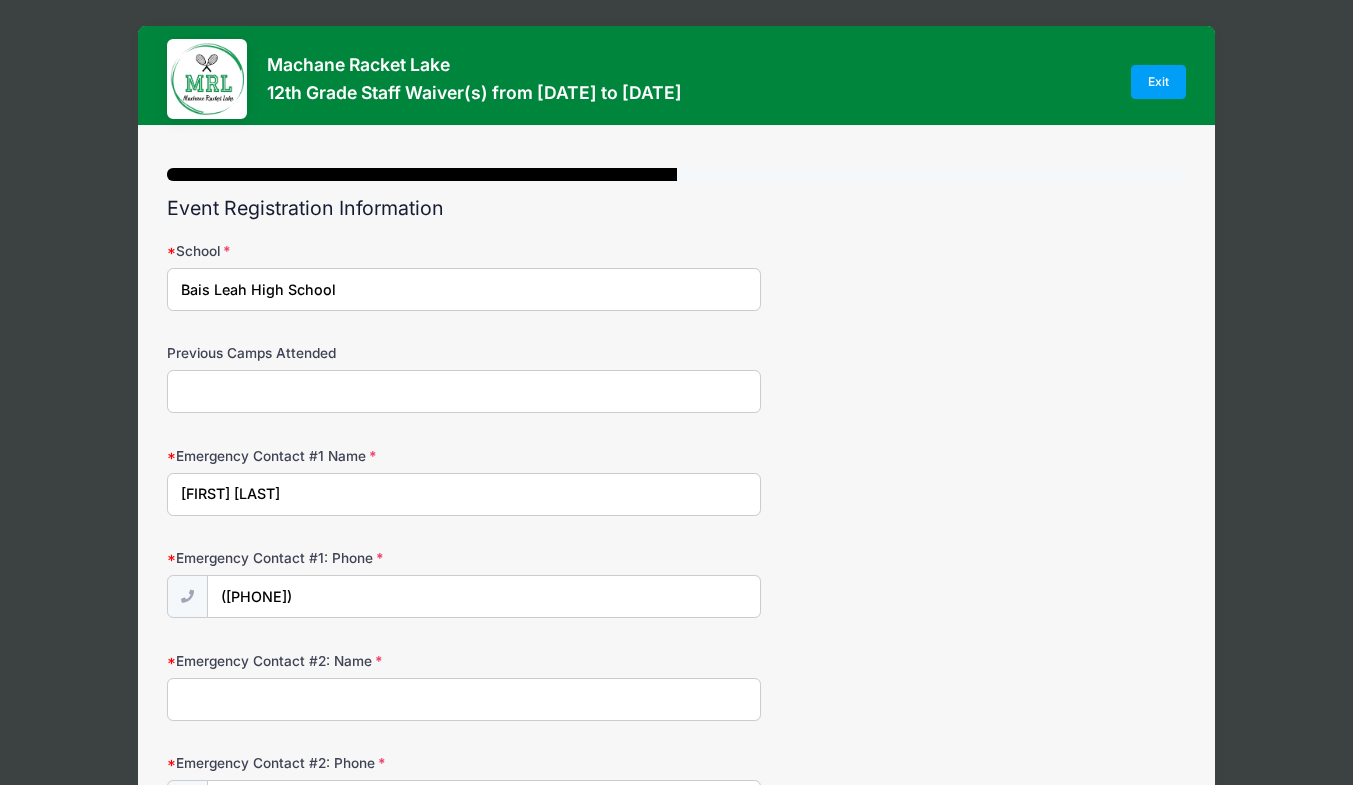 click on "Emergency Contact #2: Name" at bounding box center [464, 699] 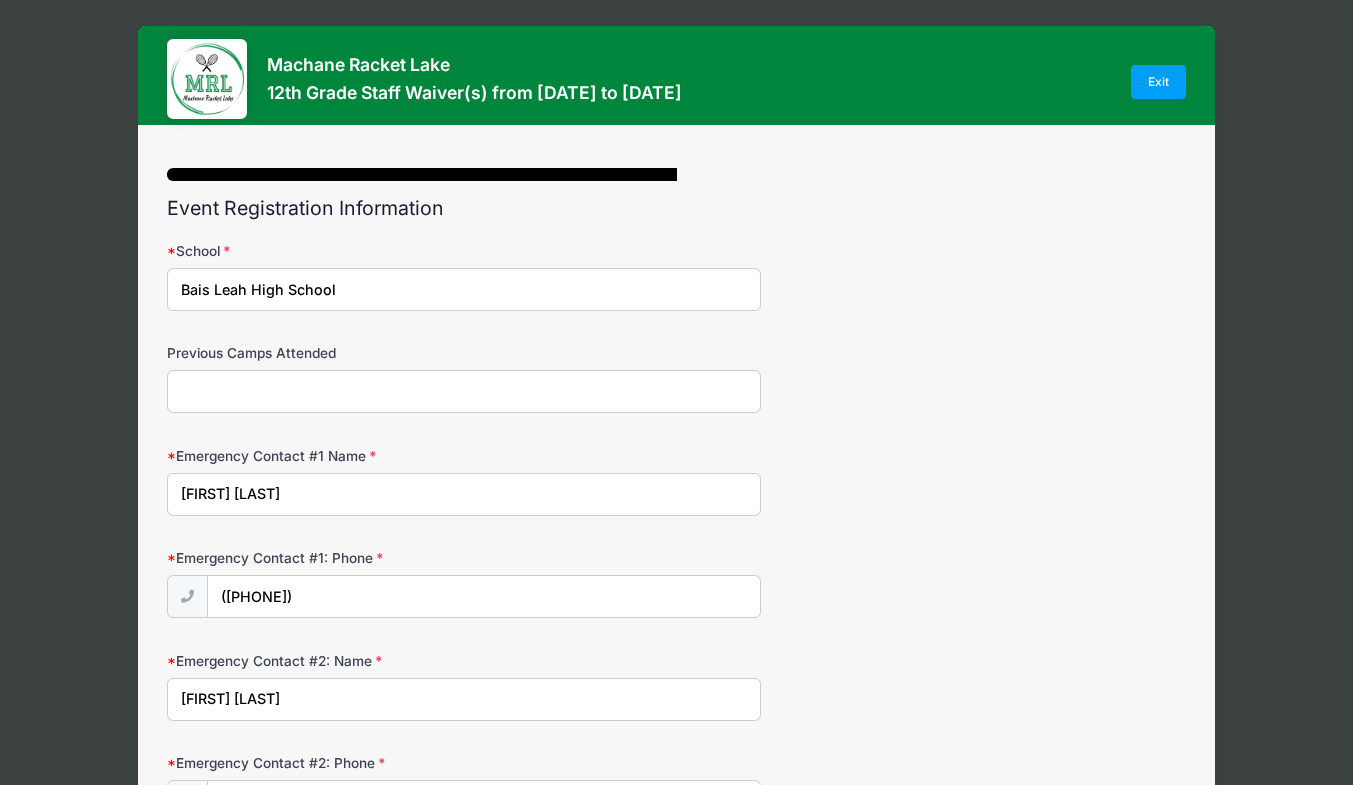 type on "[FIRST] [LAST]" 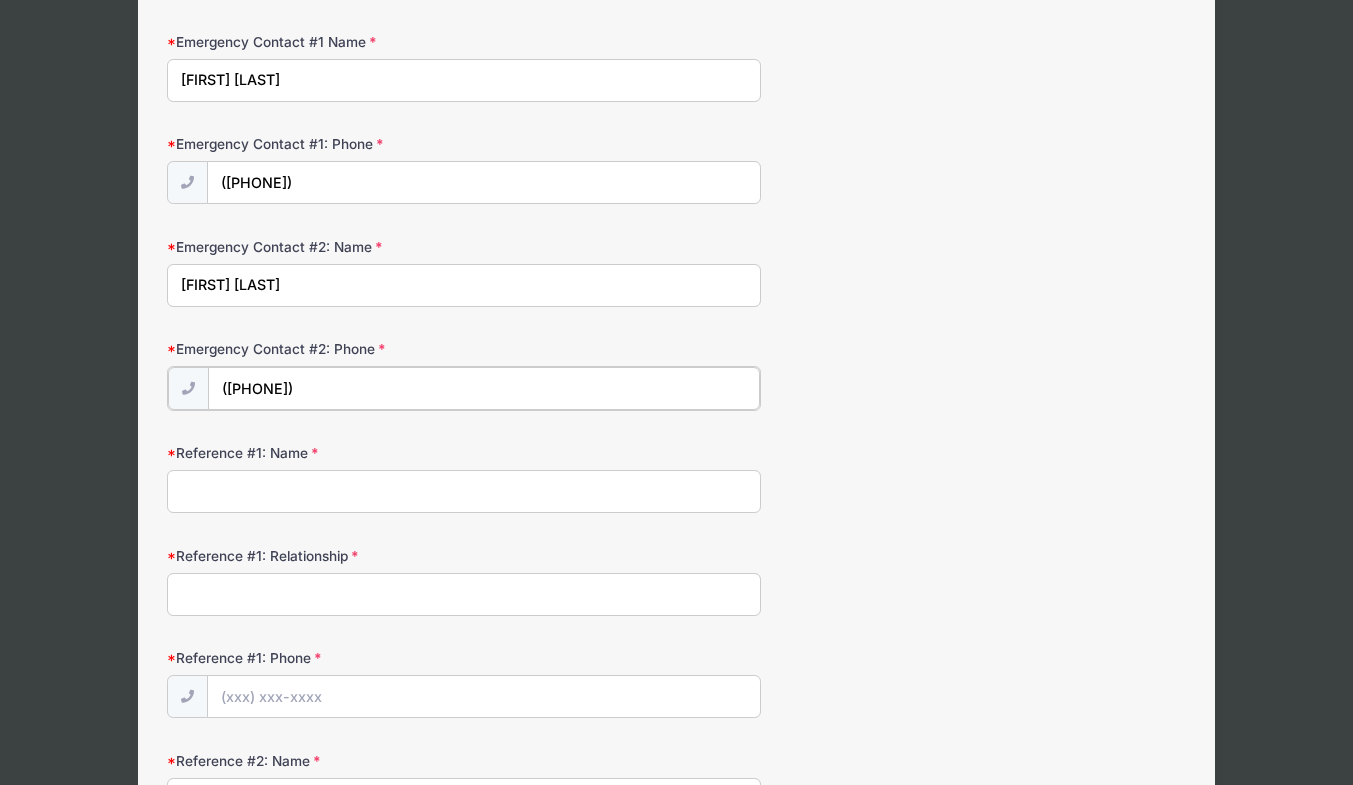 scroll, scrollTop: 437, scrollLeft: 0, axis: vertical 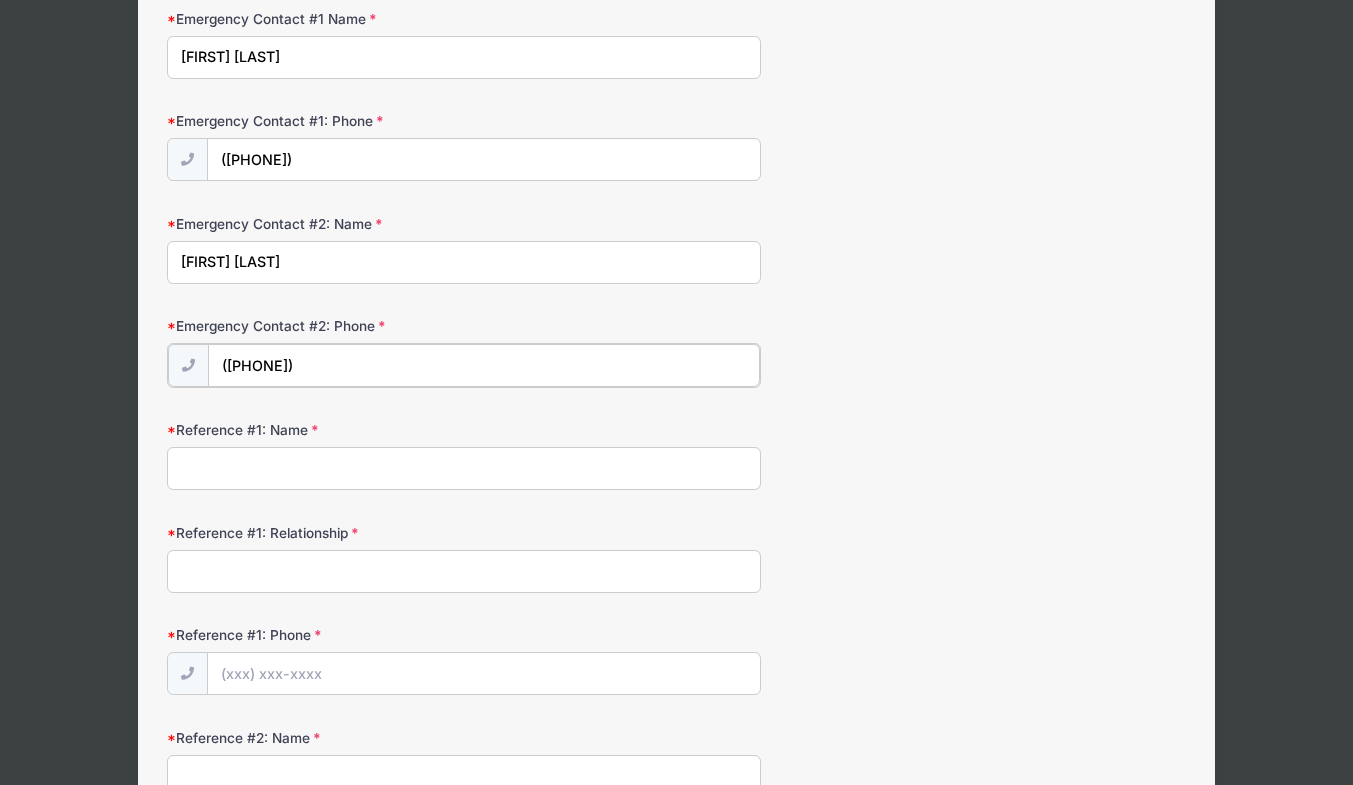 type on "([PHONE])" 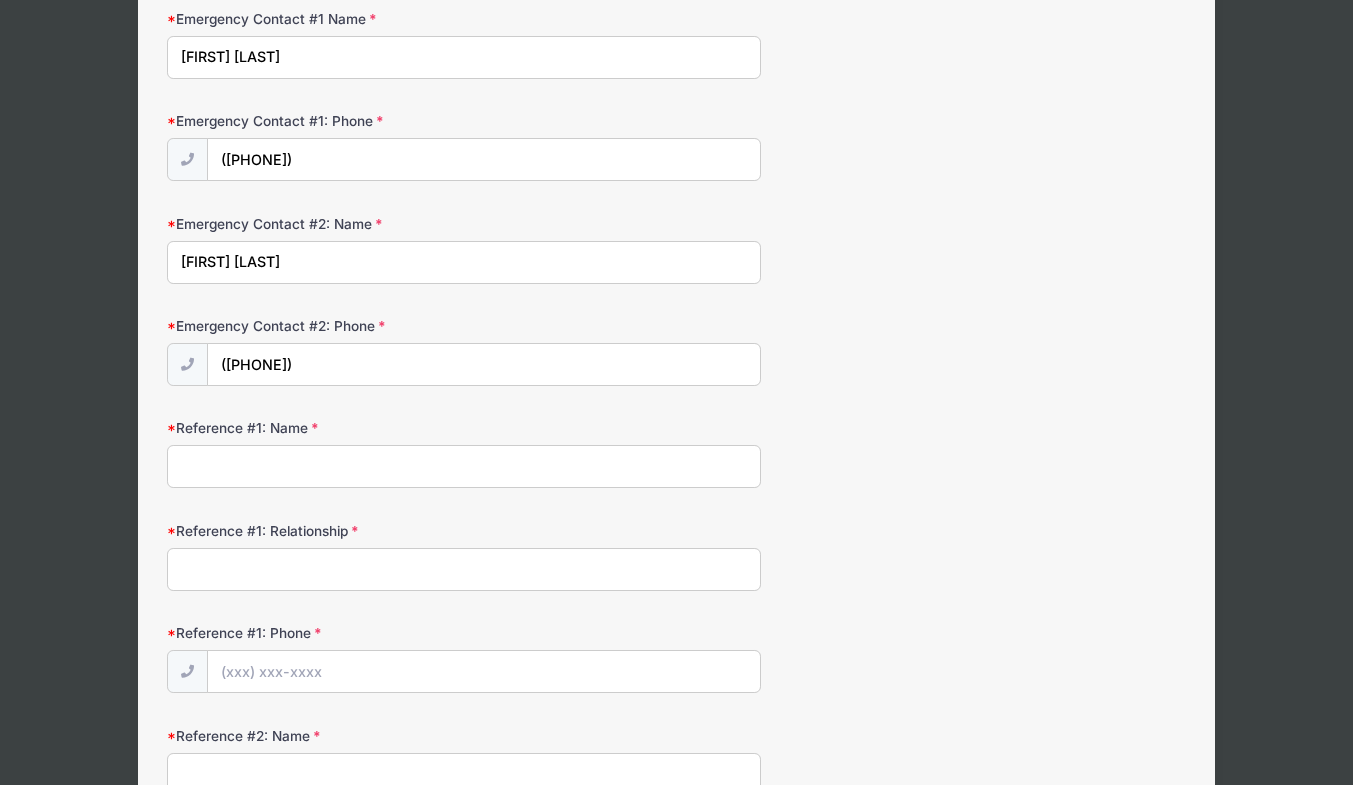 click on "Reference #1: Name" at bounding box center [464, 466] 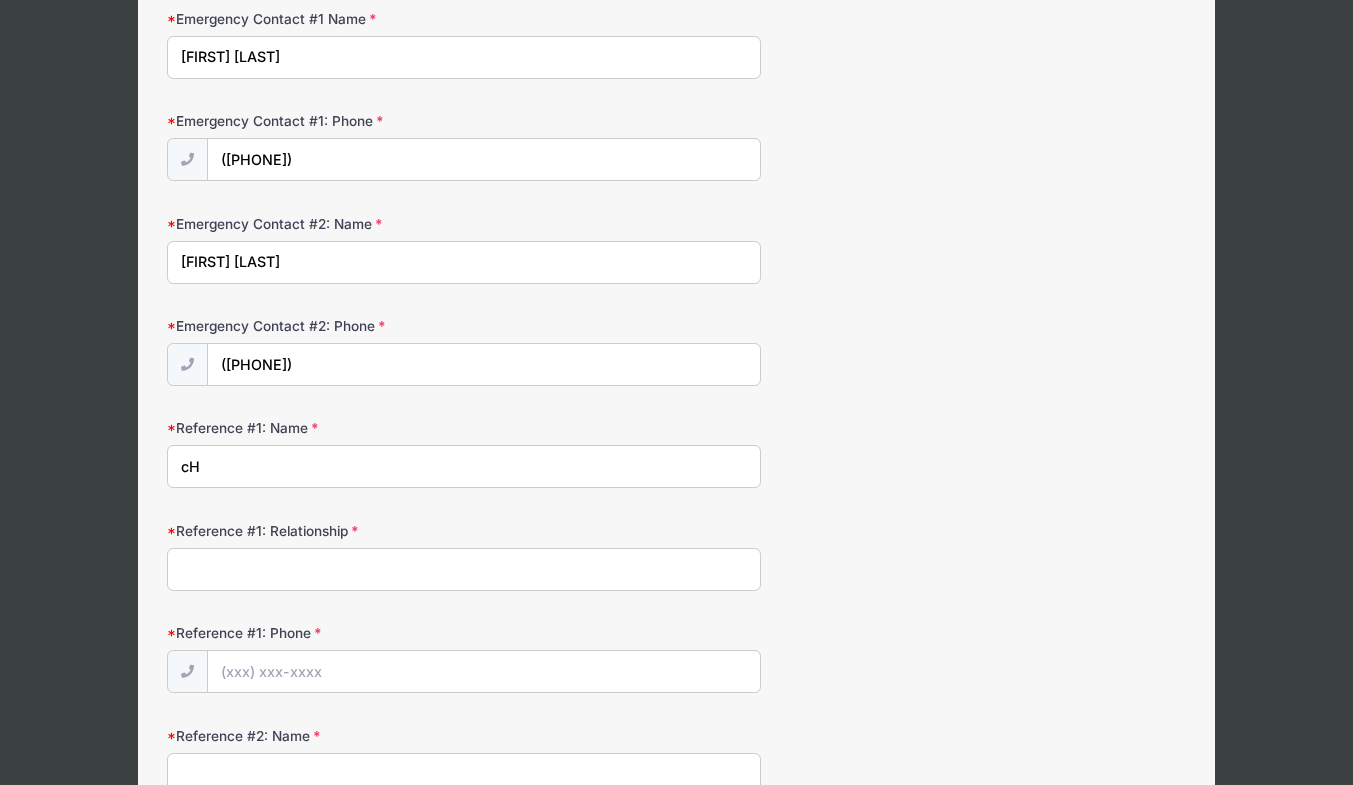 type on "c" 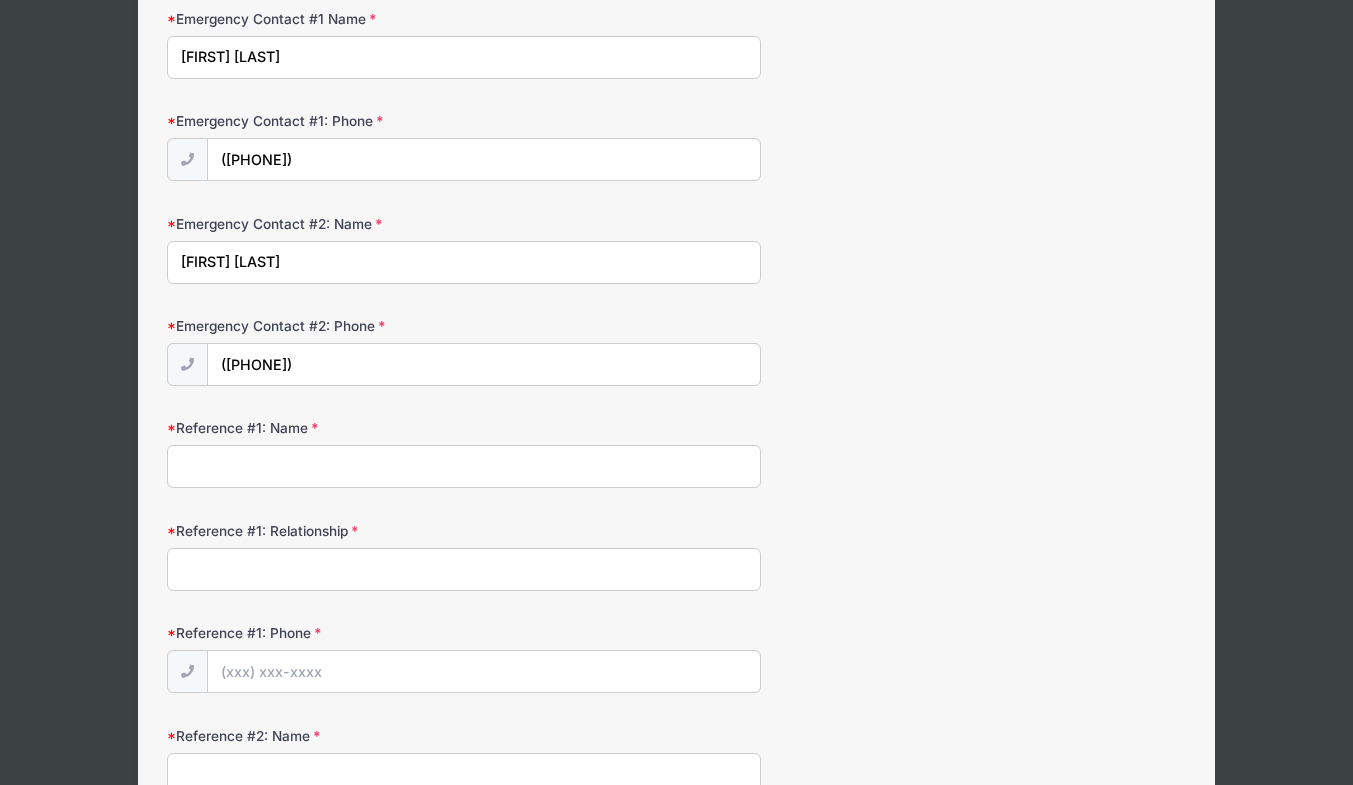 click on "Reference #1: Name" at bounding box center [464, 466] 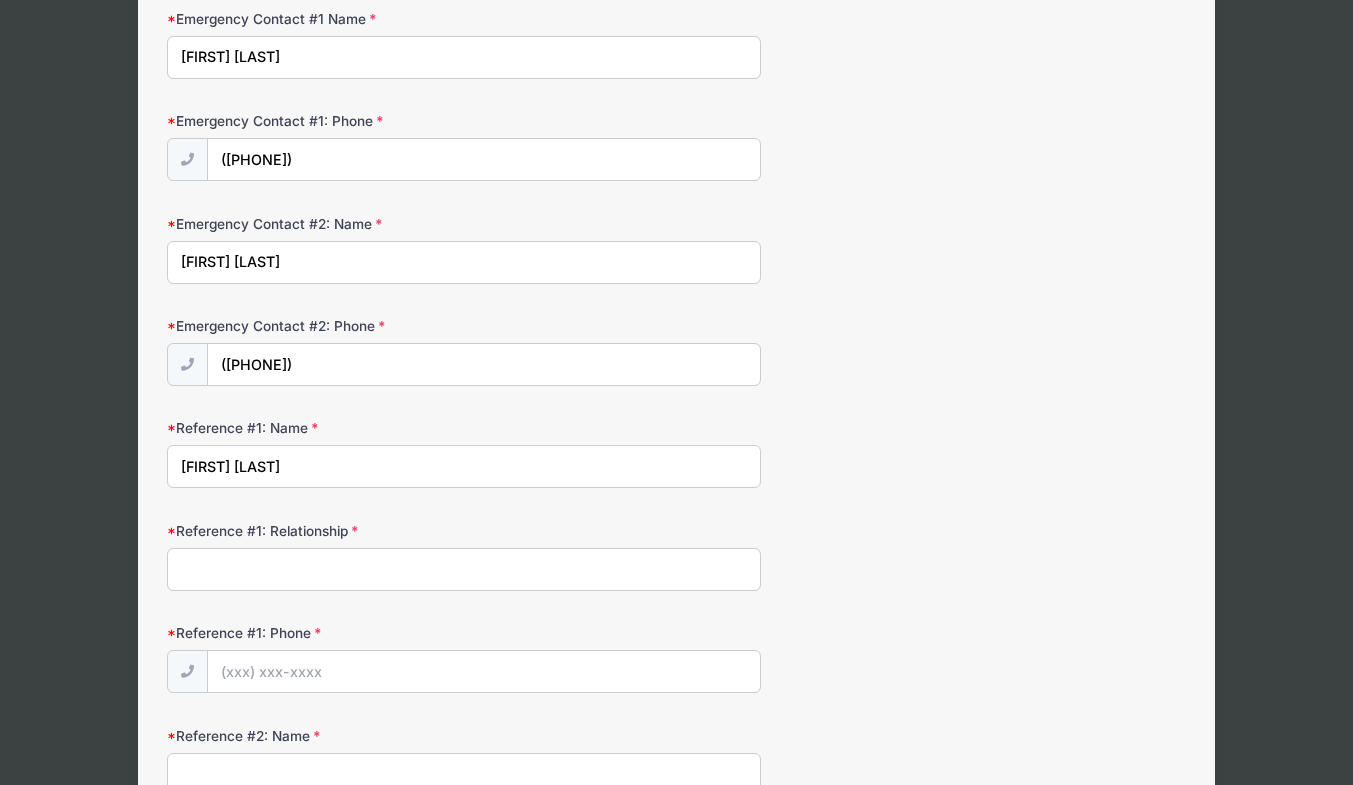 type on "[FIRST] [LAST]" 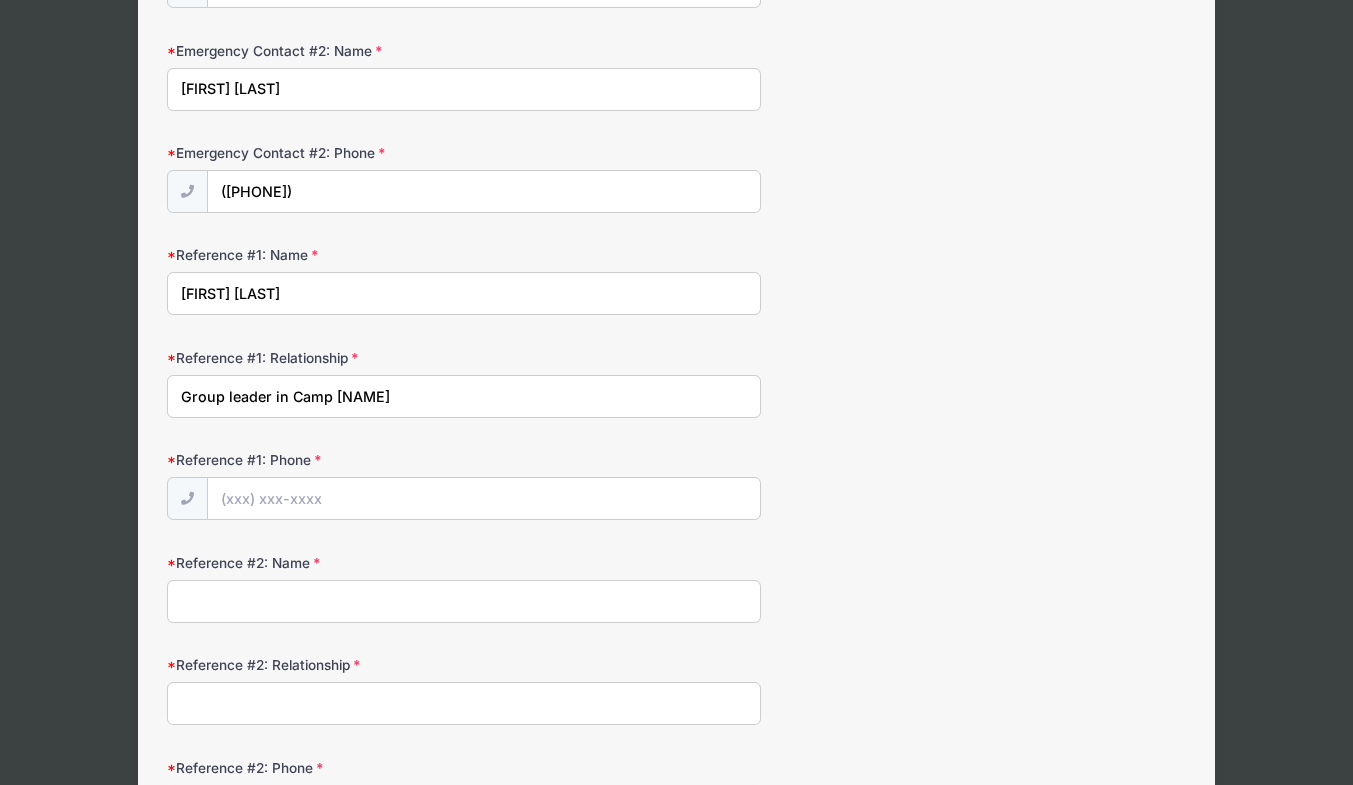 scroll, scrollTop: 614, scrollLeft: 0, axis: vertical 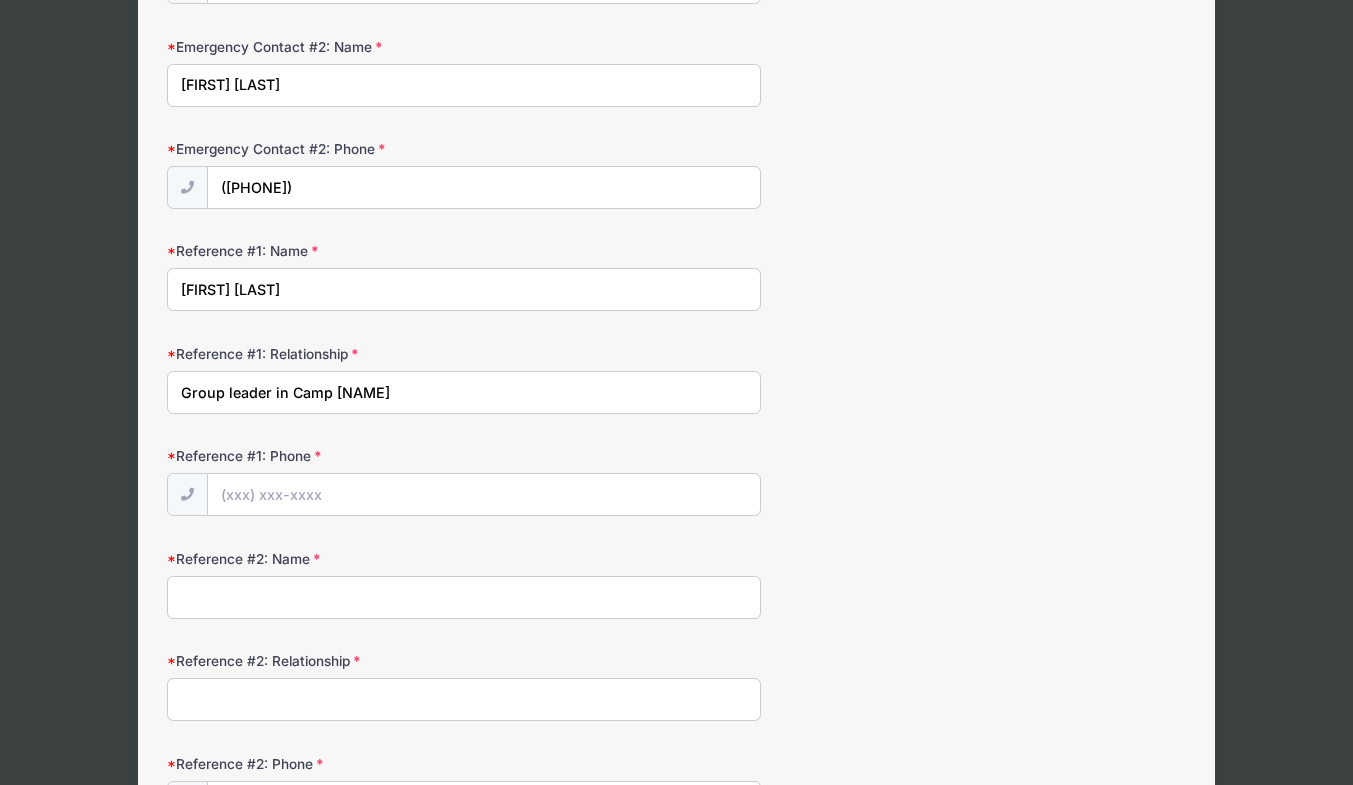 type on "Group leader in Camp [NAME]" 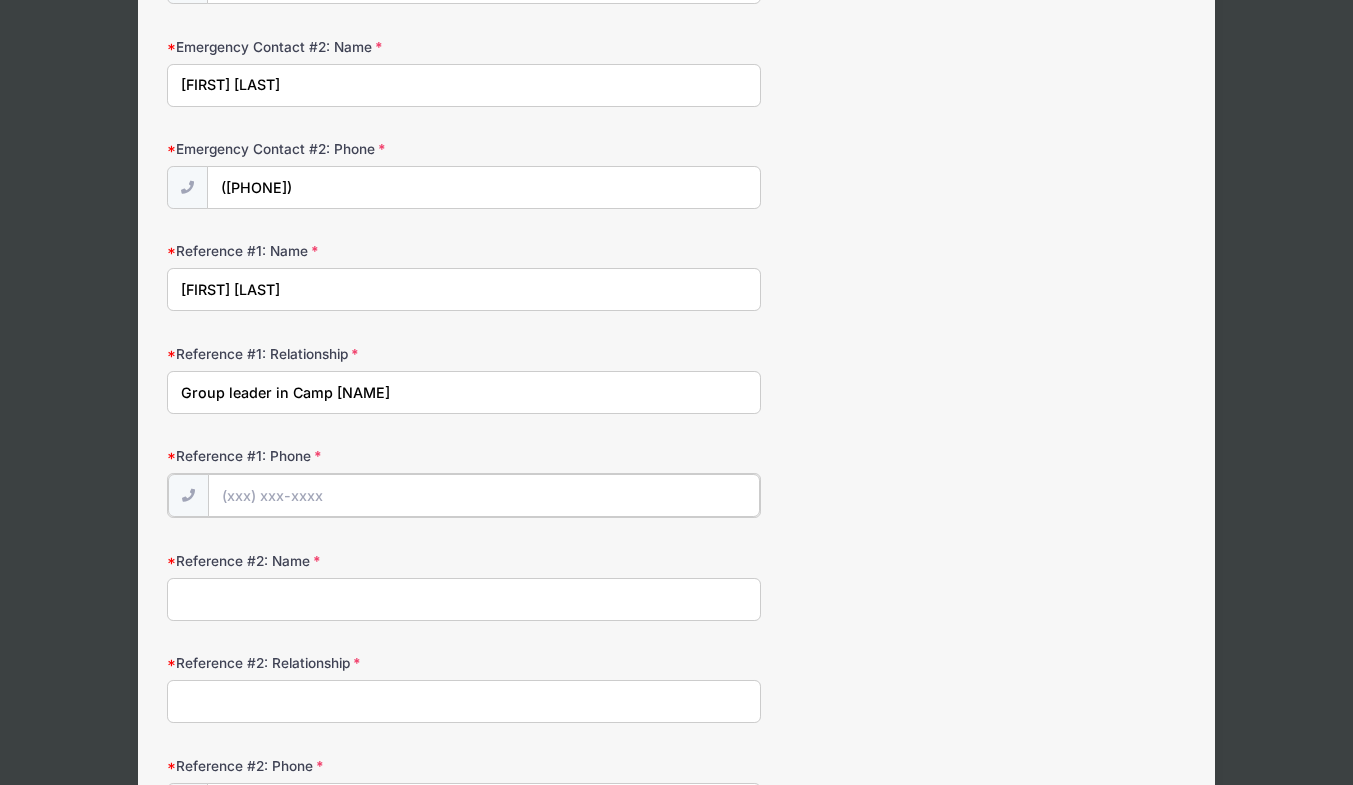 click on "Reference #1: Phone" at bounding box center (484, 495) 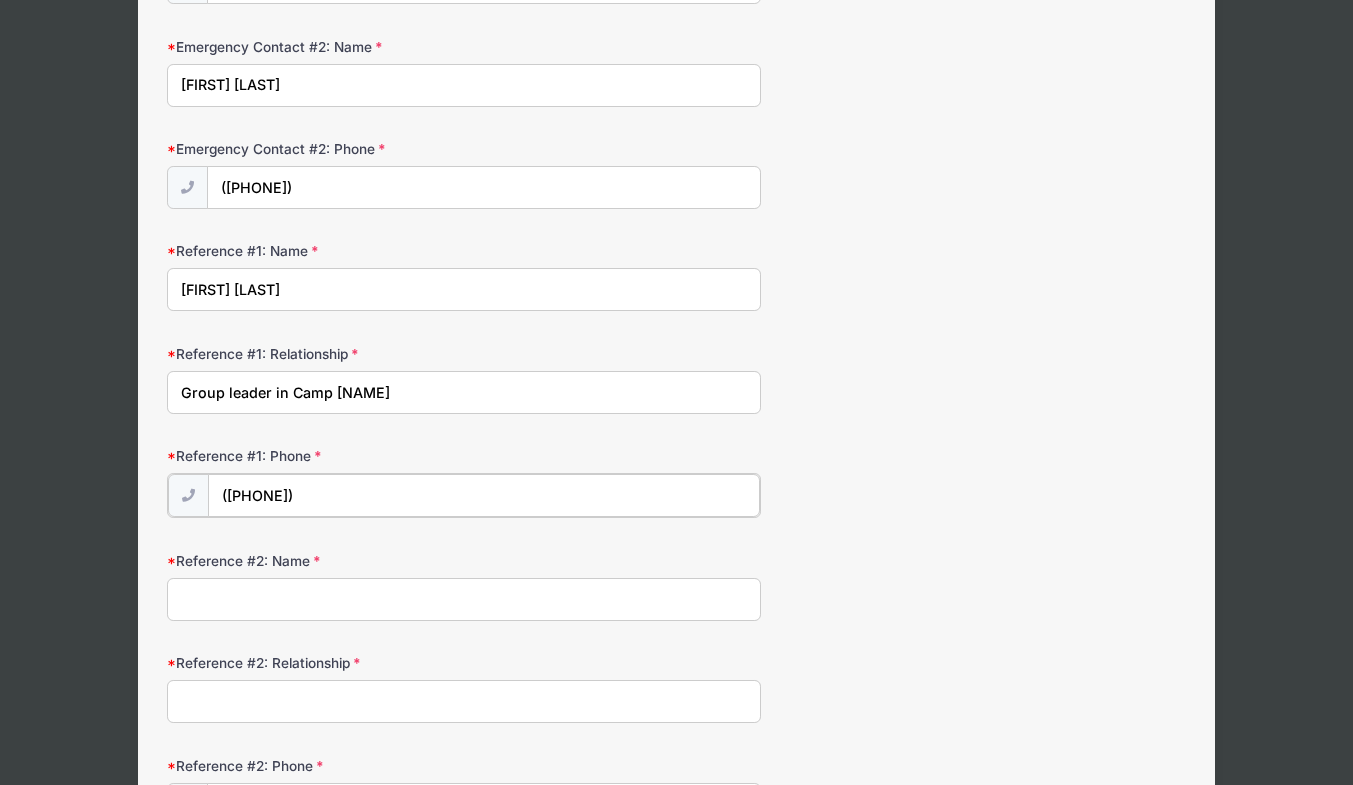scroll, scrollTop: 727, scrollLeft: 0, axis: vertical 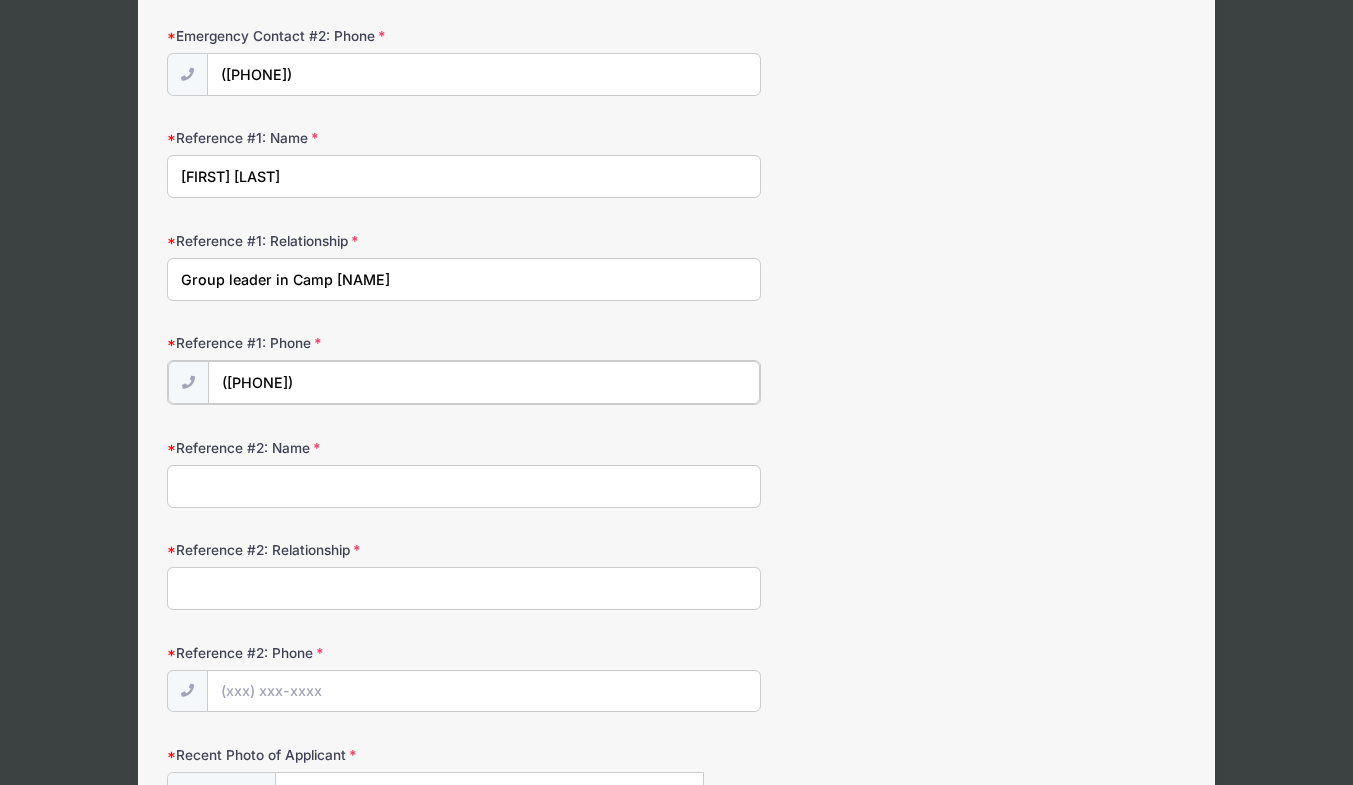 type on "([PHONE])" 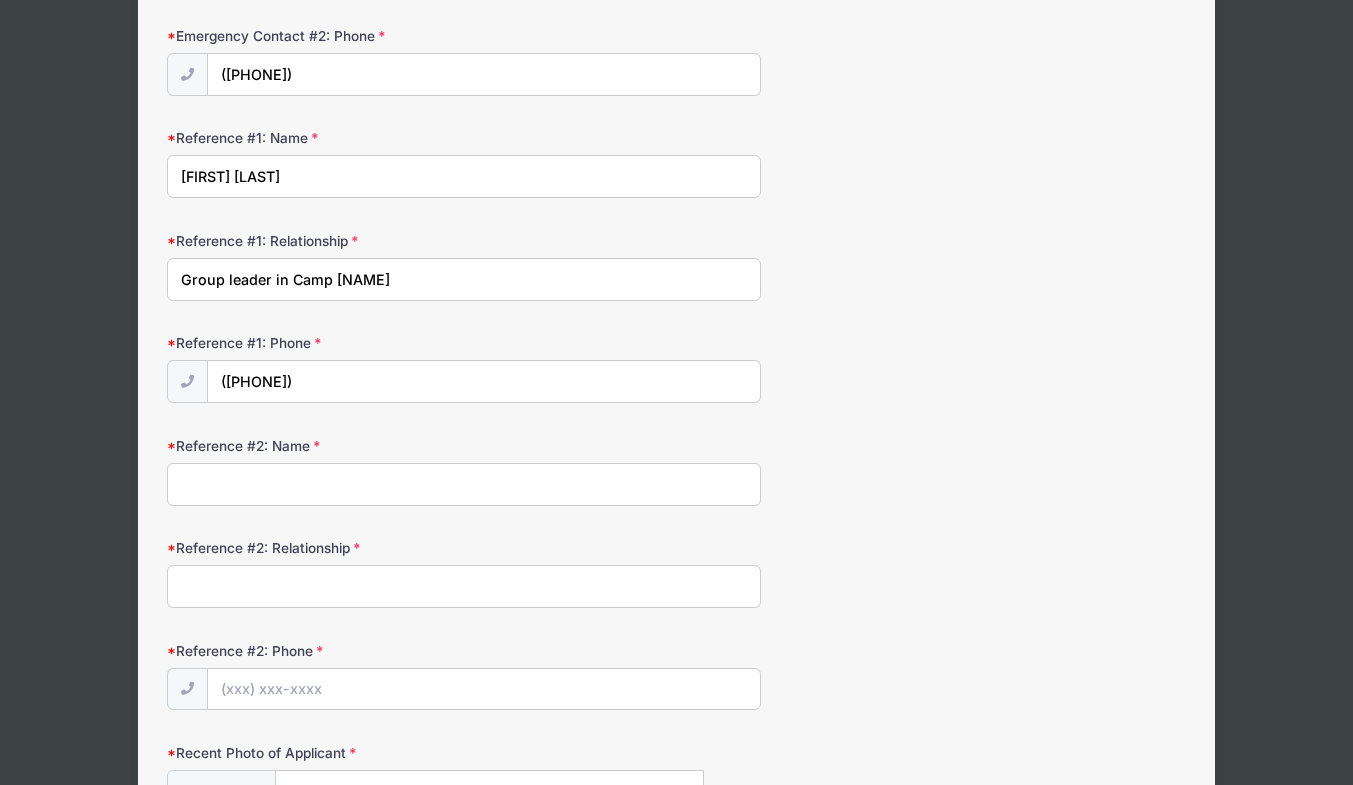 click on "Reference #2: Name" at bounding box center [464, 484] 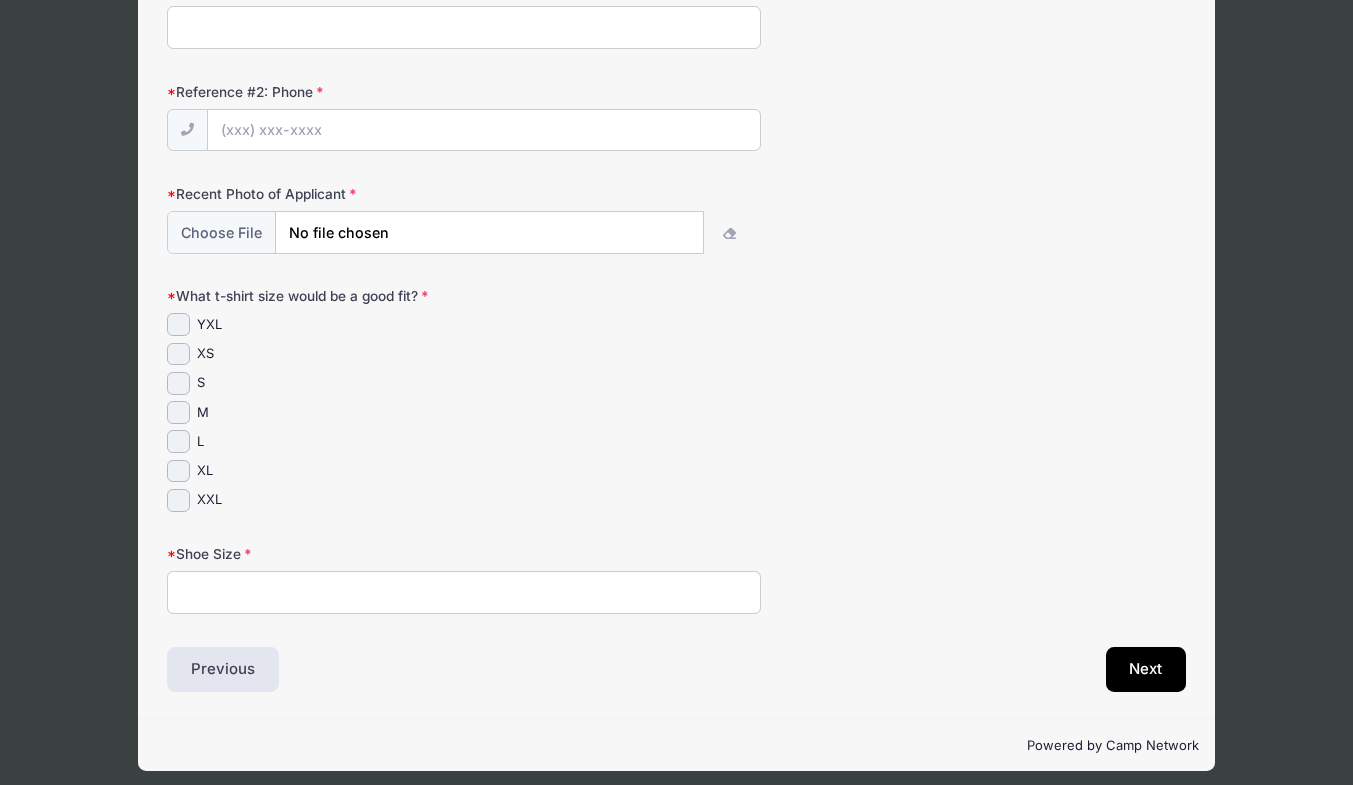 scroll, scrollTop: 1298, scrollLeft: 0, axis: vertical 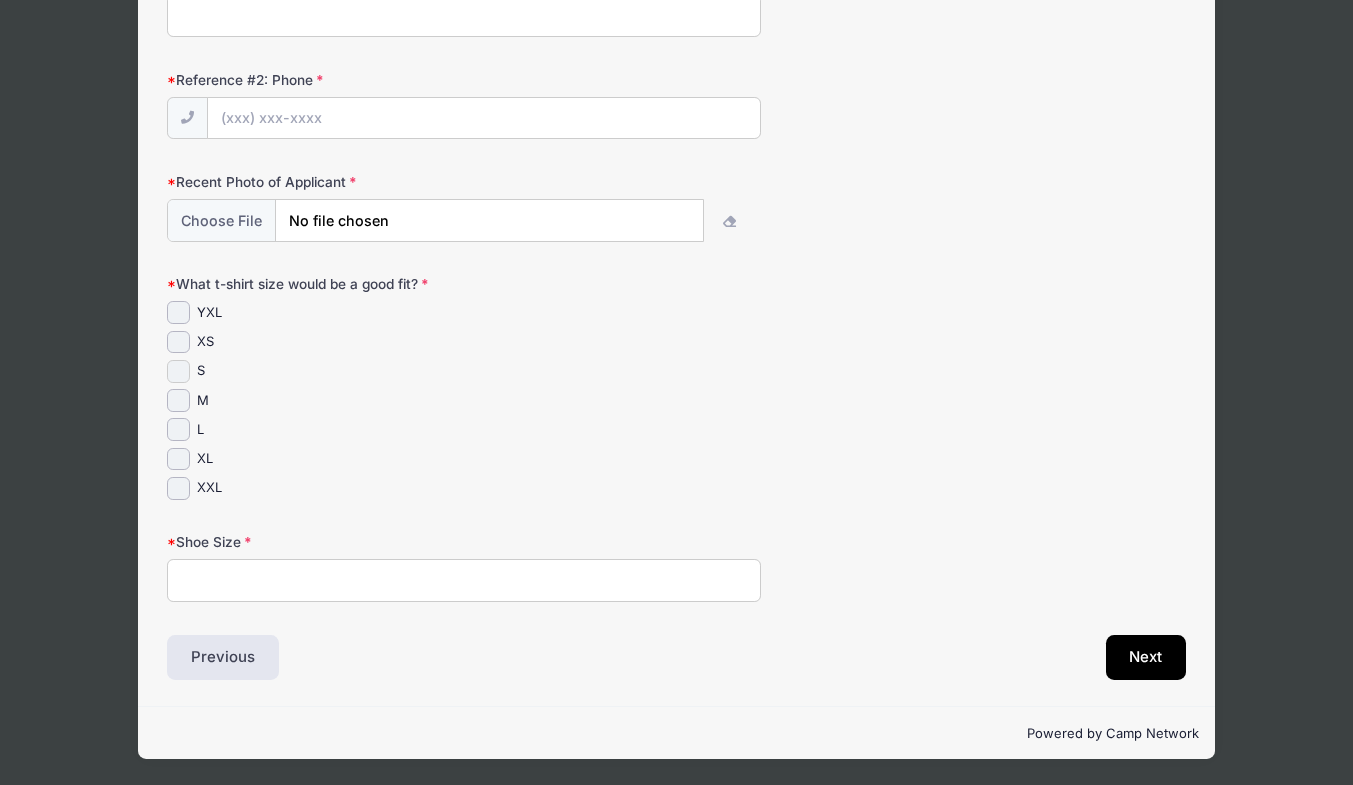 click on "S" at bounding box center [178, 371] 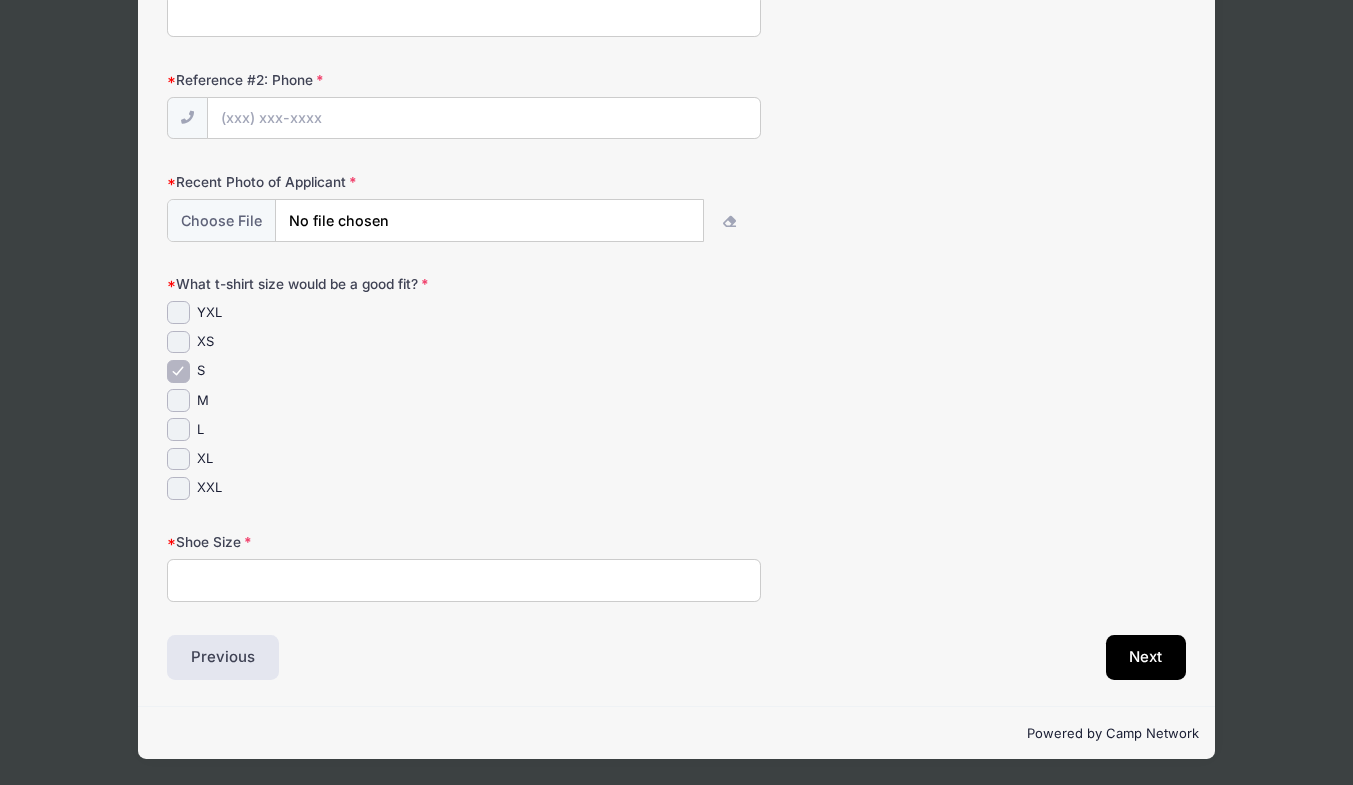 click on "Shoe Size" at bounding box center (464, 580) 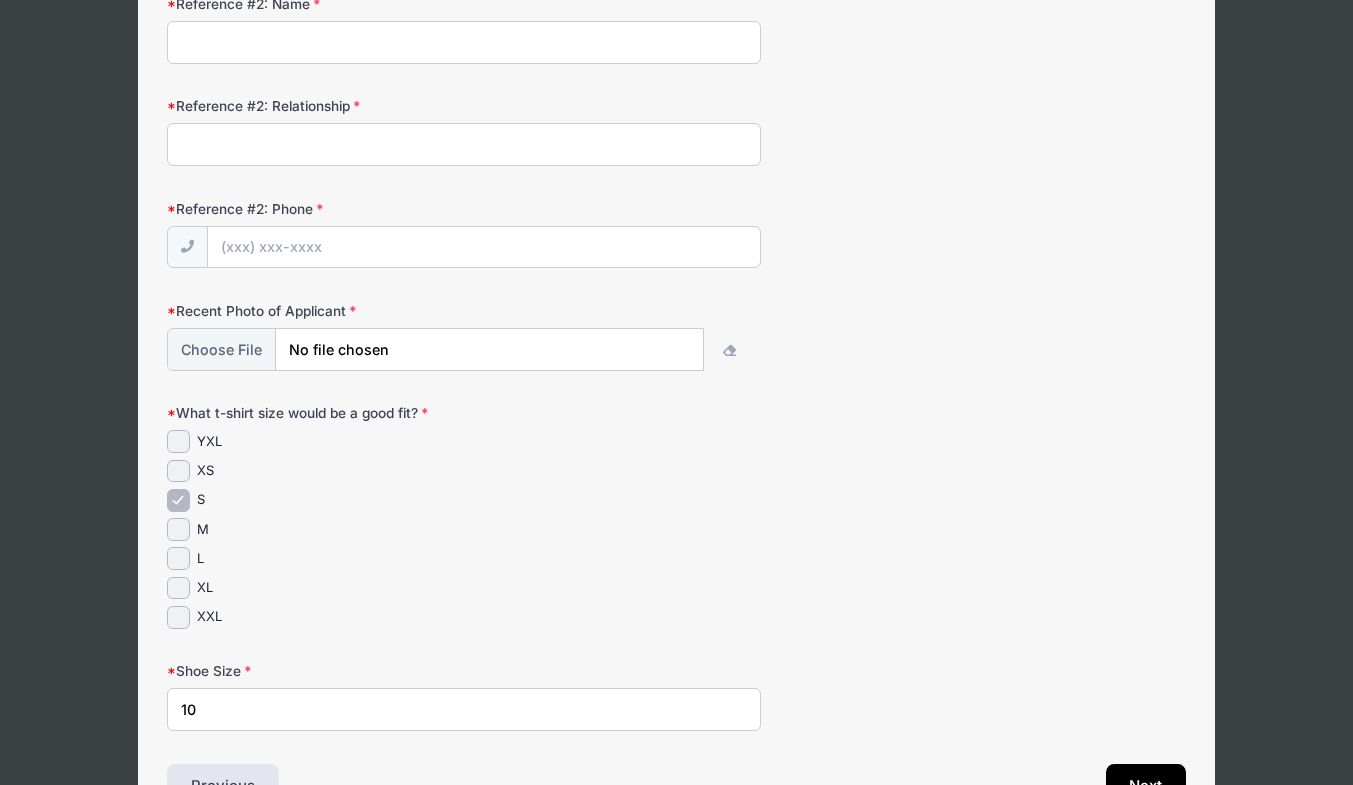 scroll, scrollTop: 1168, scrollLeft: 0, axis: vertical 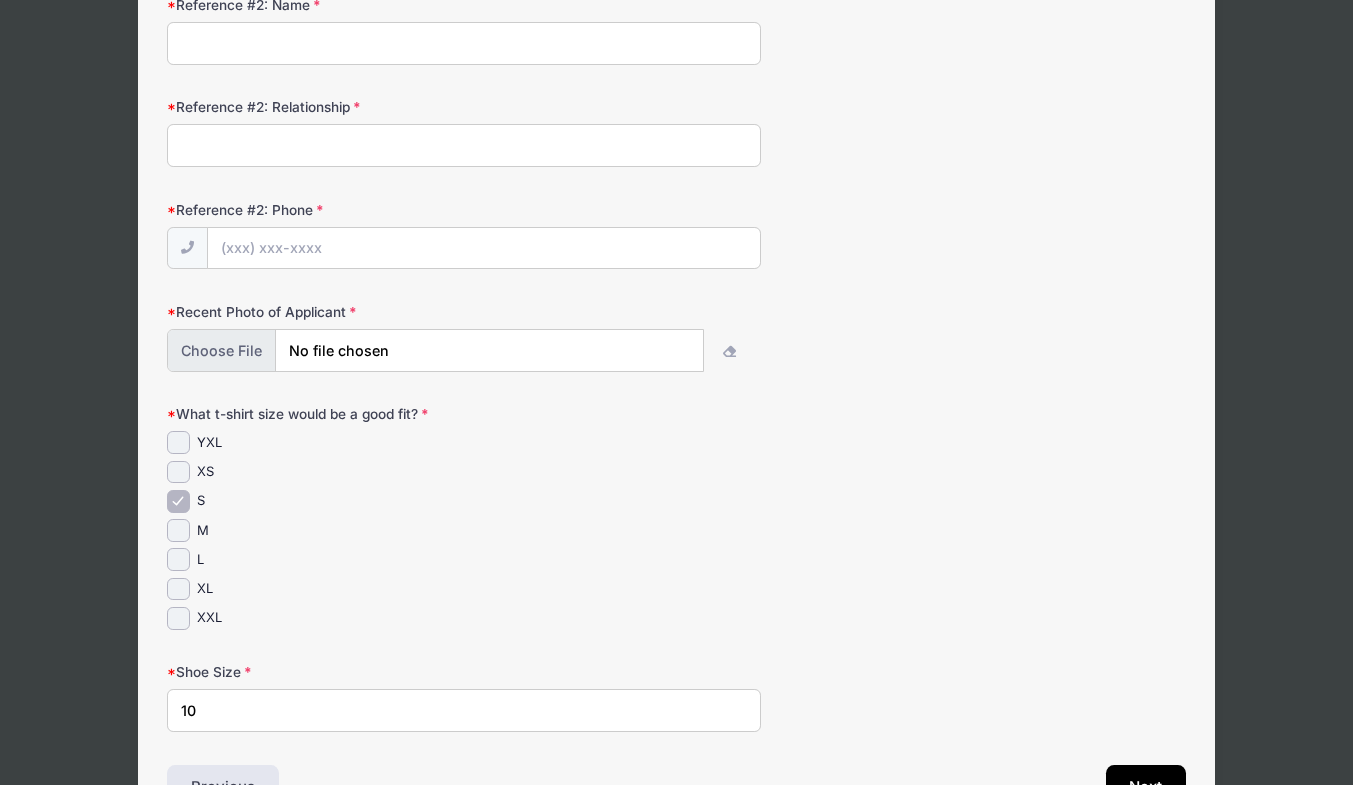 type on "10" 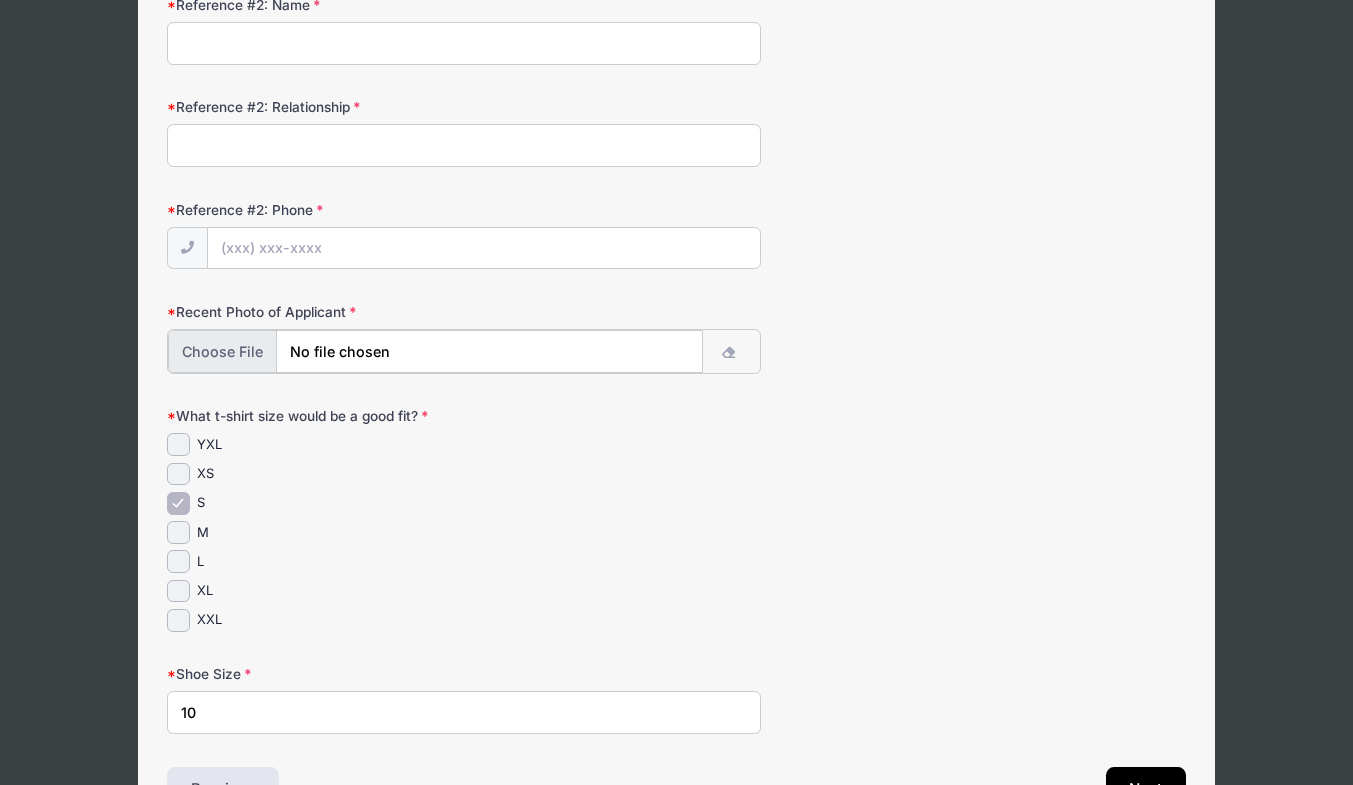 click at bounding box center (435, 351) 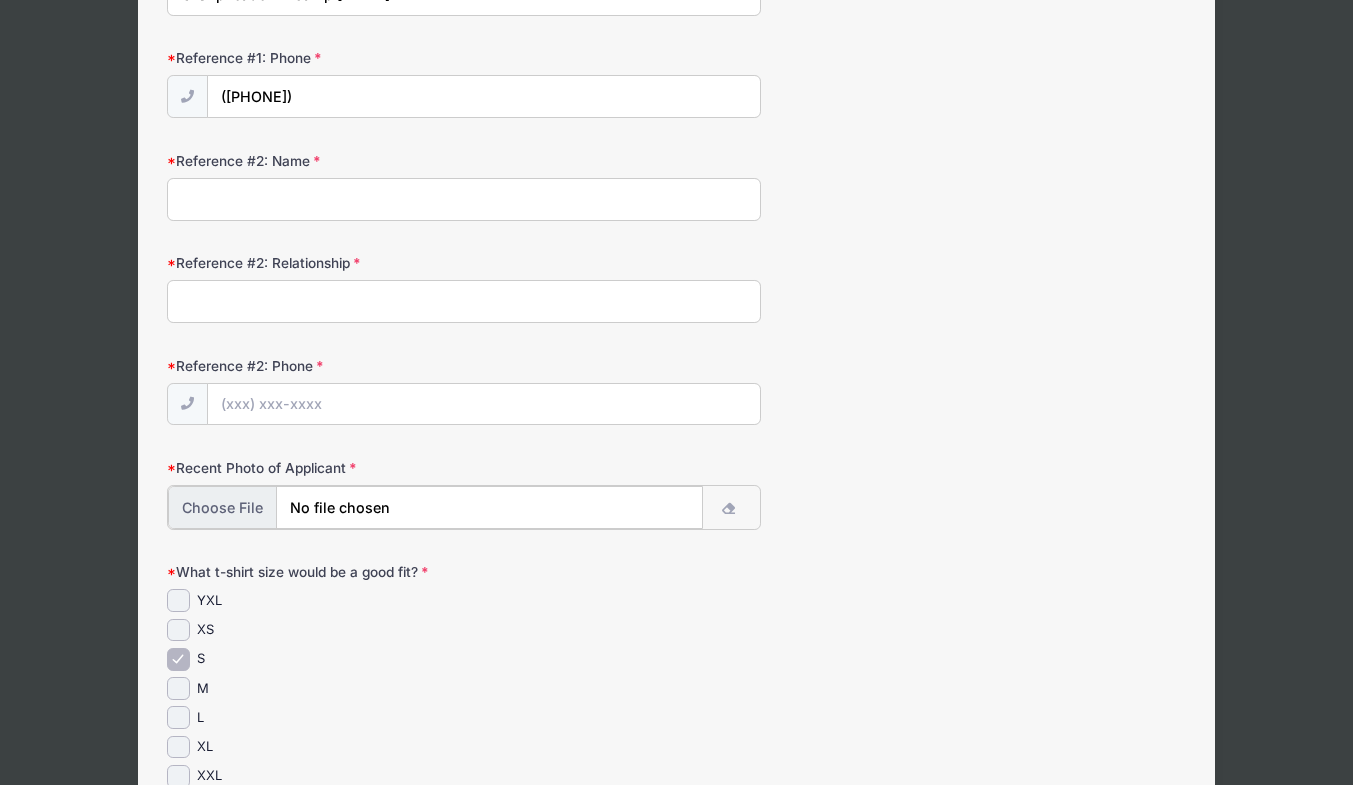 scroll, scrollTop: 1009, scrollLeft: 0, axis: vertical 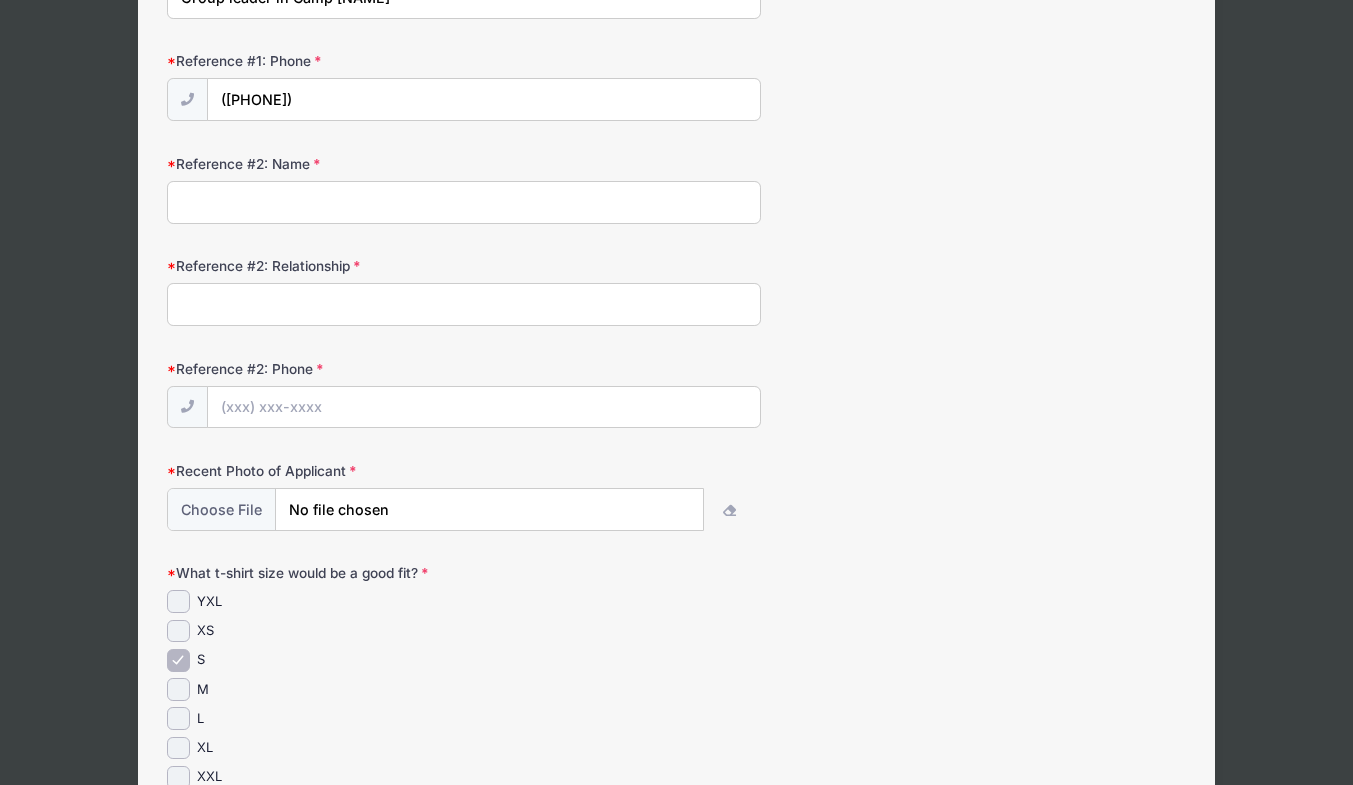 click on "Reference #2: Name" at bounding box center (464, 202) 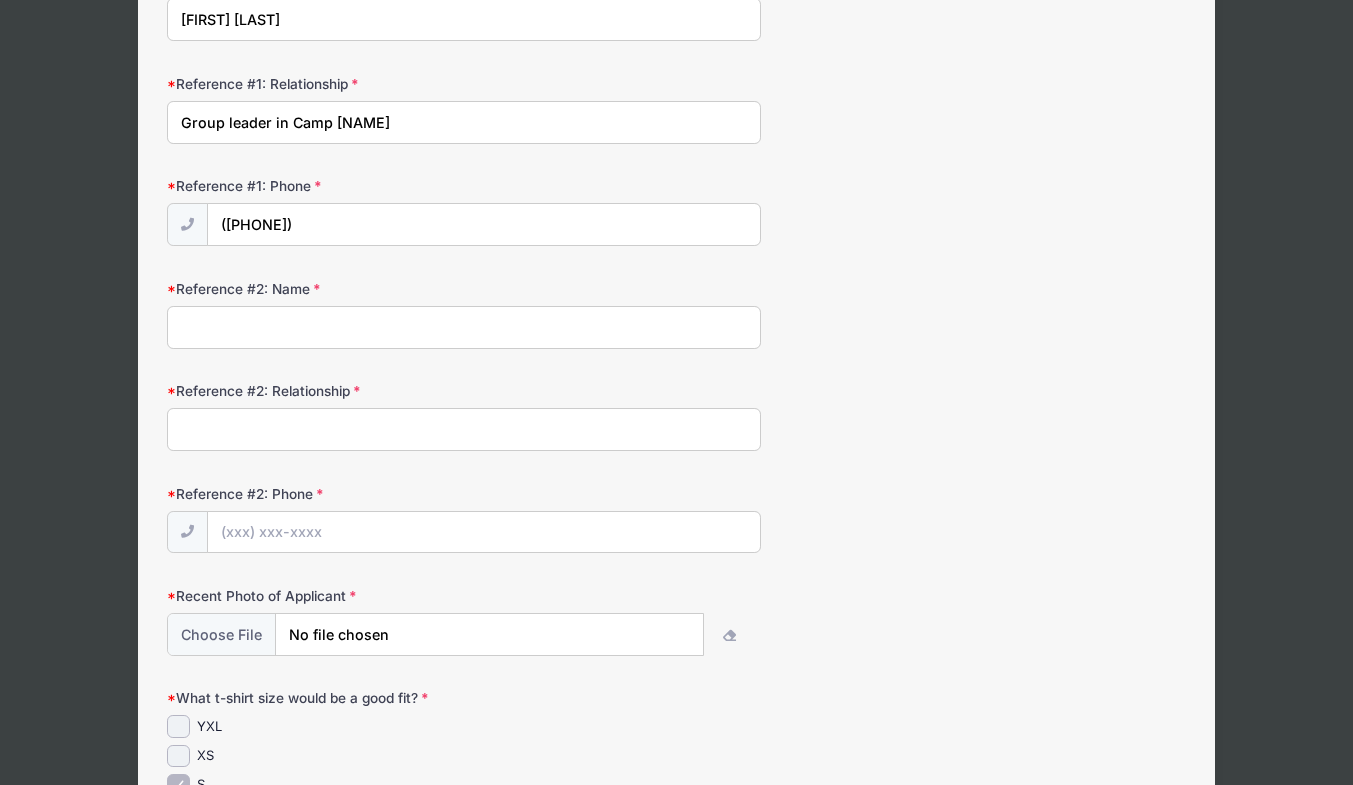 scroll, scrollTop: 883, scrollLeft: 0, axis: vertical 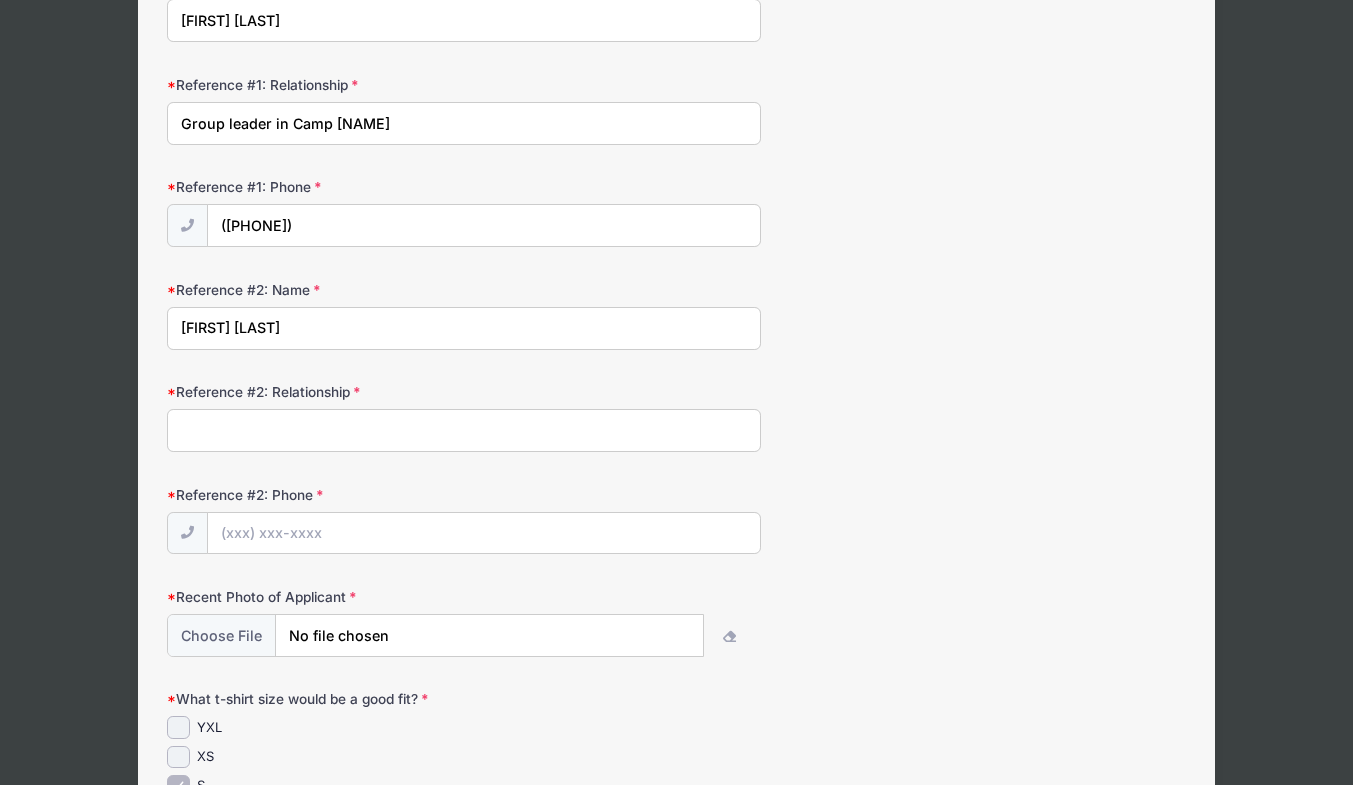 type on "[FIRST] [LAST]" 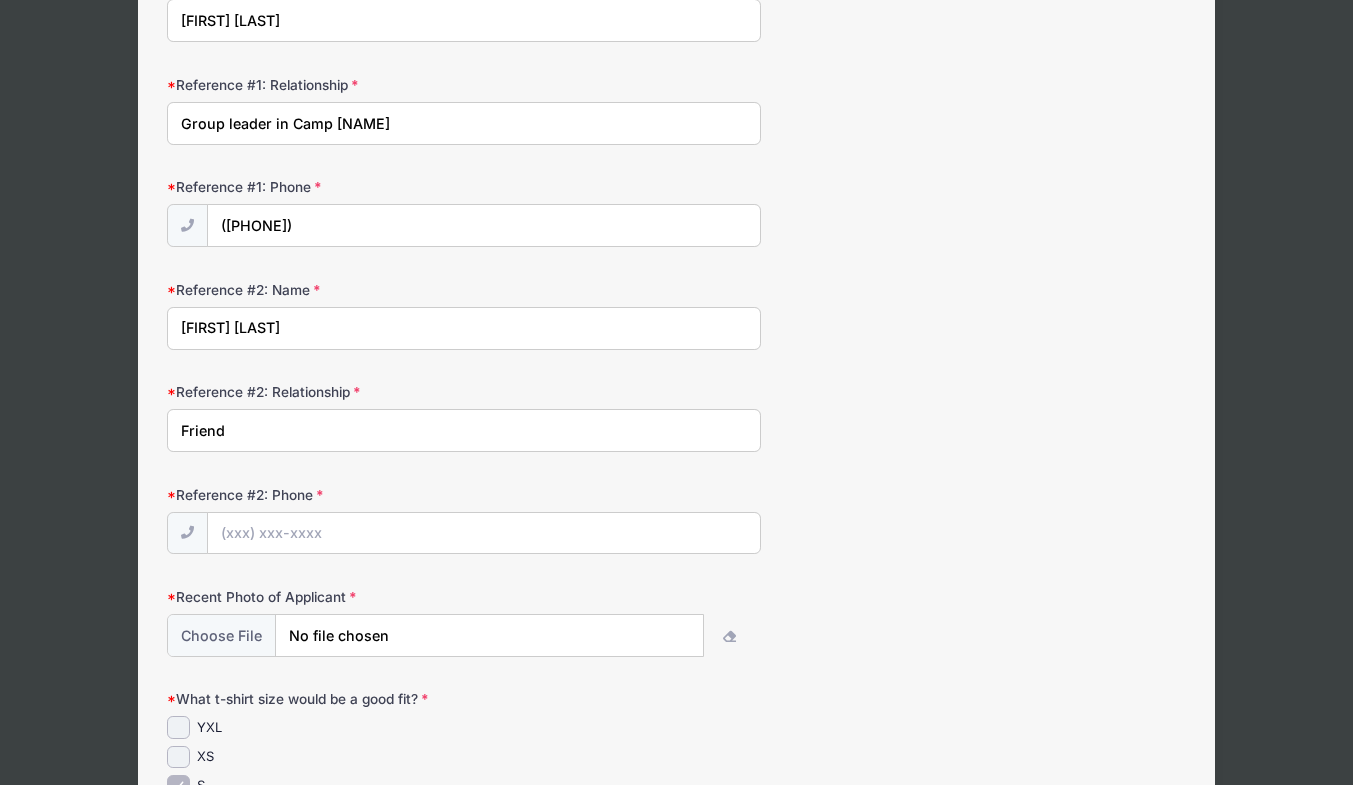 type on "Friend" 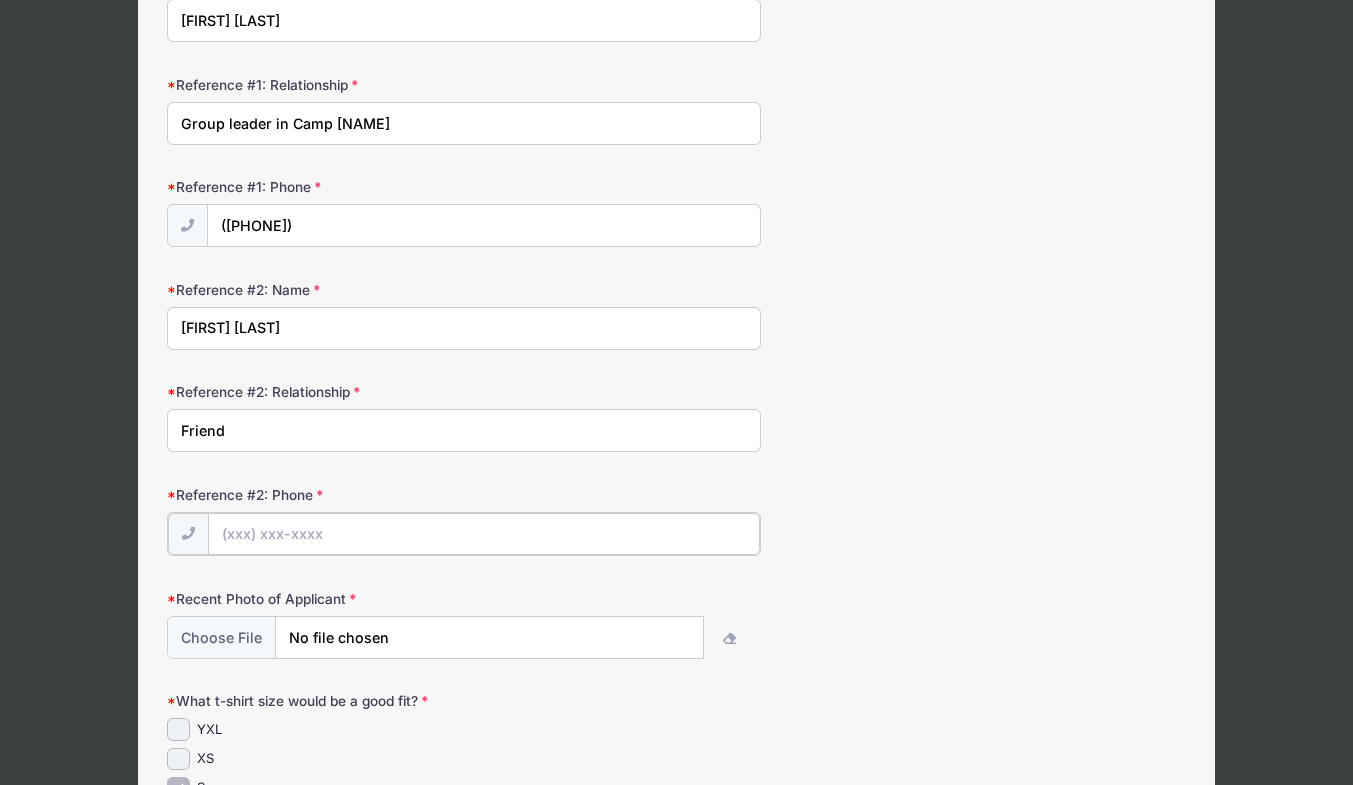 click on "Reference #2: Phone" at bounding box center (484, 534) 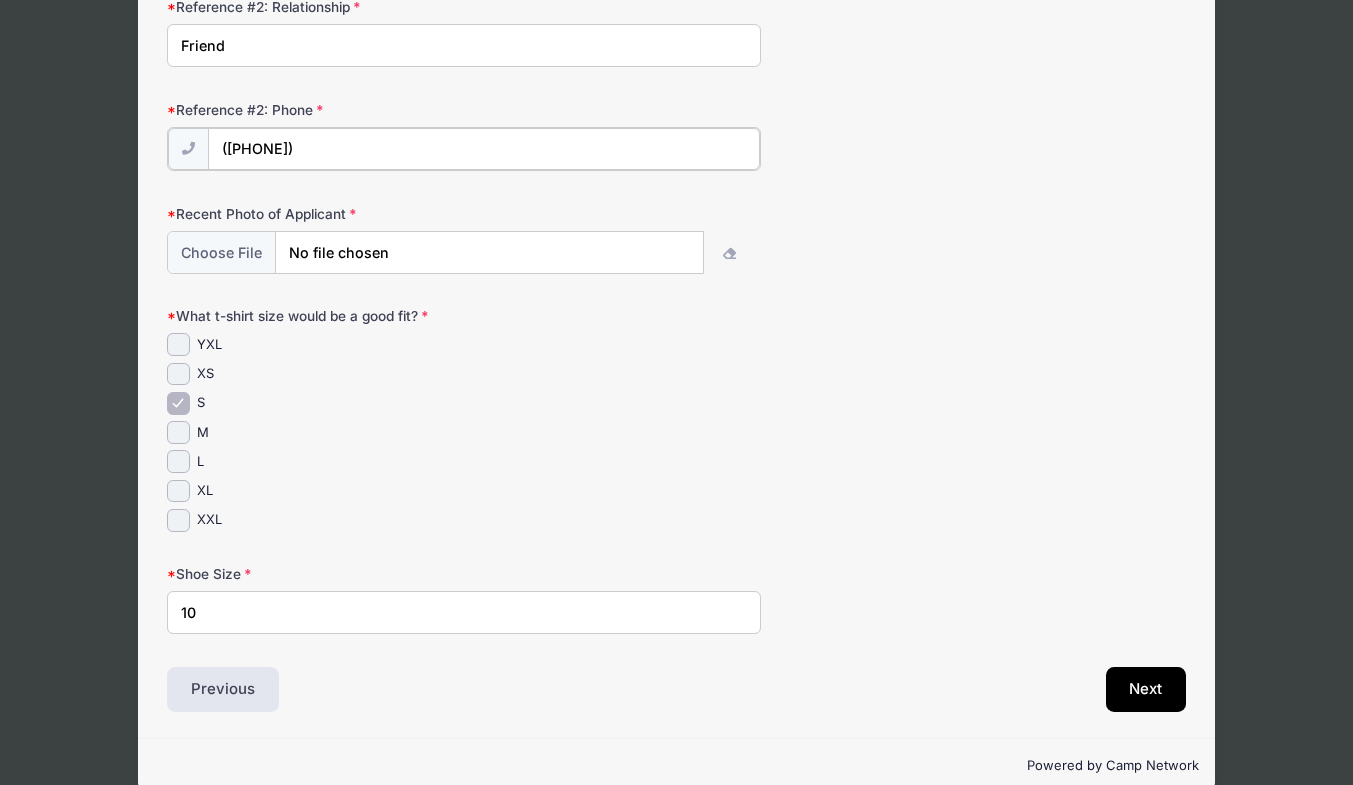 scroll, scrollTop: 1269, scrollLeft: 0, axis: vertical 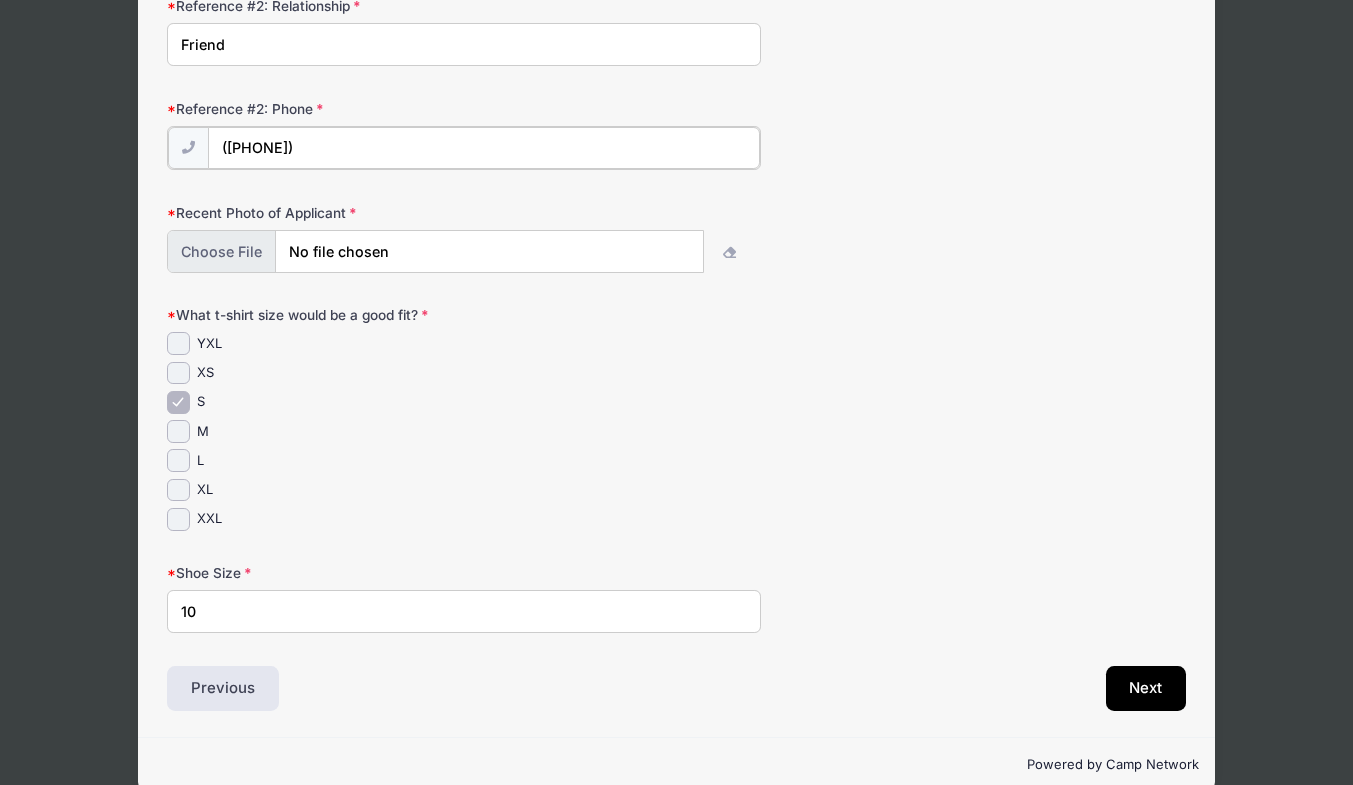 type on "([PHONE])" 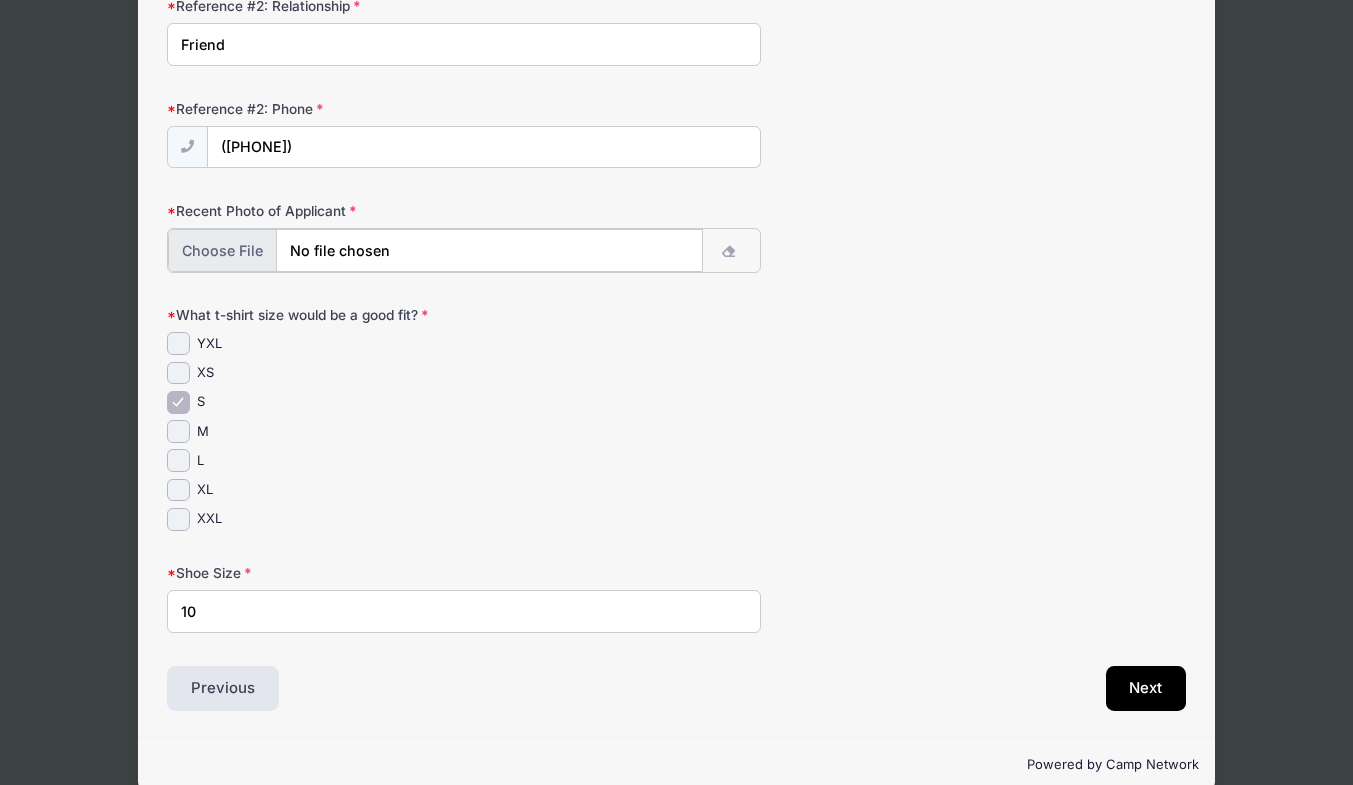 click at bounding box center [435, 250] 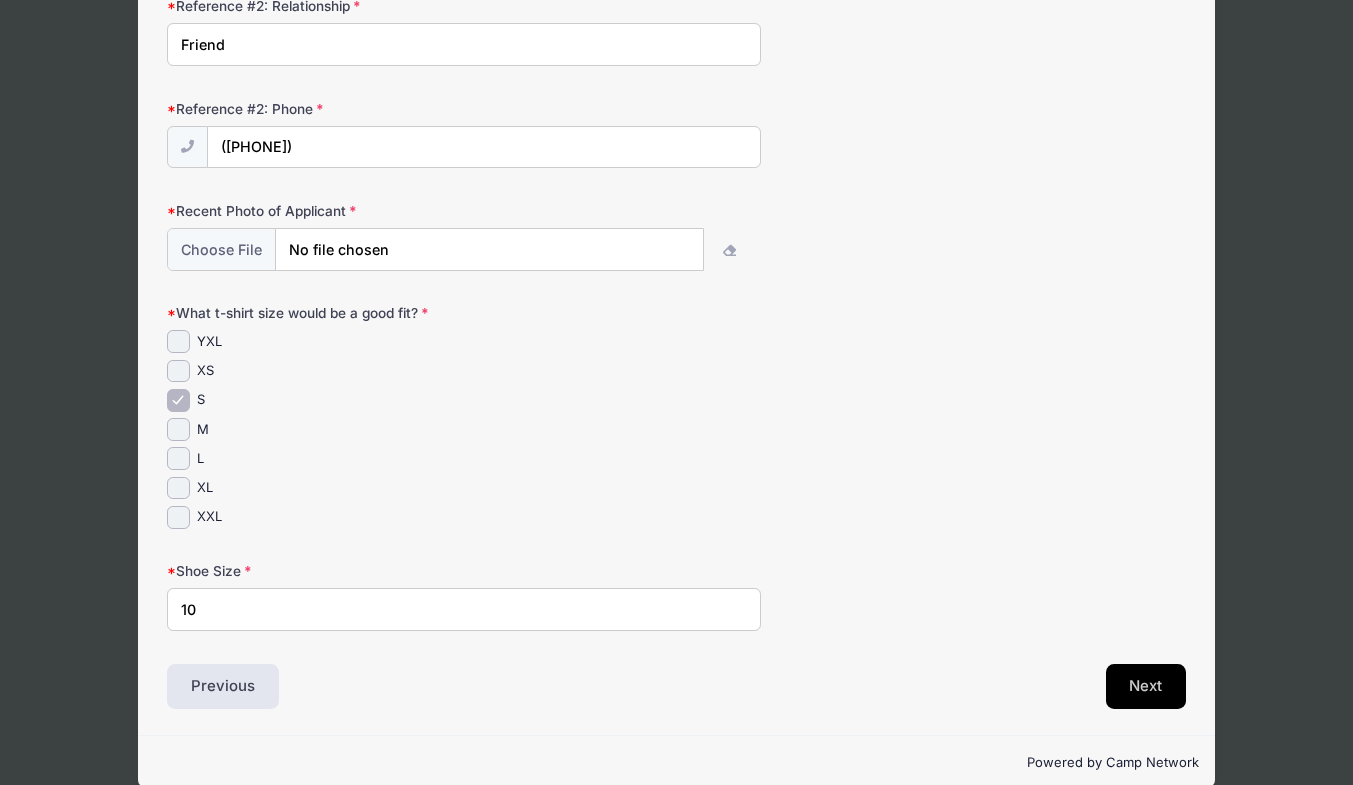 click on "Next" at bounding box center [1146, 687] 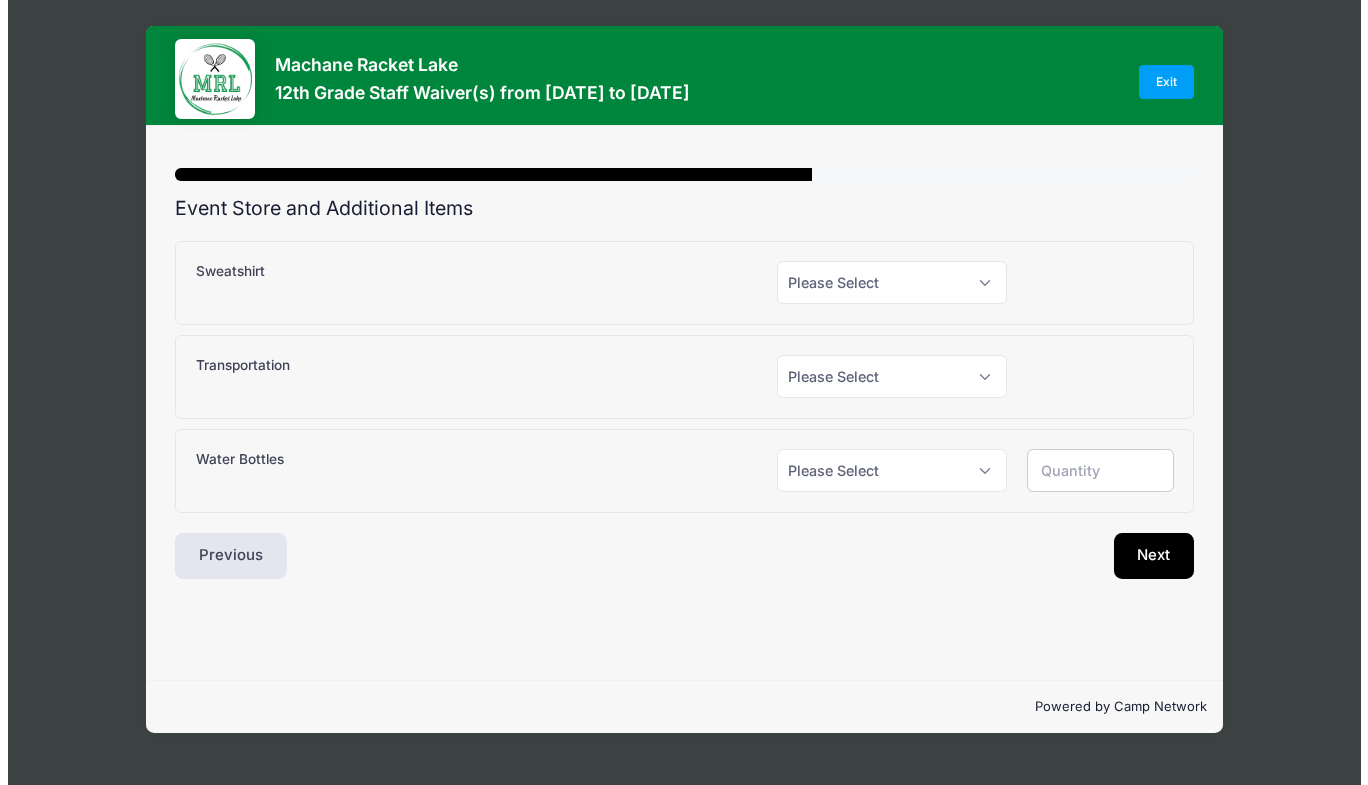 scroll, scrollTop: 0, scrollLeft: 0, axis: both 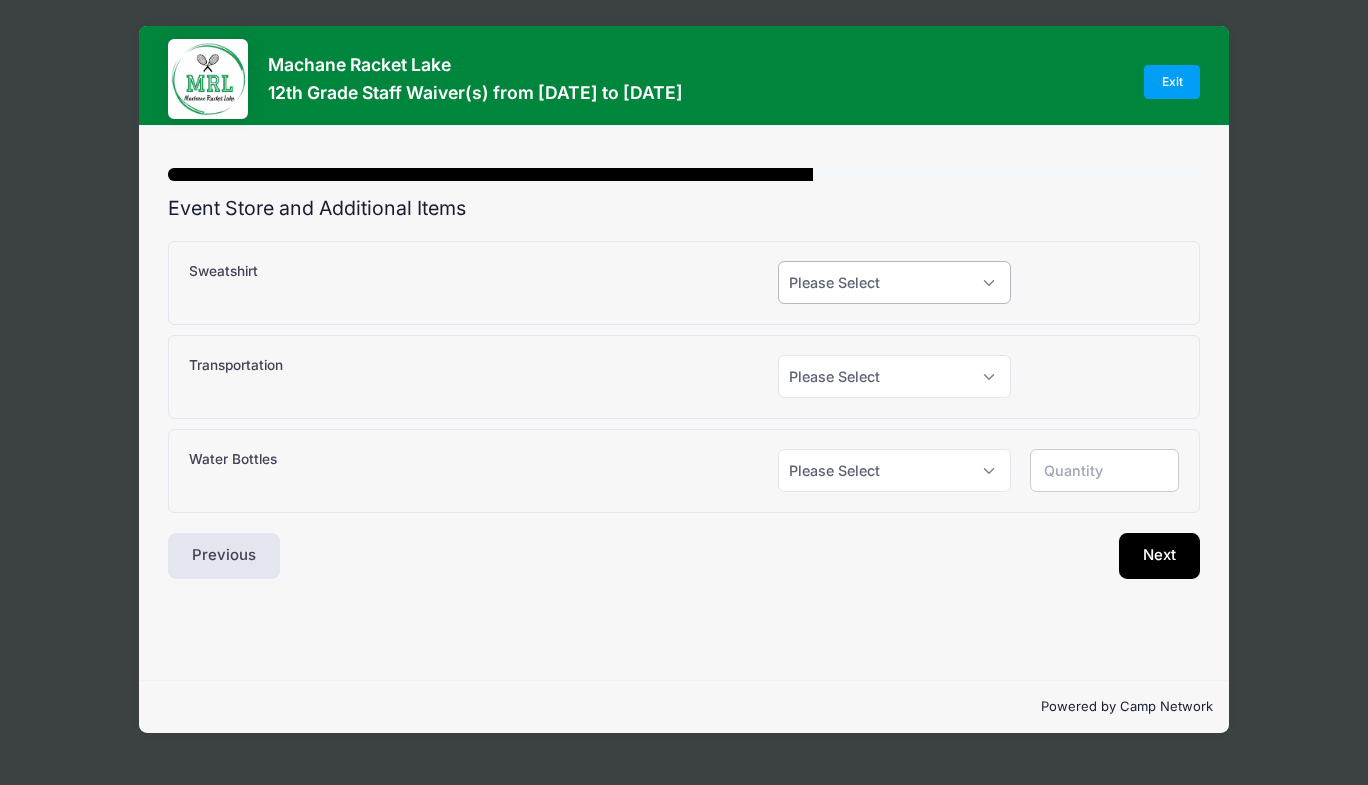 click on "Please Select Yes (+$25.00)
No" at bounding box center (894, 282) 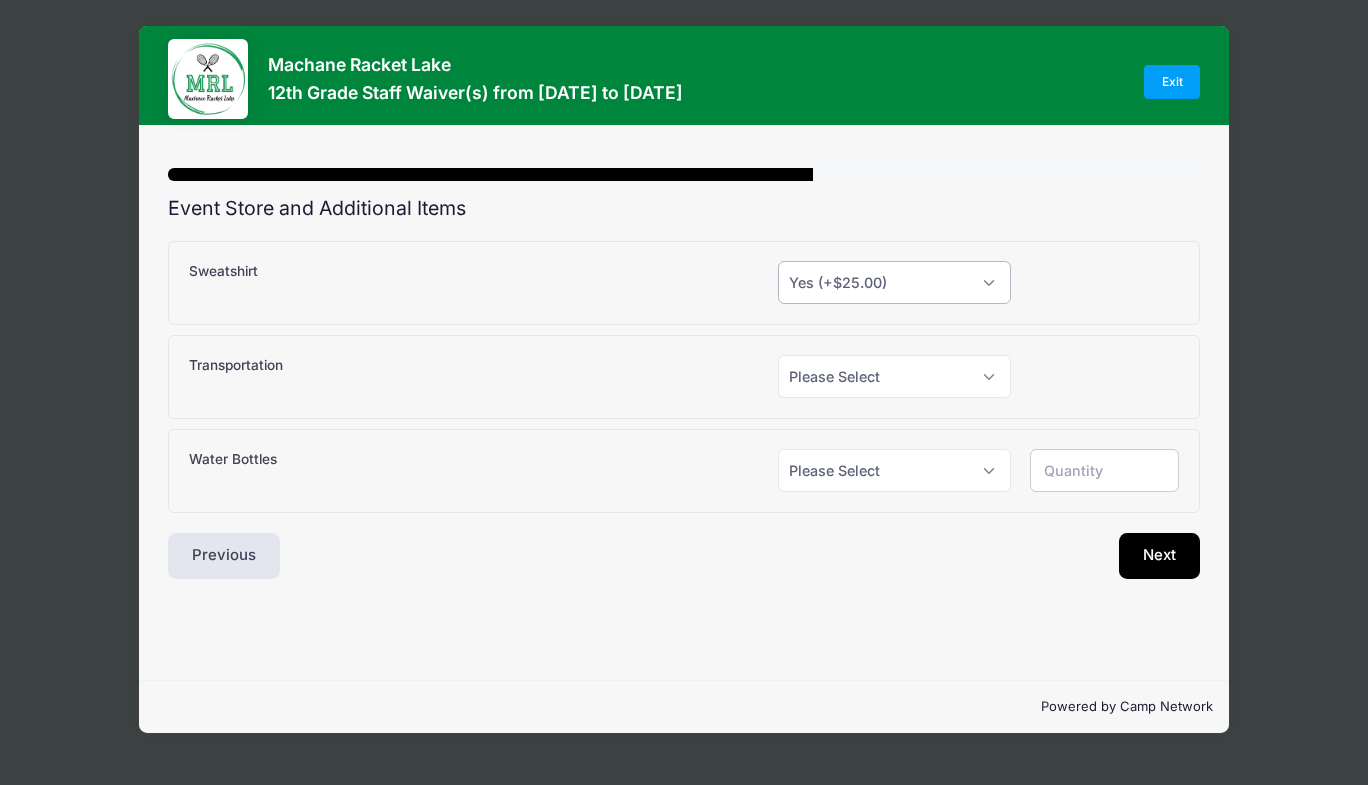 click on "Please Select Yes (+$25.00)
No" at bounding box center [894, 282] 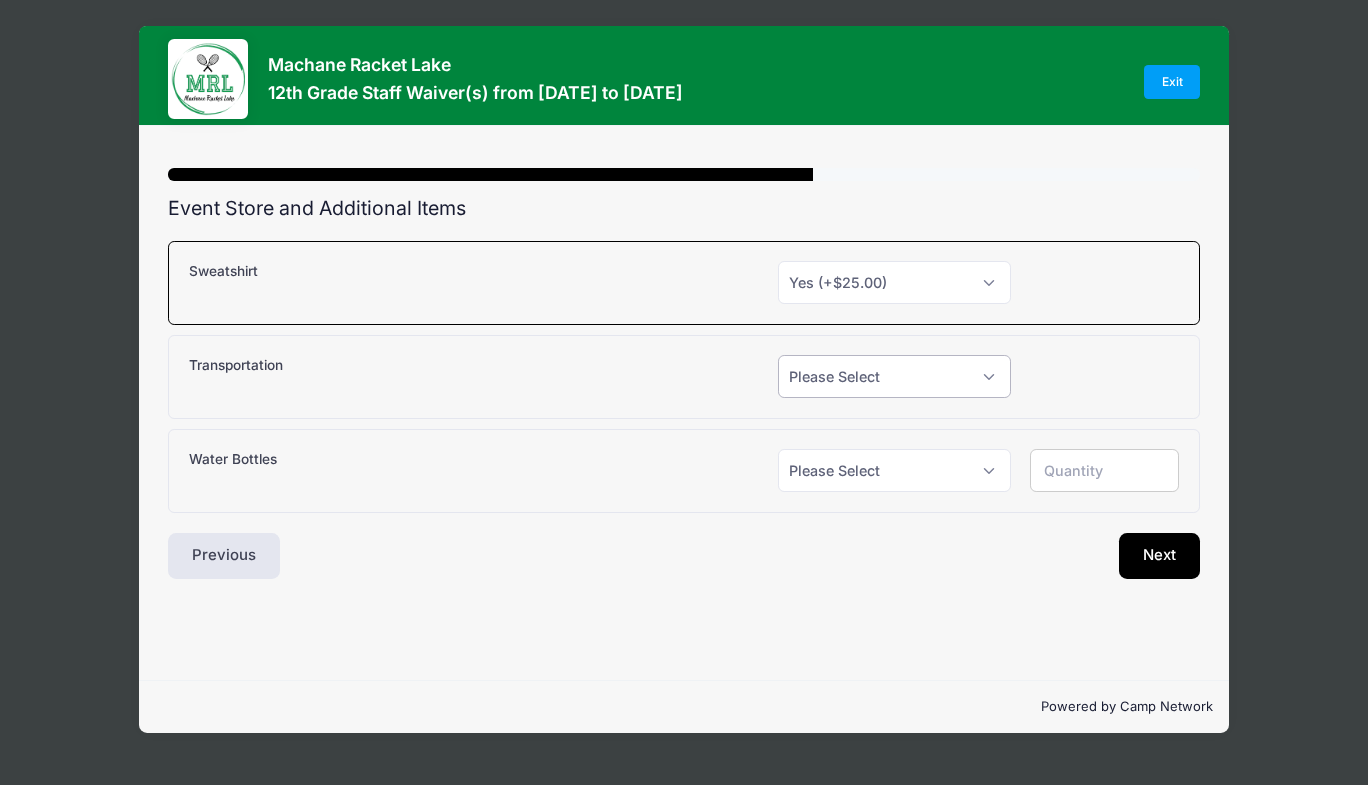 click on "Please Select Yes (+$150.00)
No" at bounding box center (894, 376) 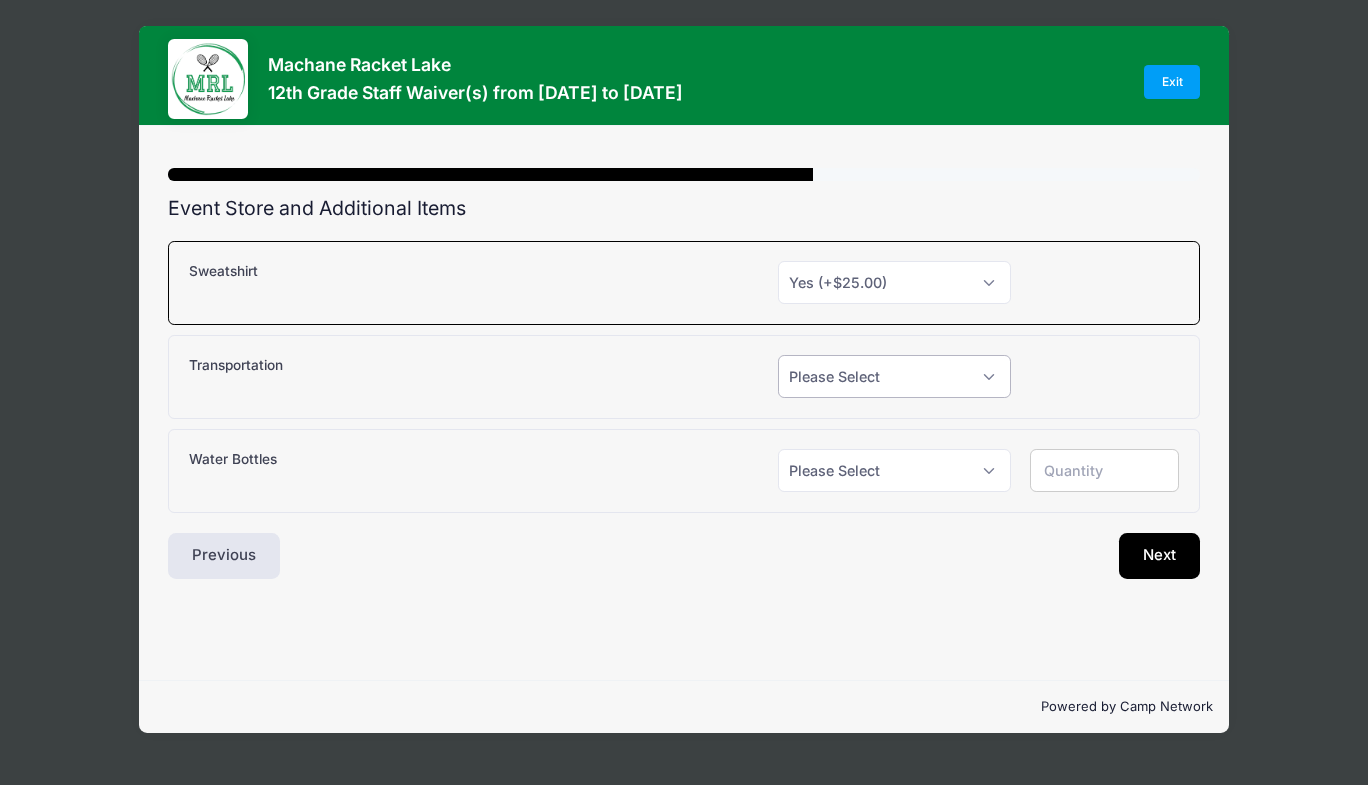 select on "1" 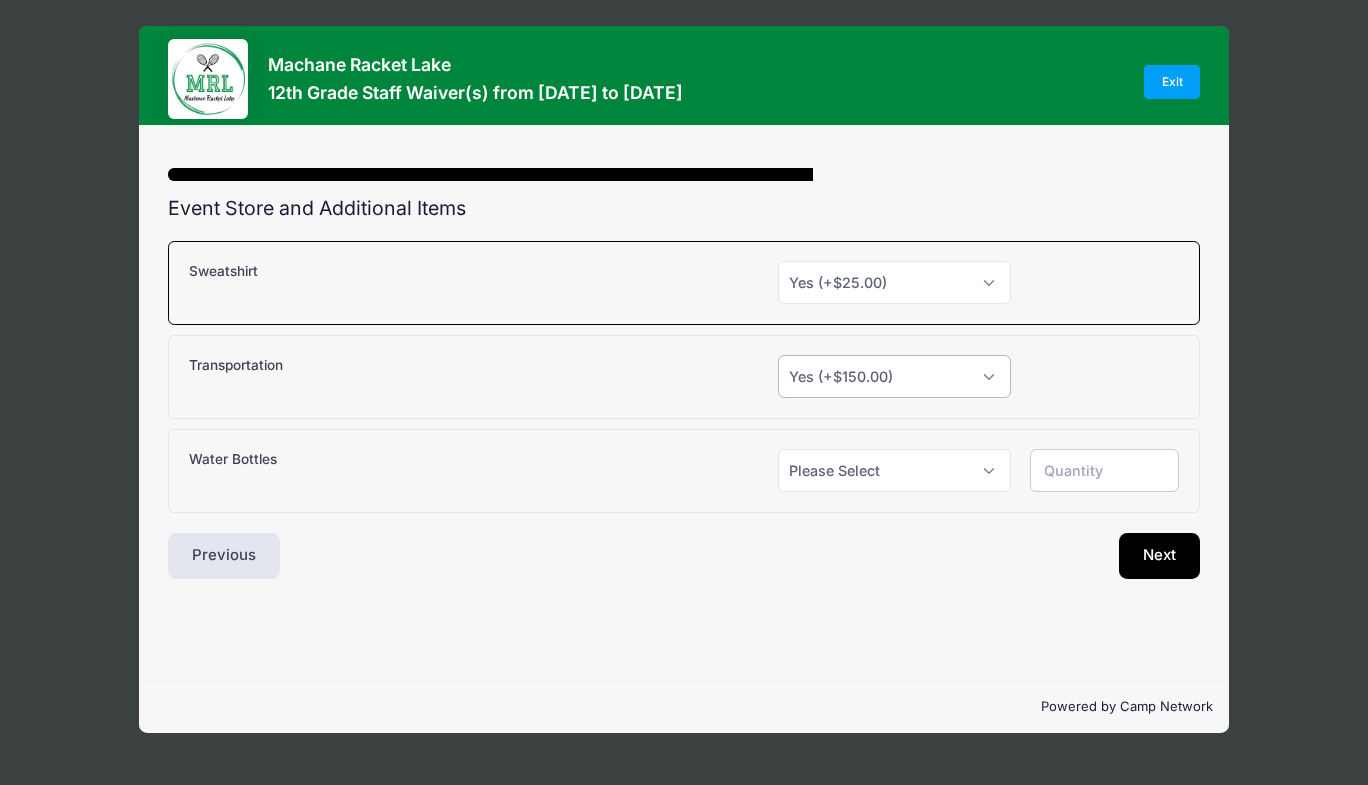 click on "Please Select Yes (+$150.00)
No" at bounding box center (894, 376) 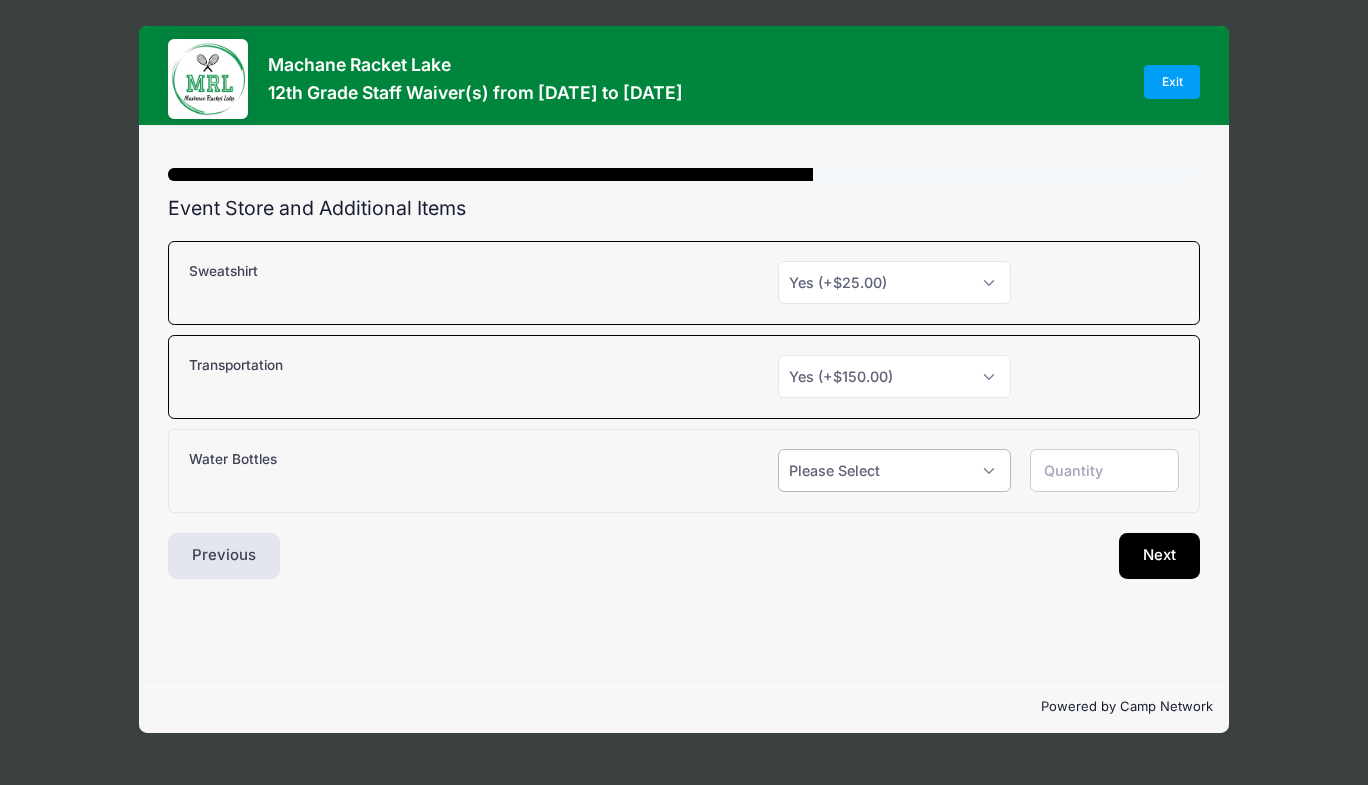 click on "Please Select Yes (+$12.00)
No" at bounding box center [894, 470] 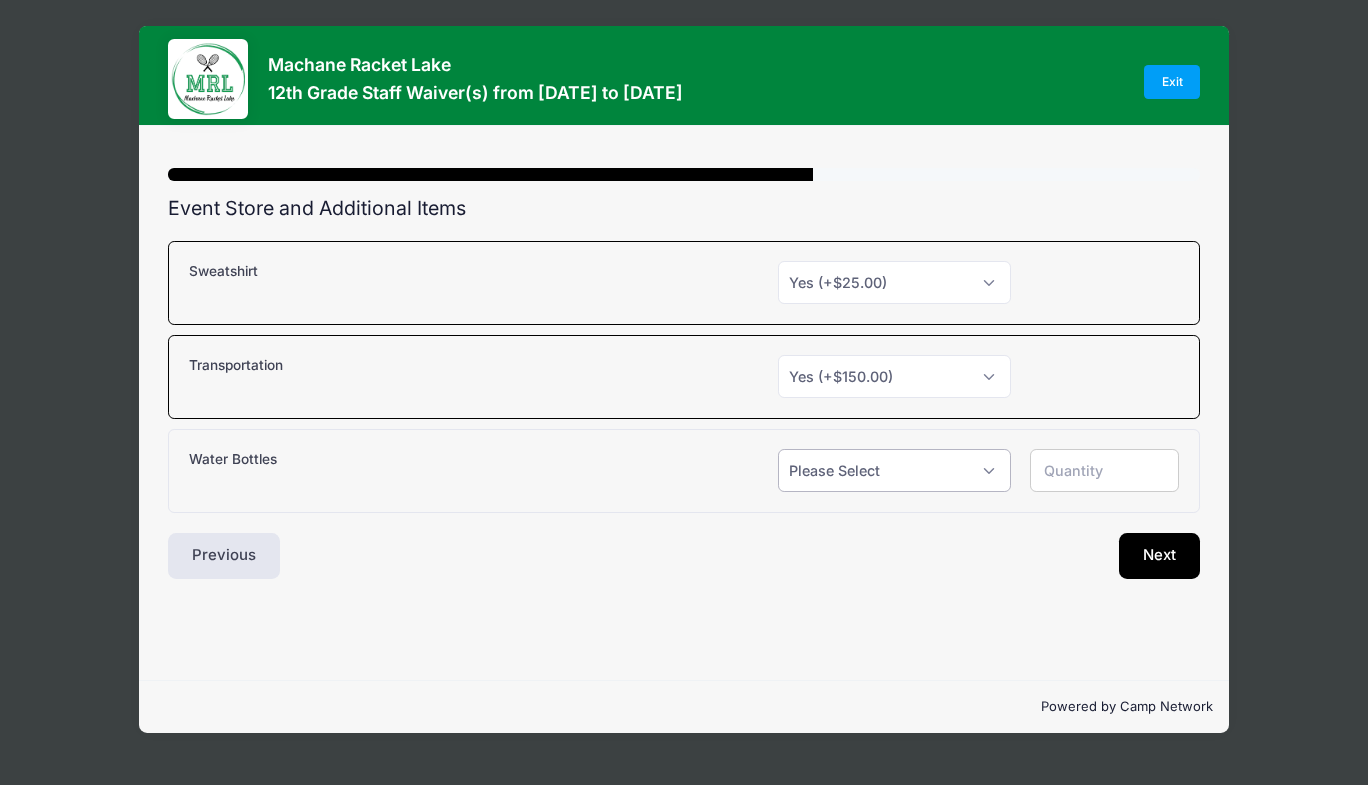 select on "1" 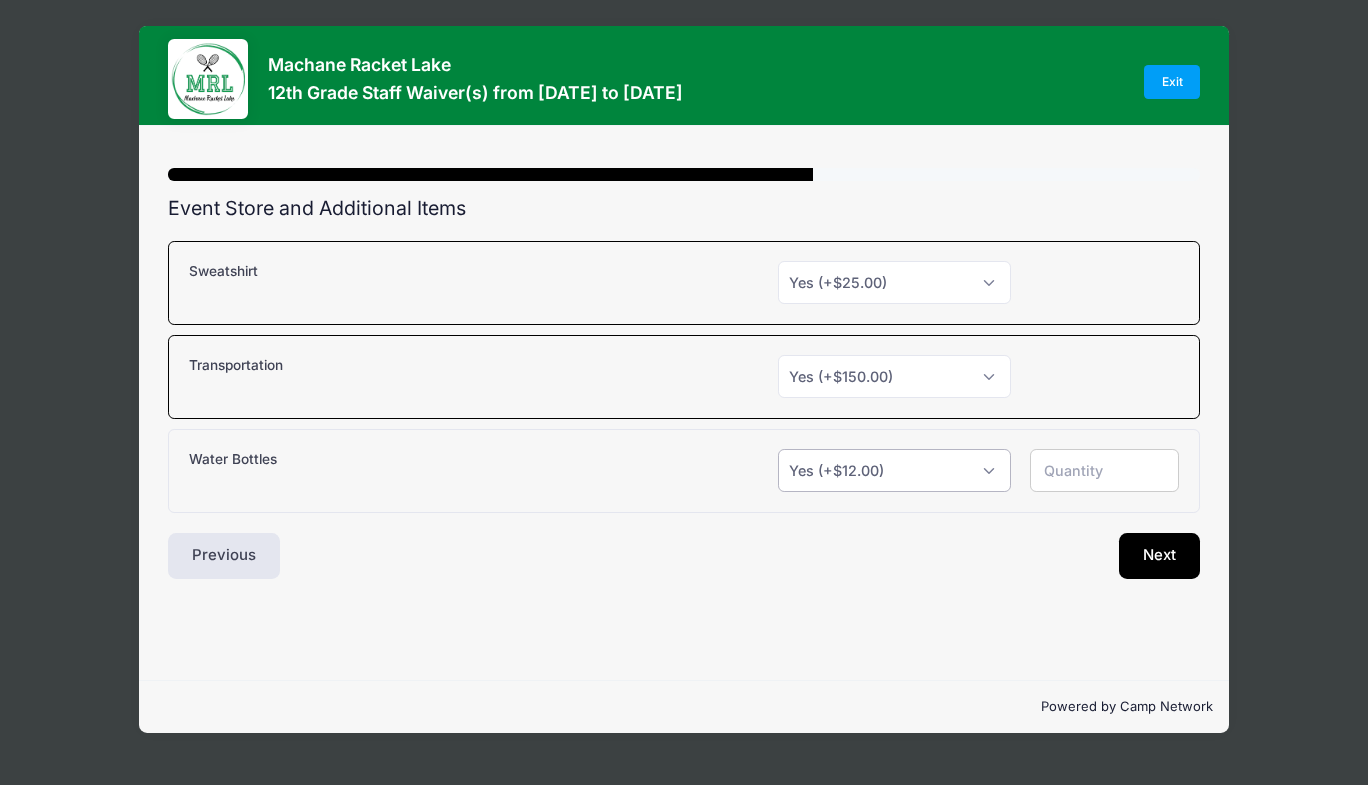 click on "Please Select Yes (+$12.00)
No" at bounding box center [894, 470] 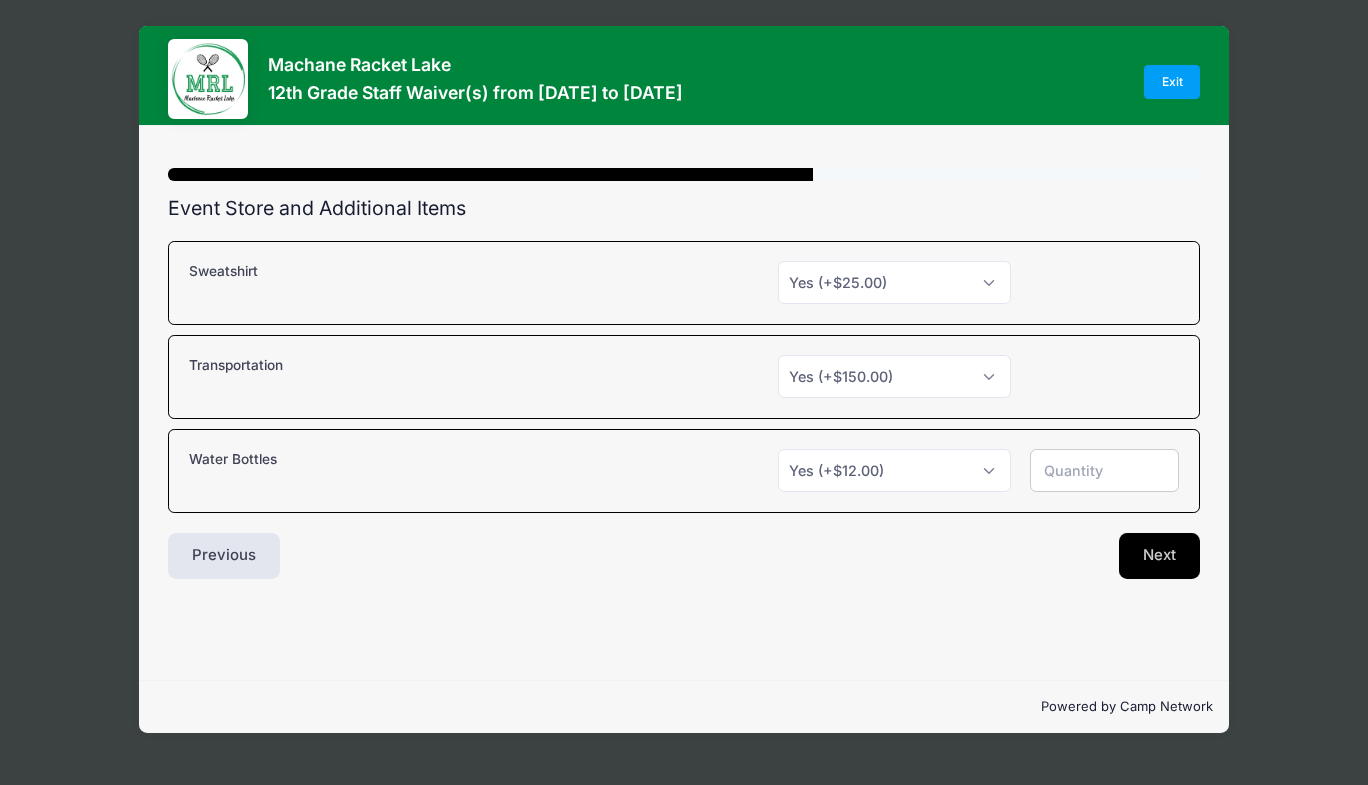 click on "Next" at bounding box center [1159, 556] 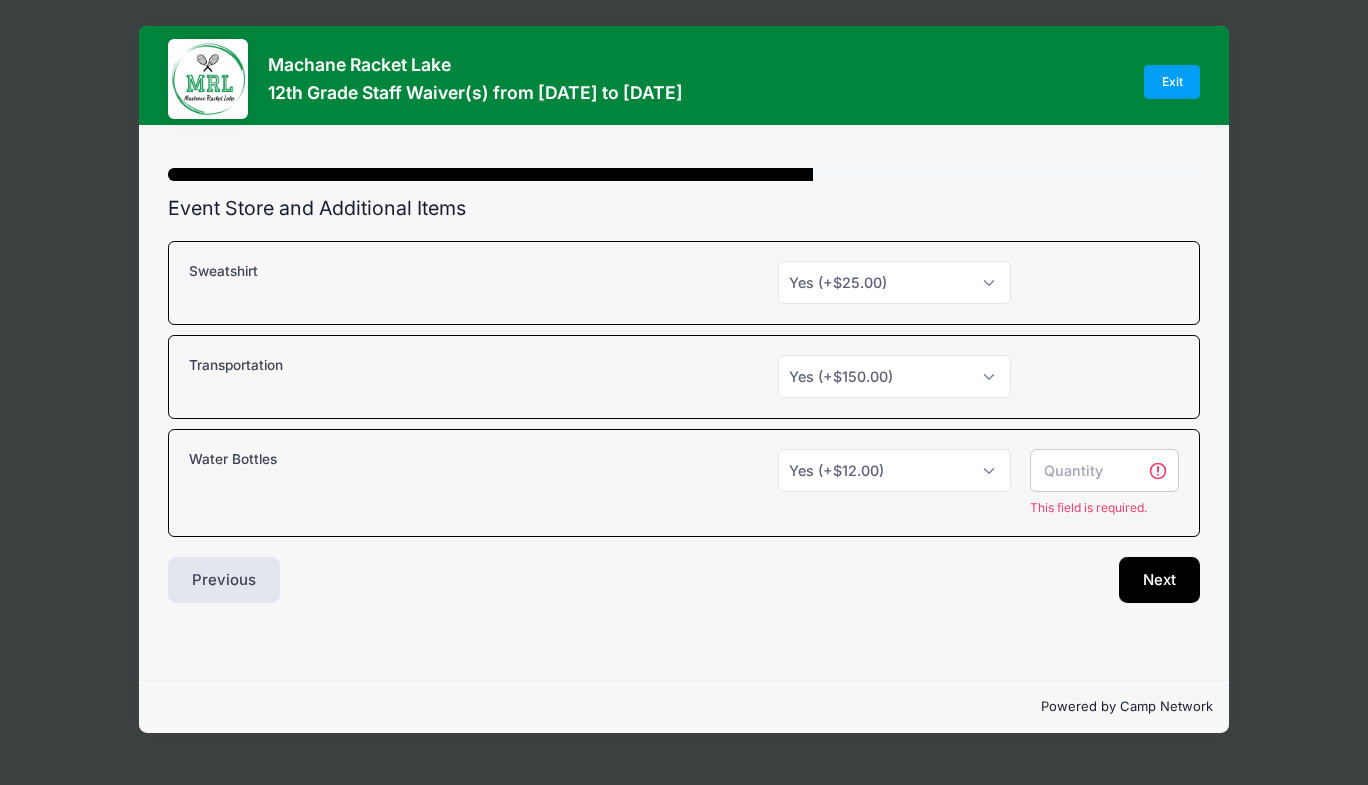 click at bounding box center [1104, 470] 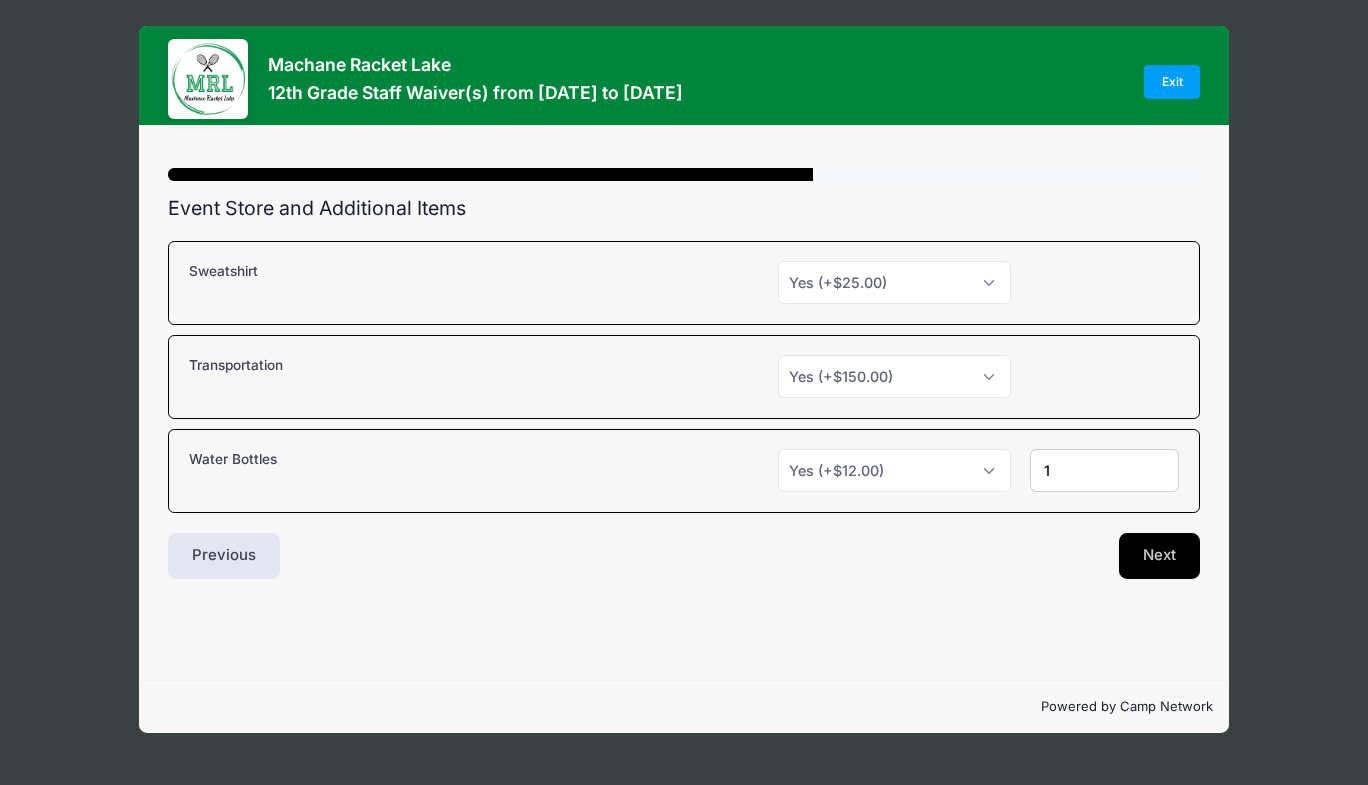 type on "1" 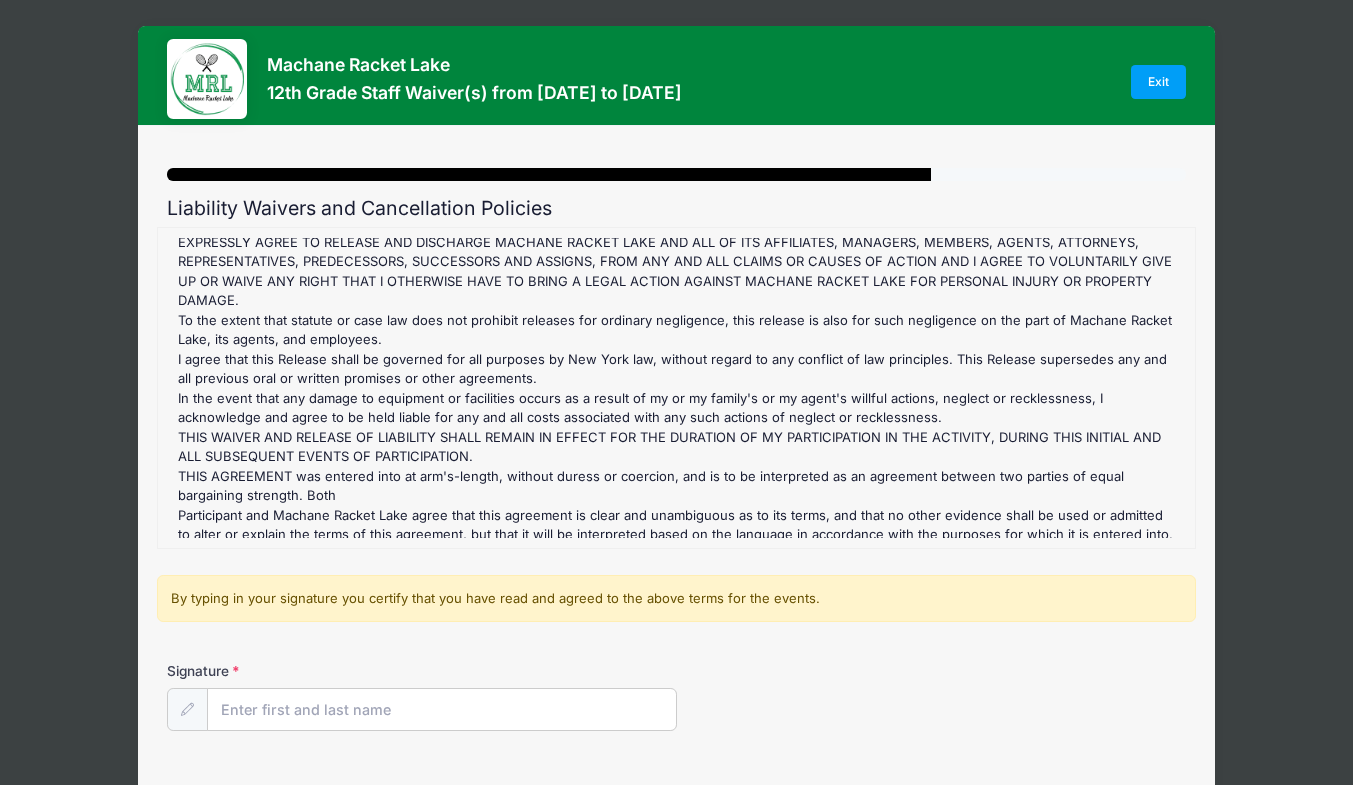 scroll, scrollTop: 694, scrollLeft: 0, axis: vertical 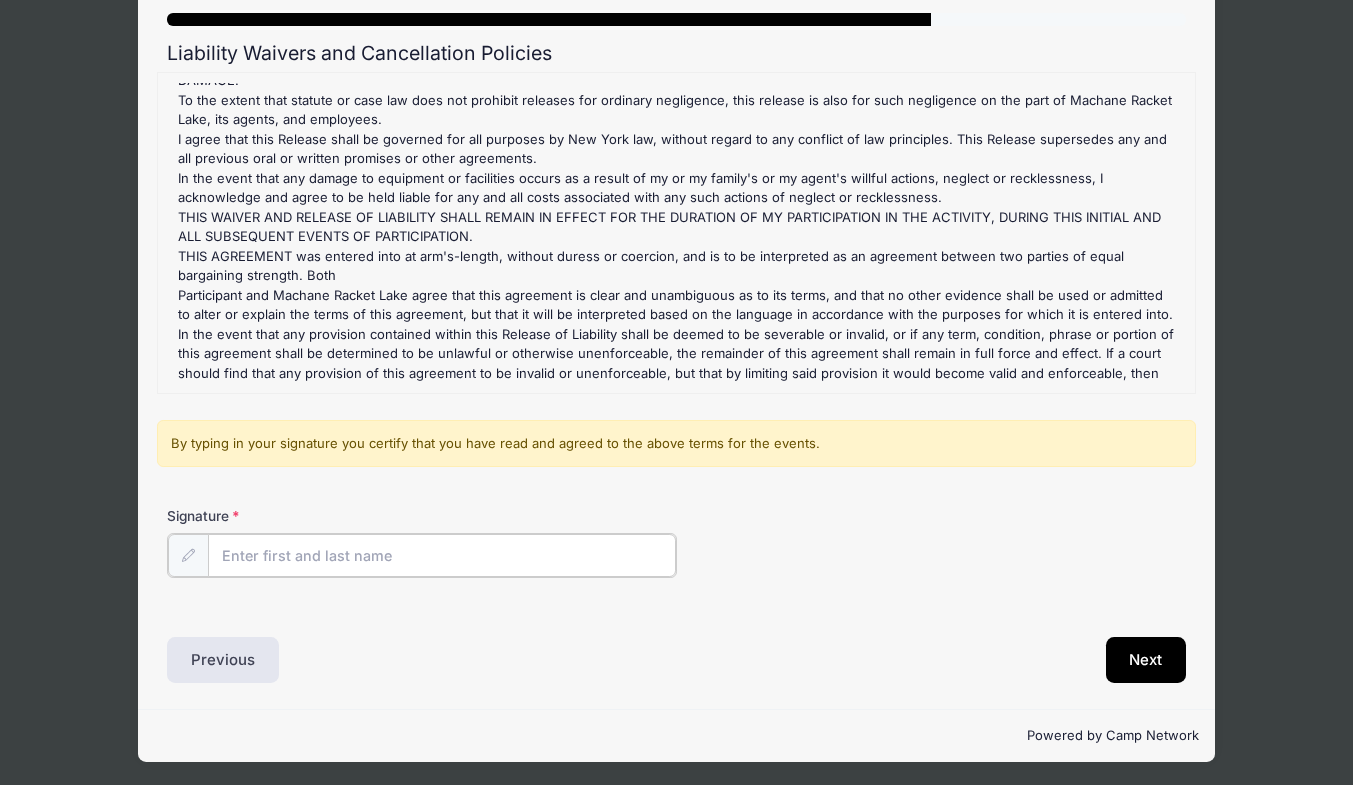 drag, startPoint x: 454, startPoint y: 423, endPoint x: 331, endPoint y: 555, distance: 180.4245 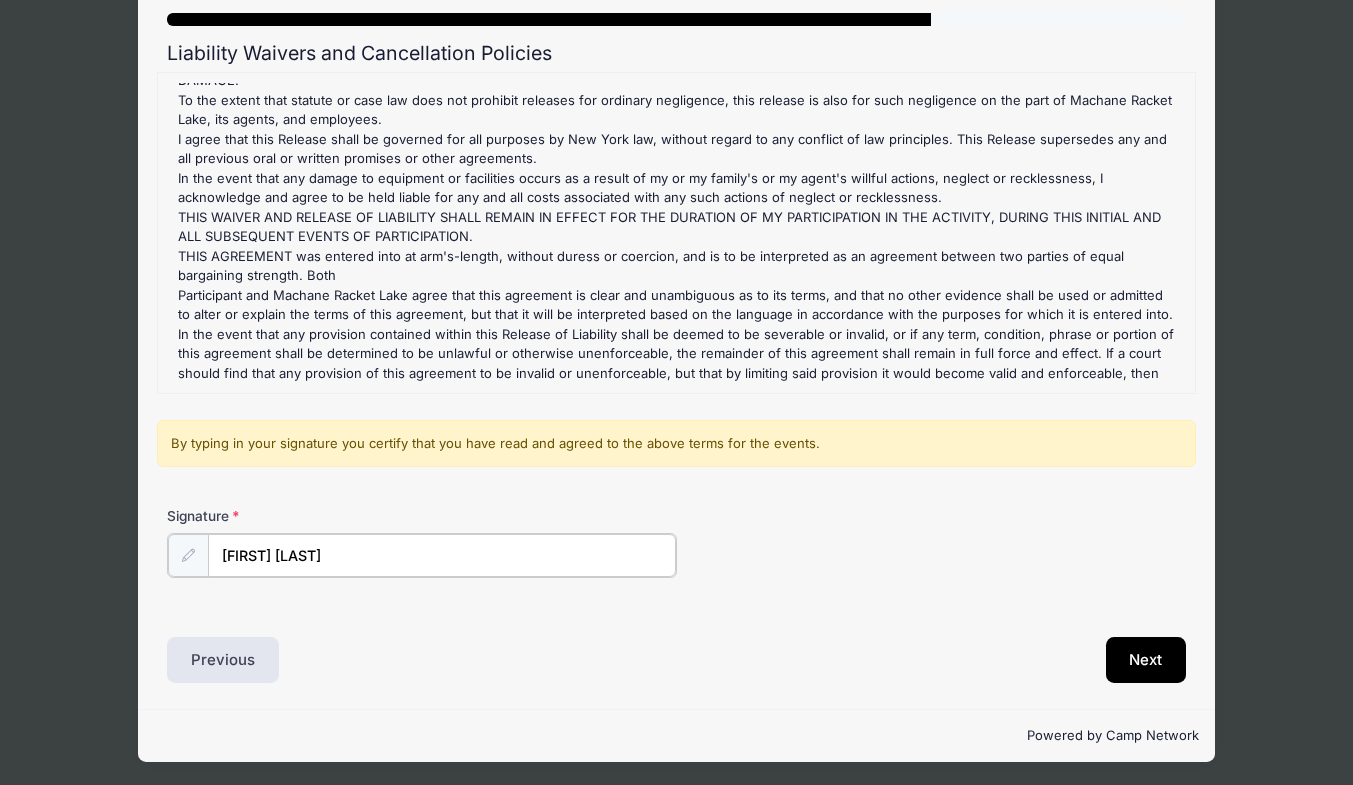 type on "[FIRST] [LAST]" 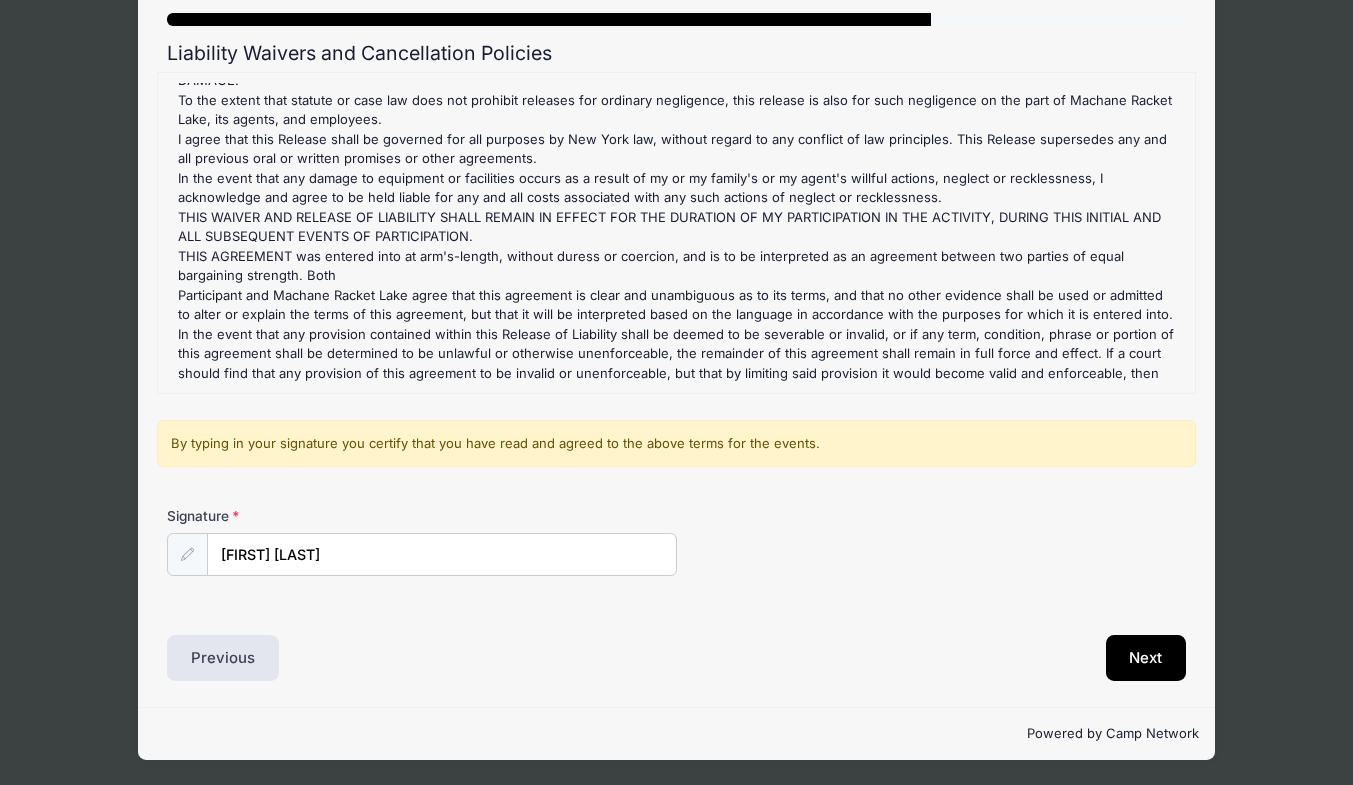 click on "Signature
[FIRST] [LAST]" at bounding box center [676, 541] 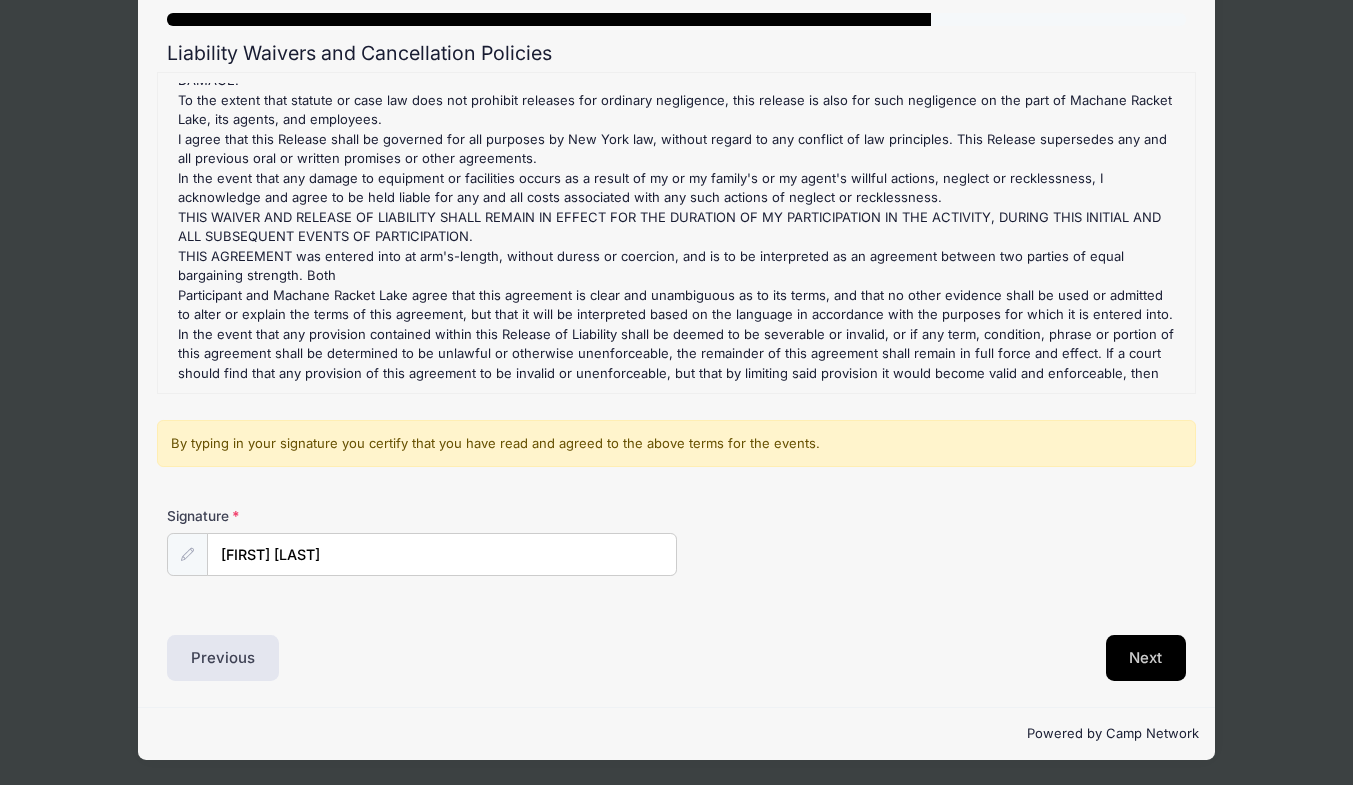 click on "Next" at bounding box center (1146, 658) 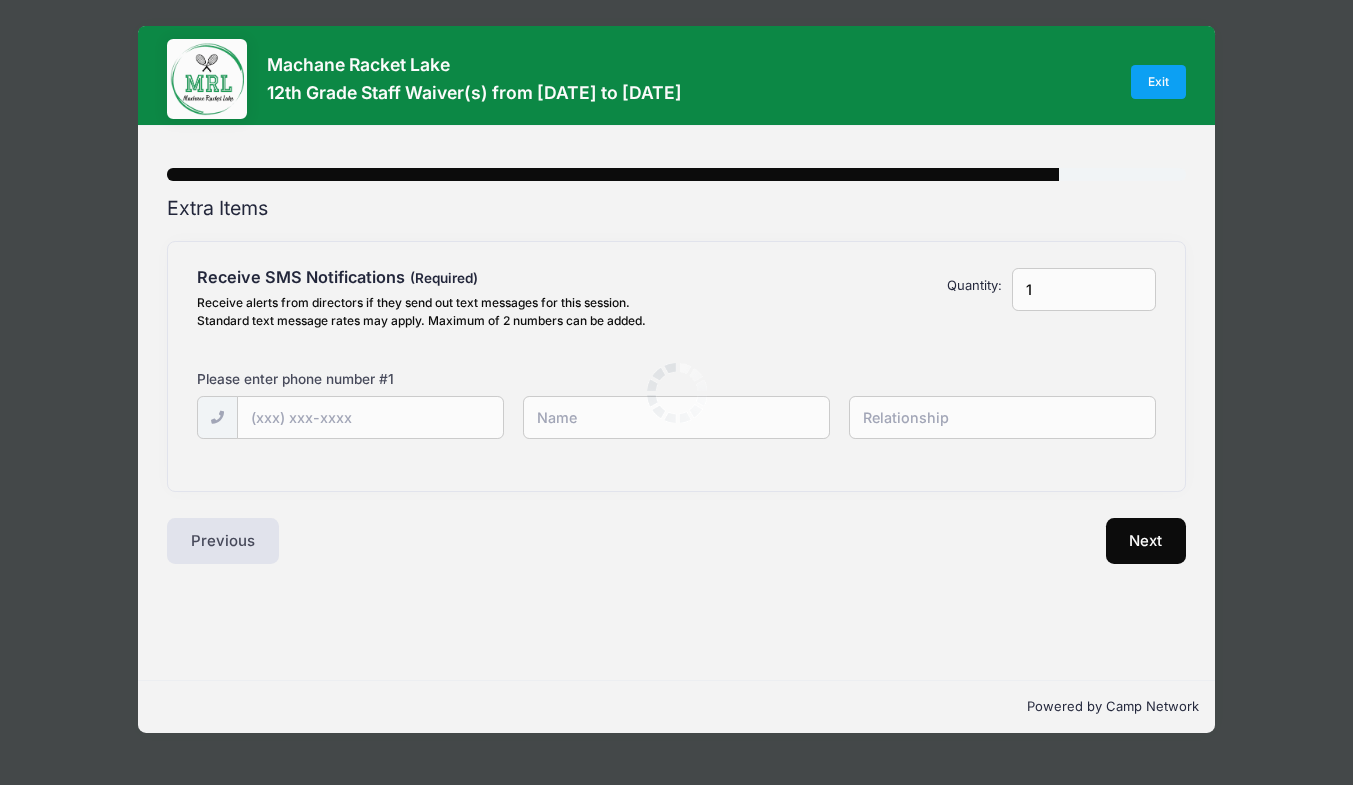 scroll, scrollTop: 0, scrollLeft: 0, axis: both 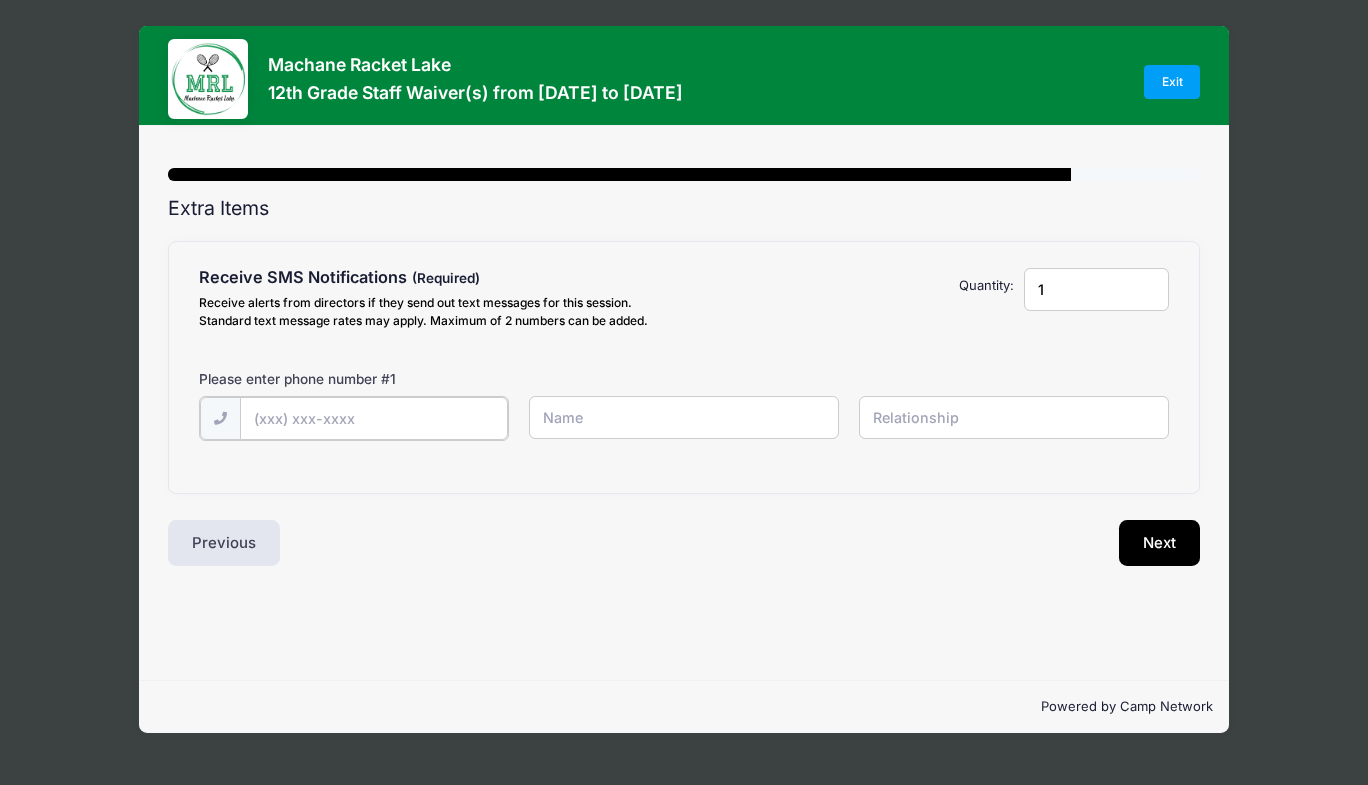 click at bounding box center [0, 0] 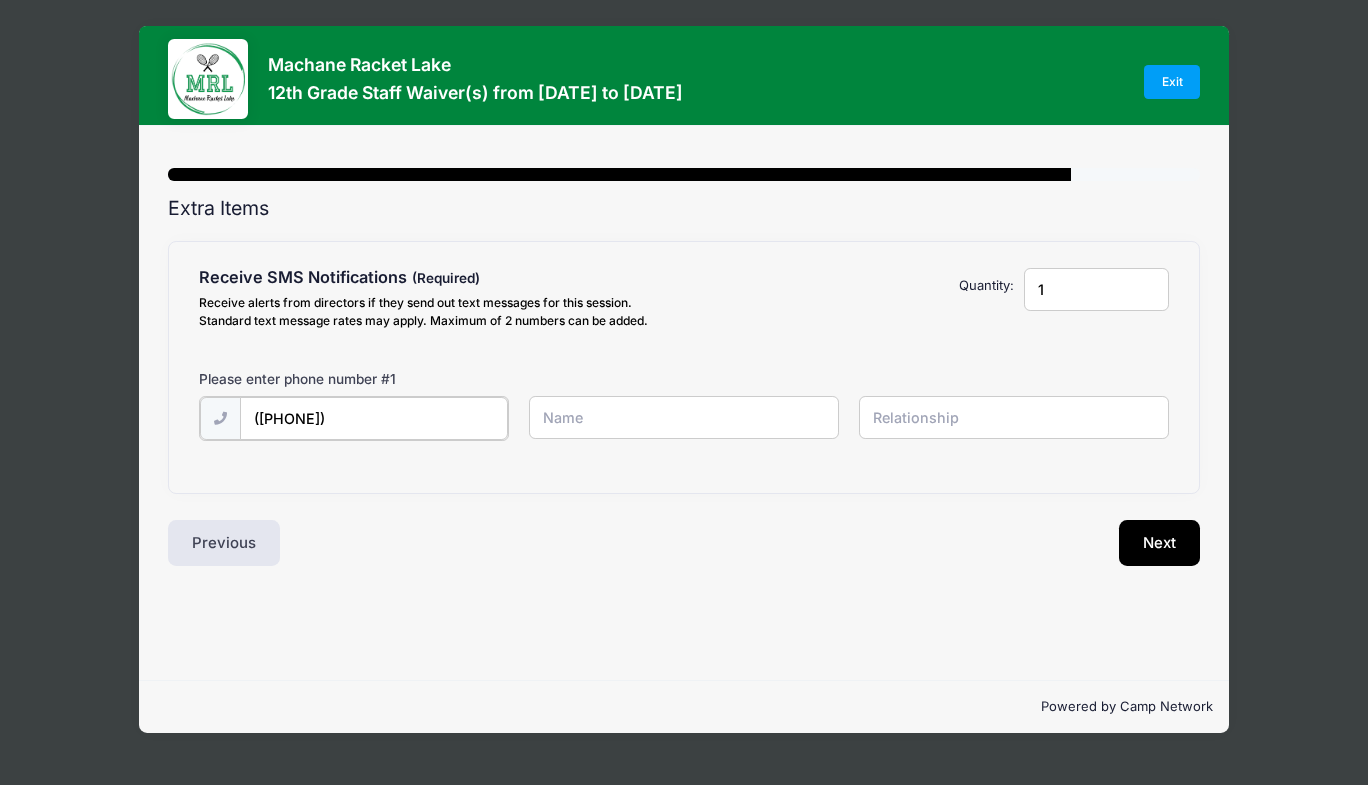 type on "([PHONE])" 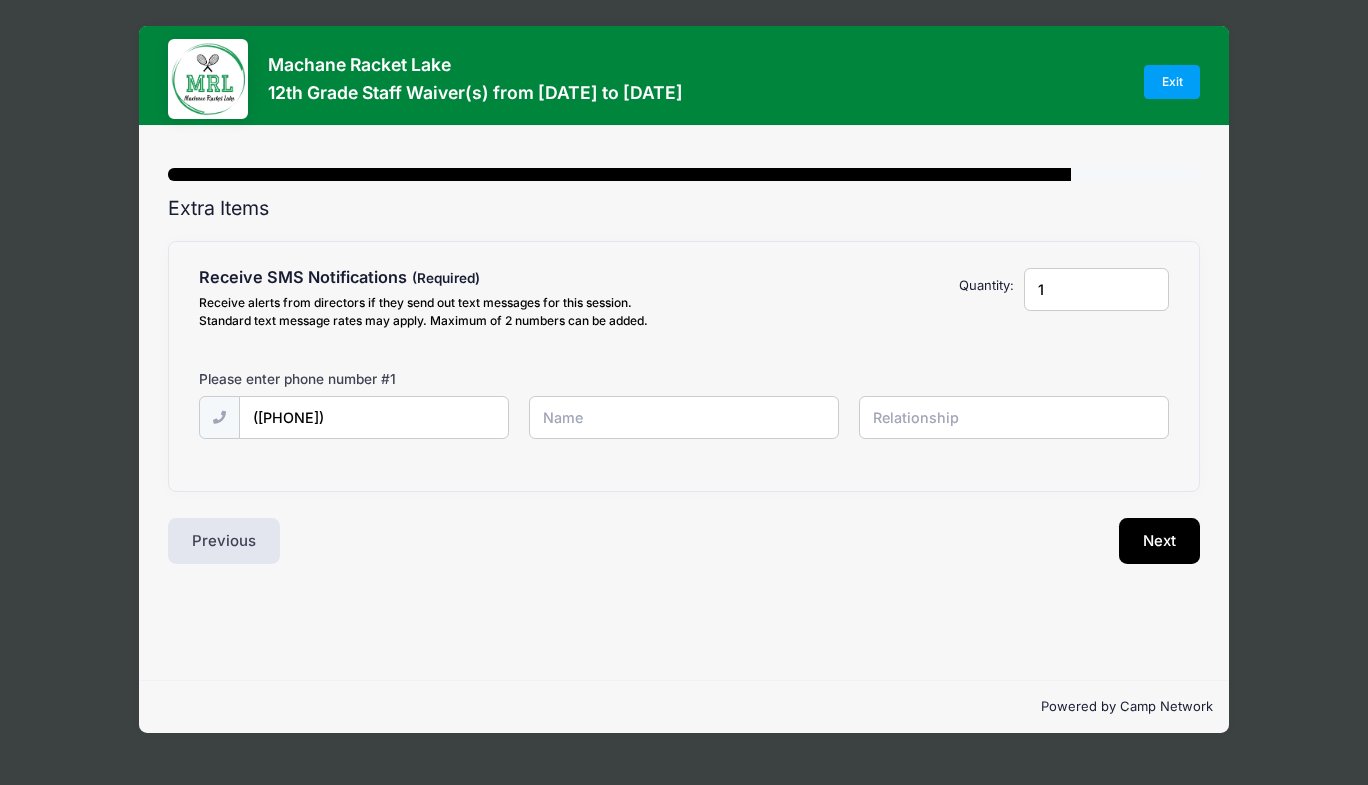 click at bounding box center (0, 0) 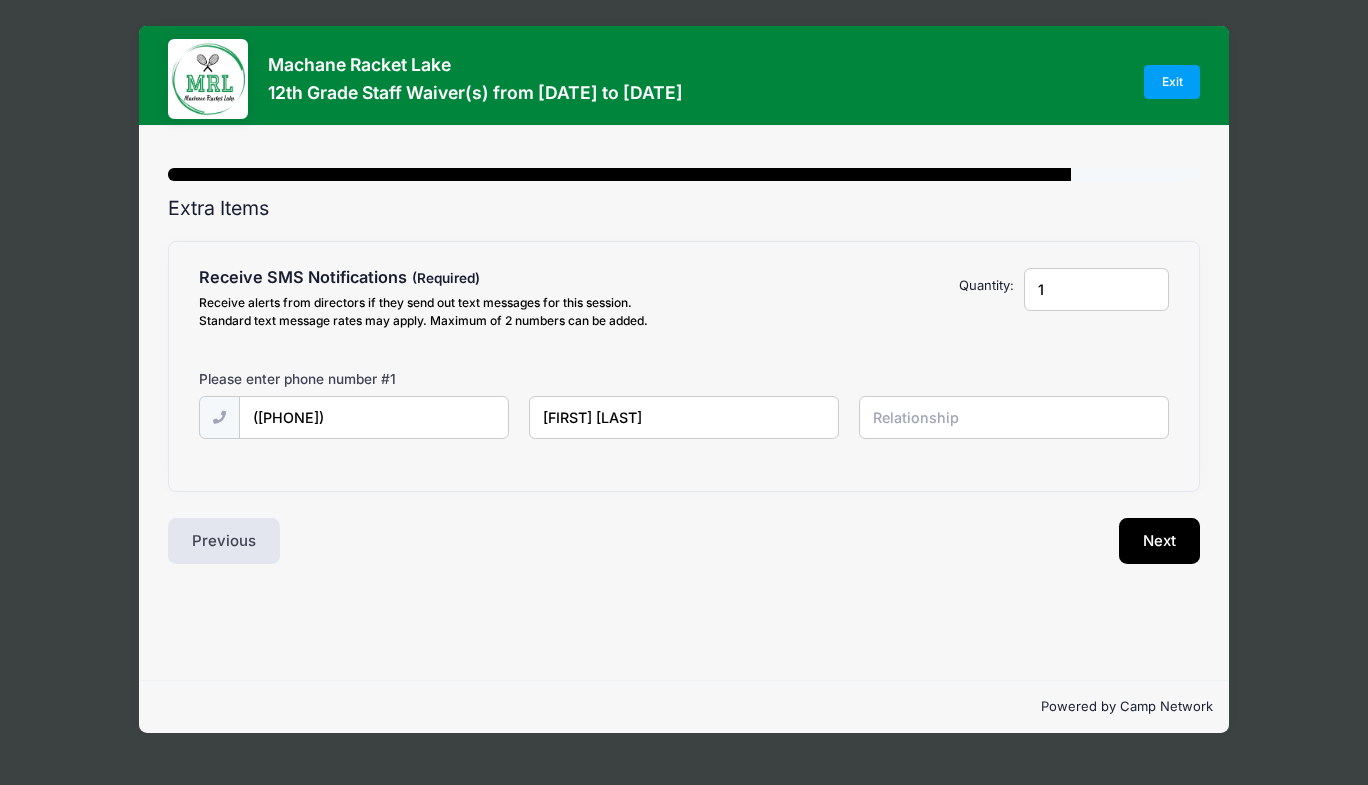 type on "[FIRST] [LAST]" 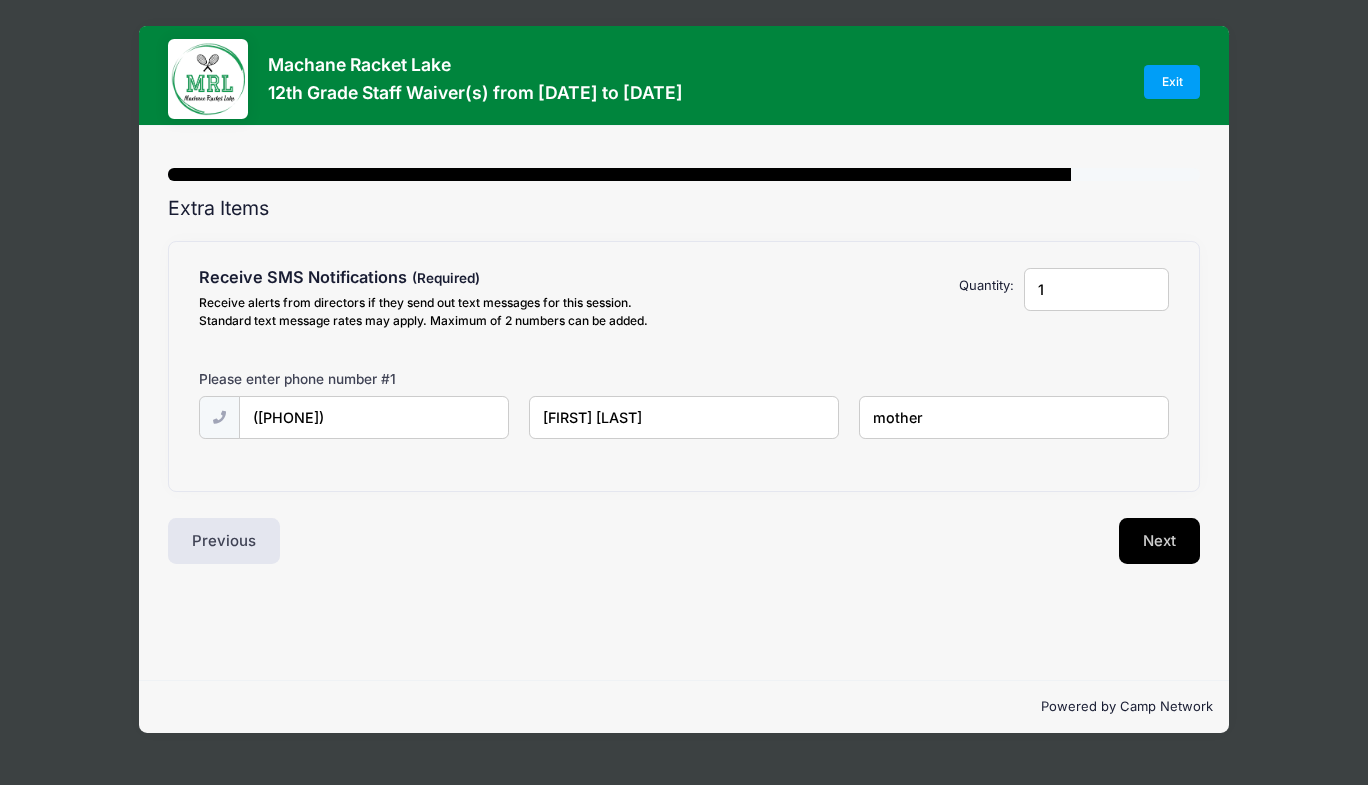 type on "mother" 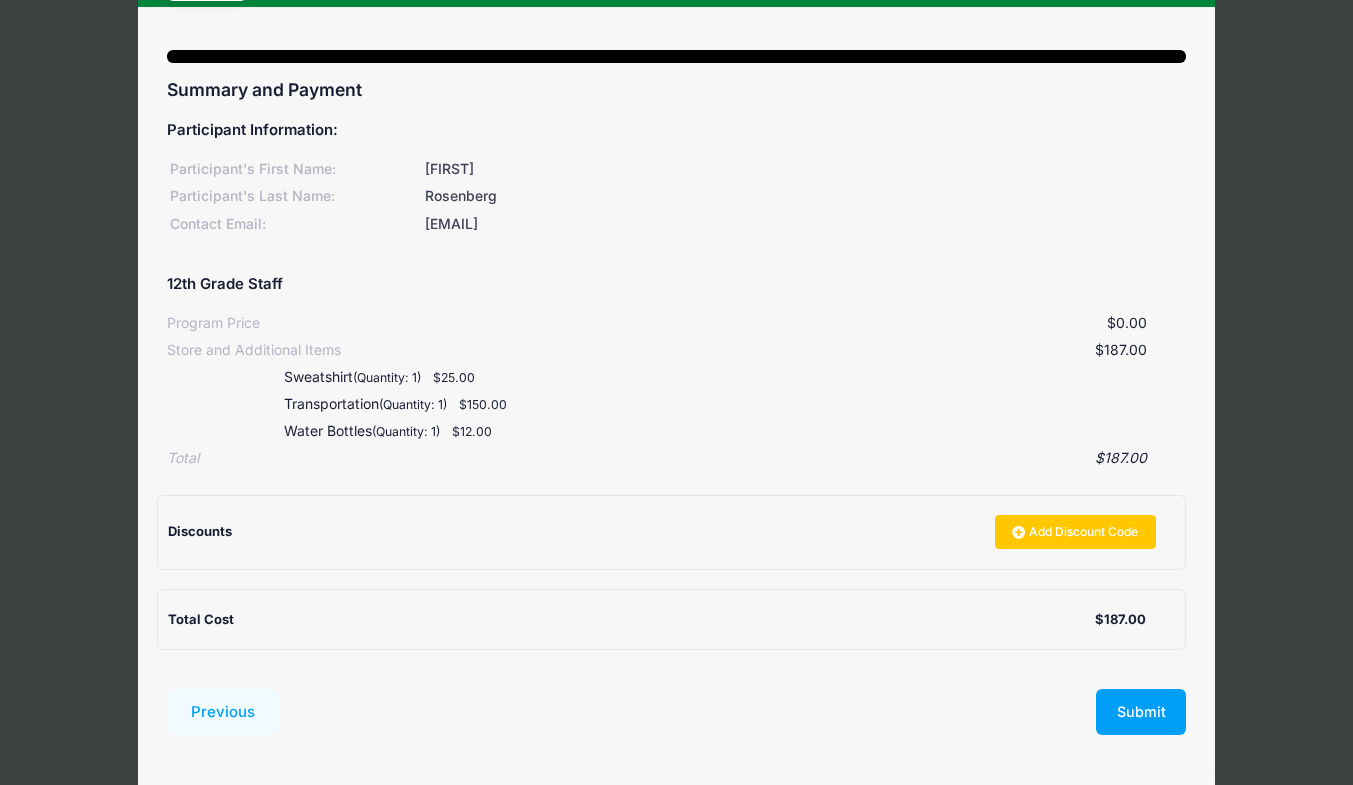 scroll, scrollTop: 185, scrollLeft: 0, axis: vertical 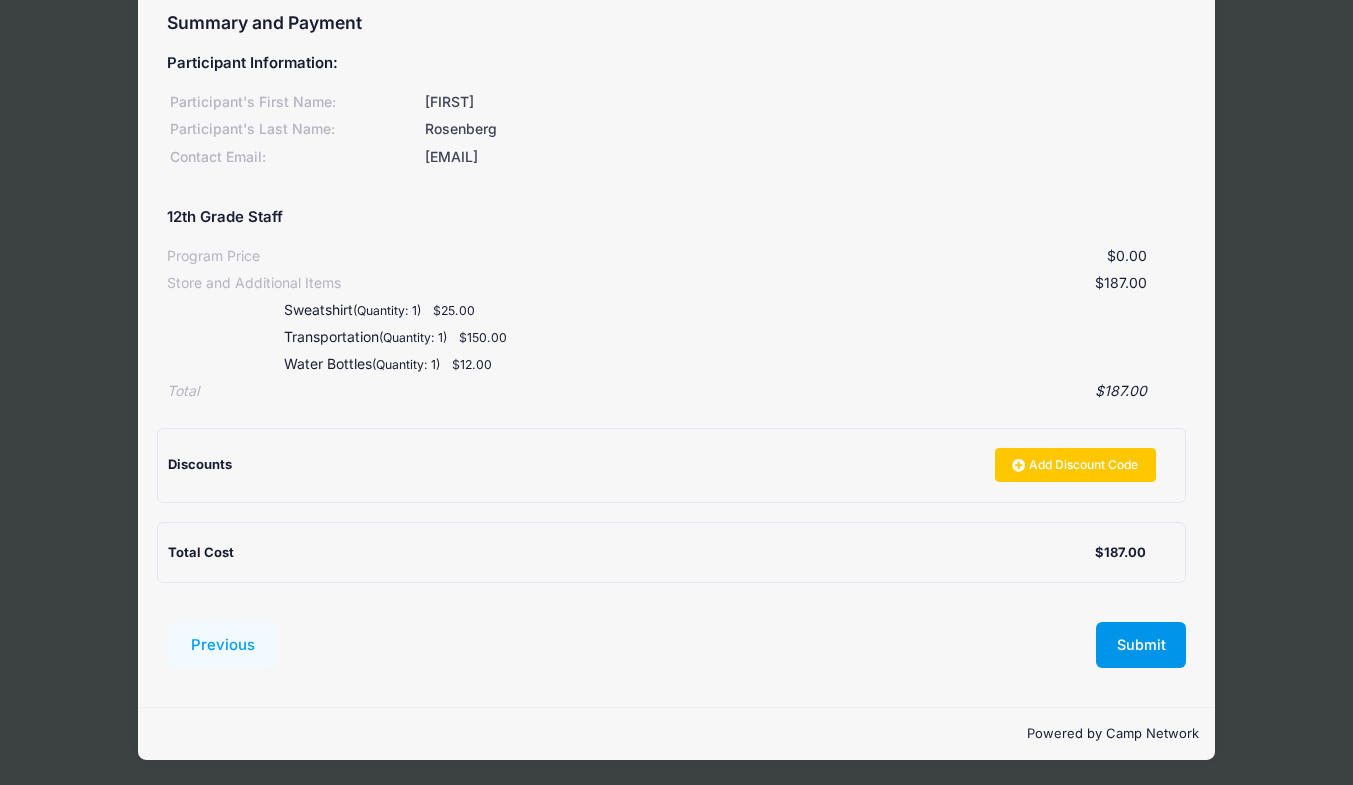 click on "Submit" at bounding box center [1141, 645] 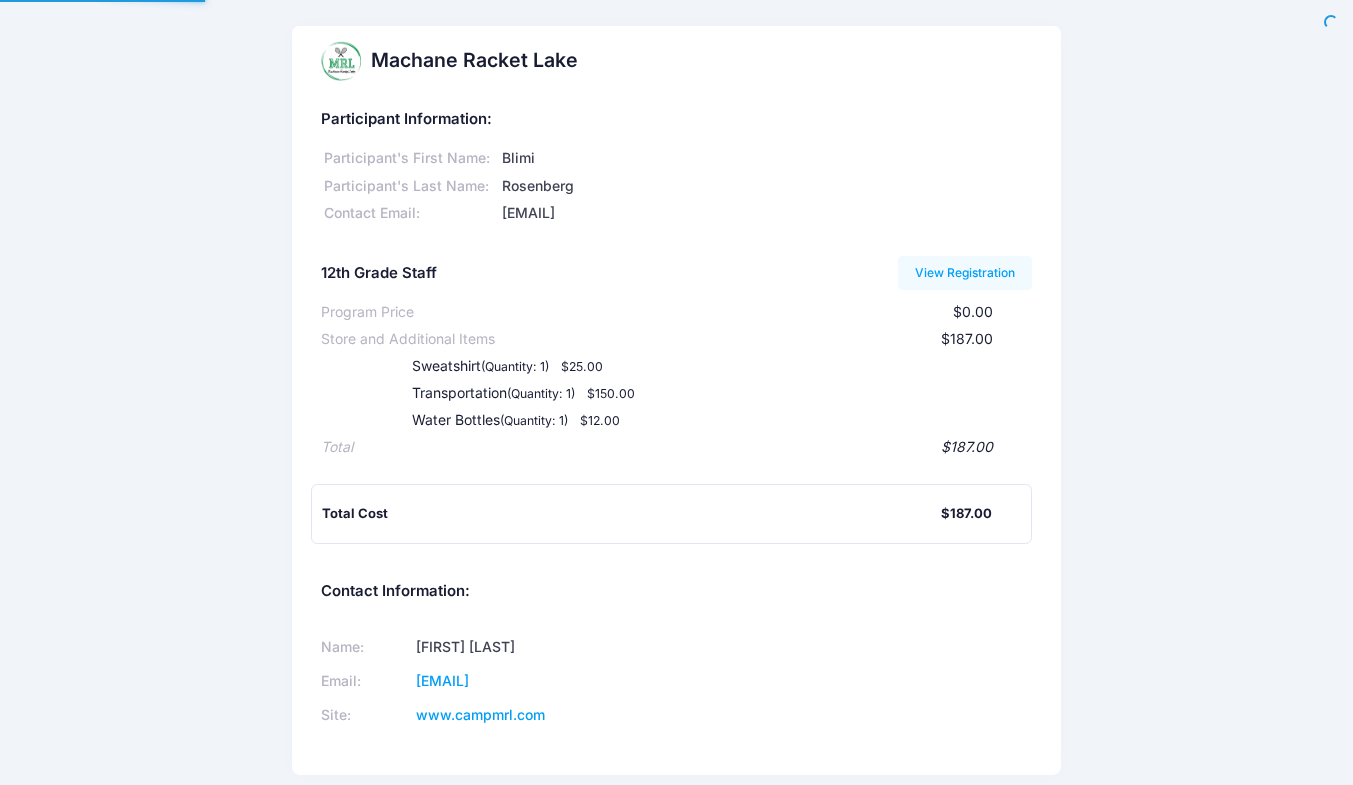 scroll, scrollTop: 0, scrollLeft: 0, axis: both 